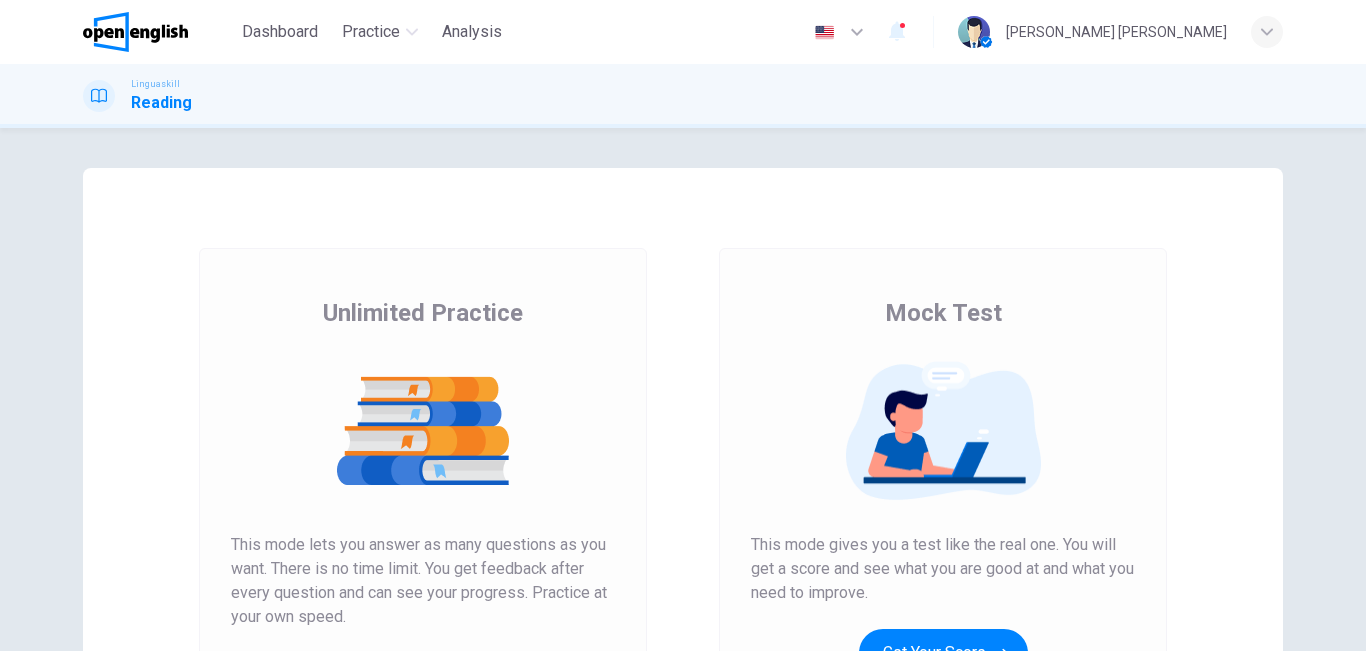 scroll, scrollTop: 0, scrollLeft: 0, axis: both 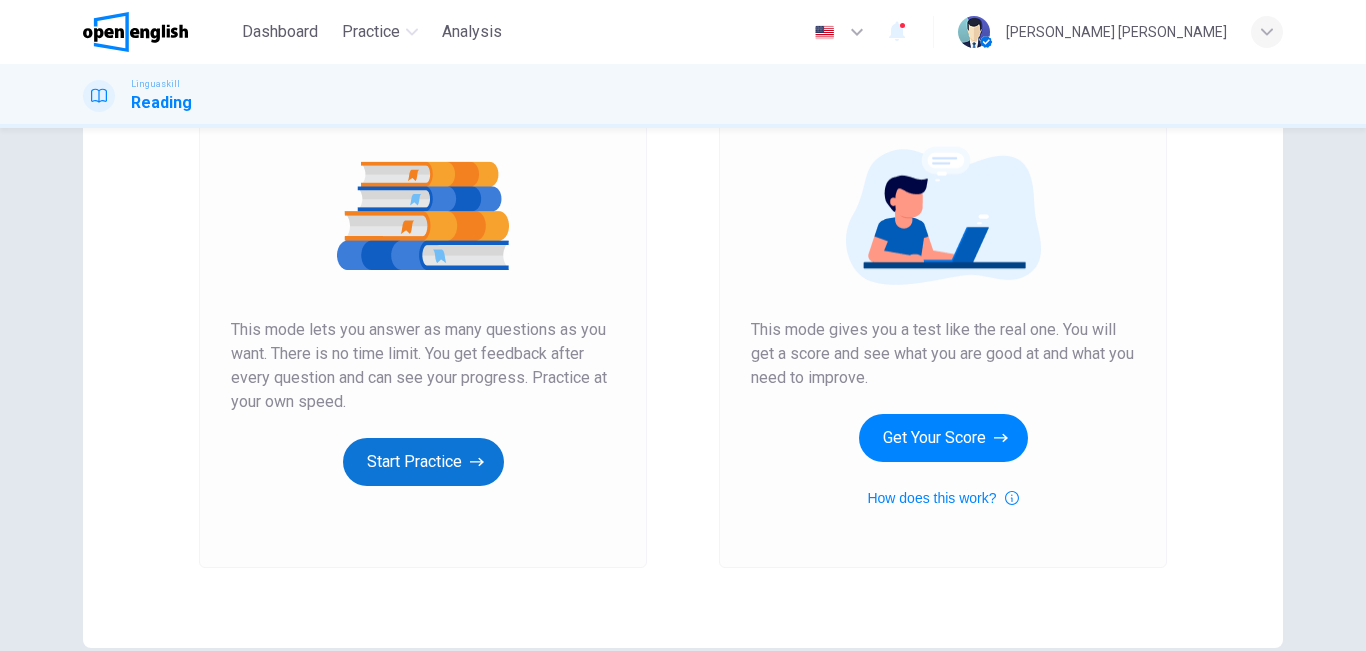 click on "Start Practice" at bounding box center (423, 462) 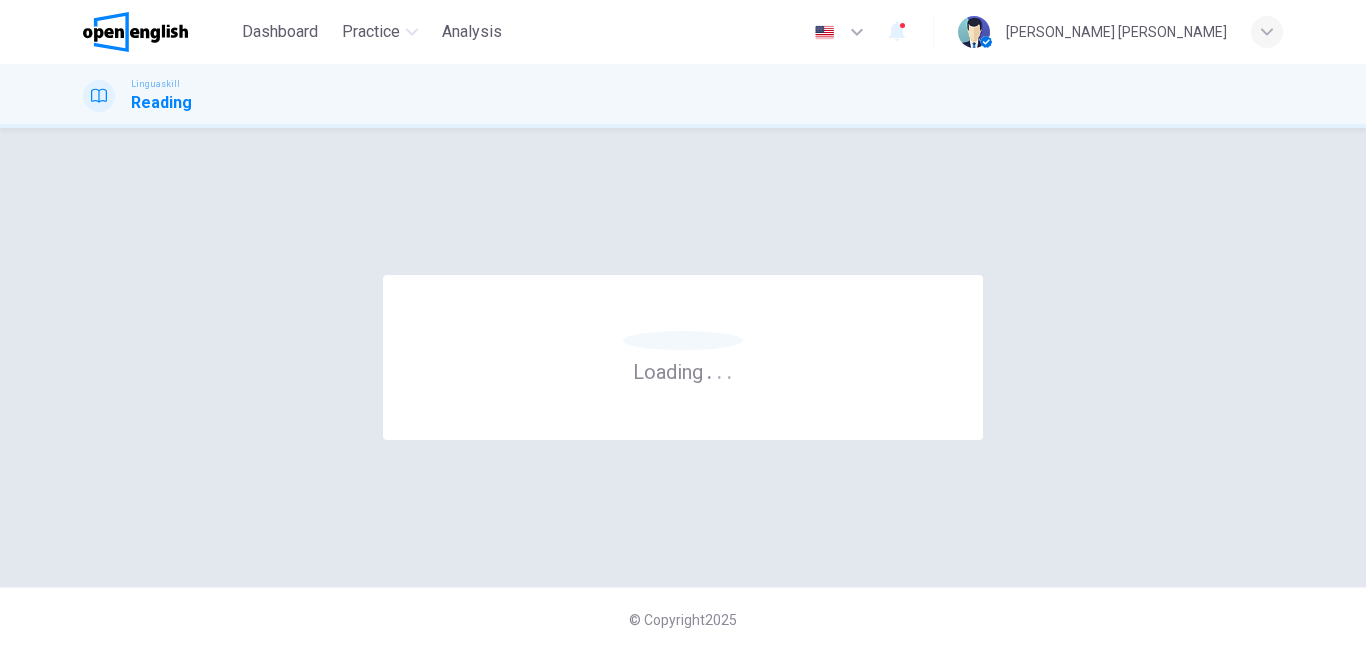 scroll, scrollTop: 0, scrollLeft: 0, axis: both 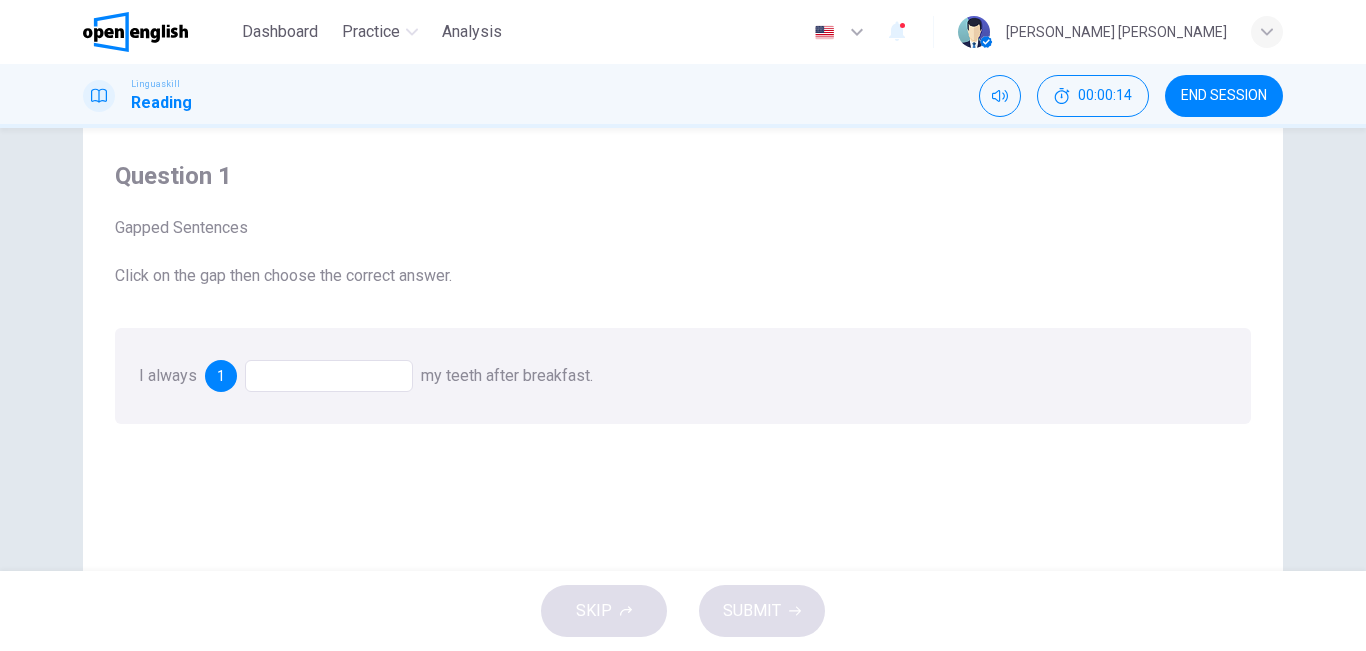 click at bounding box center (329, 376) 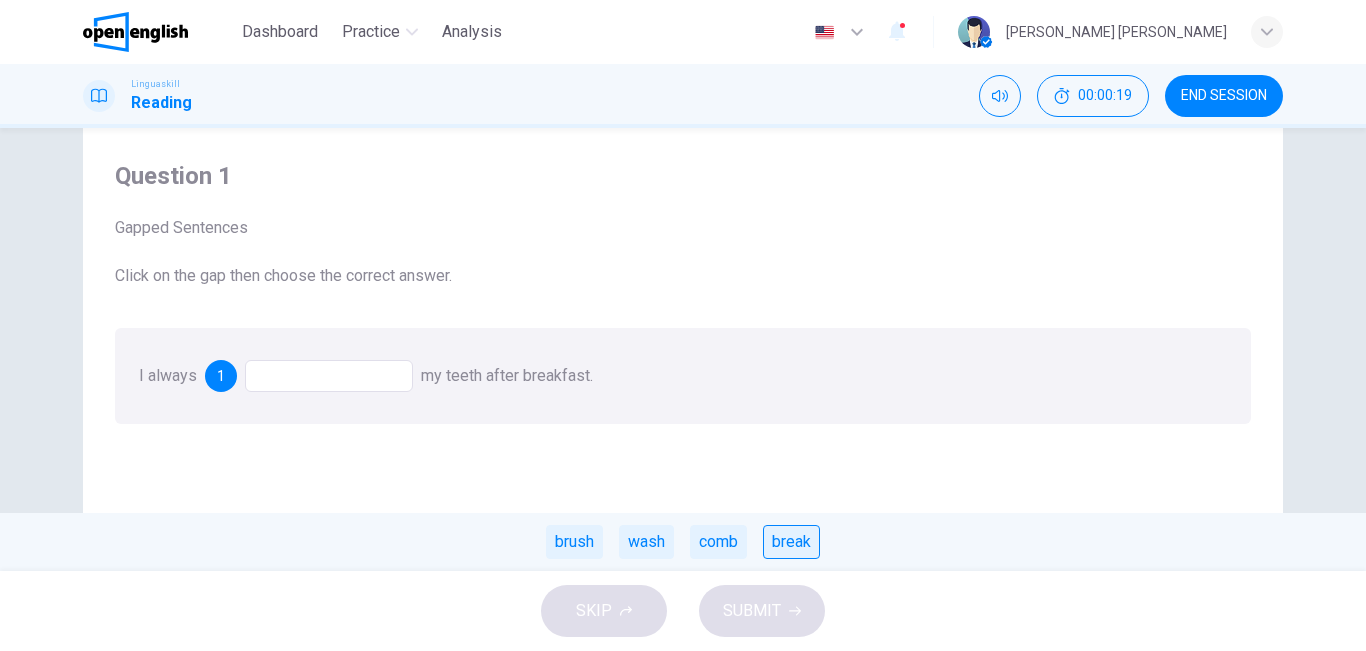 click on "break" at bounding box center [791, 542] 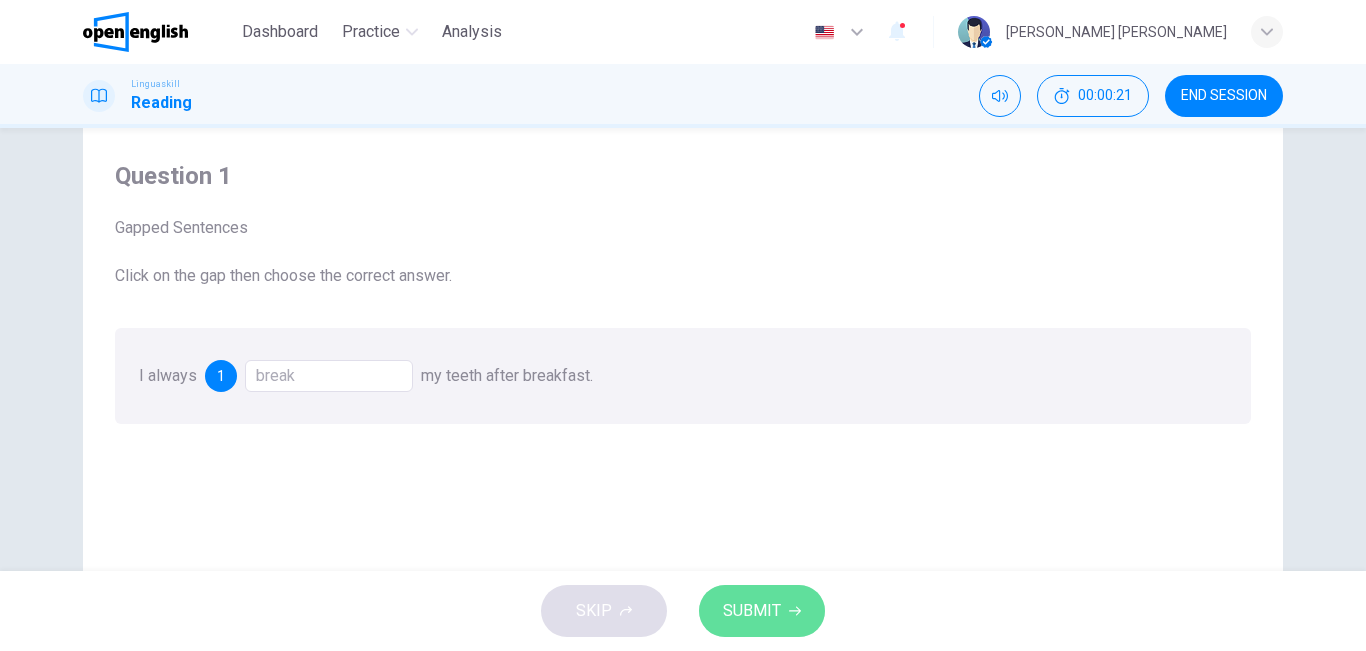 click on "SUBMIT" at bounding box center (752, 611) 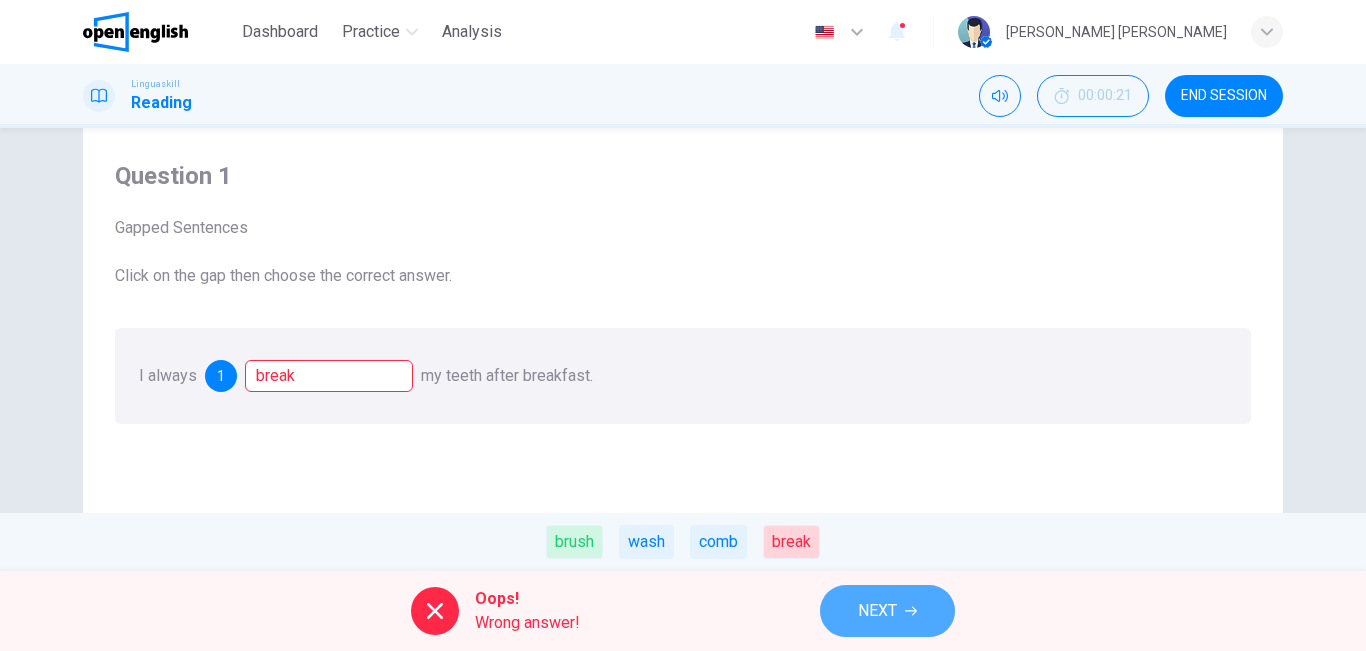 click on "NEXT" at bounding box center [887, 611] 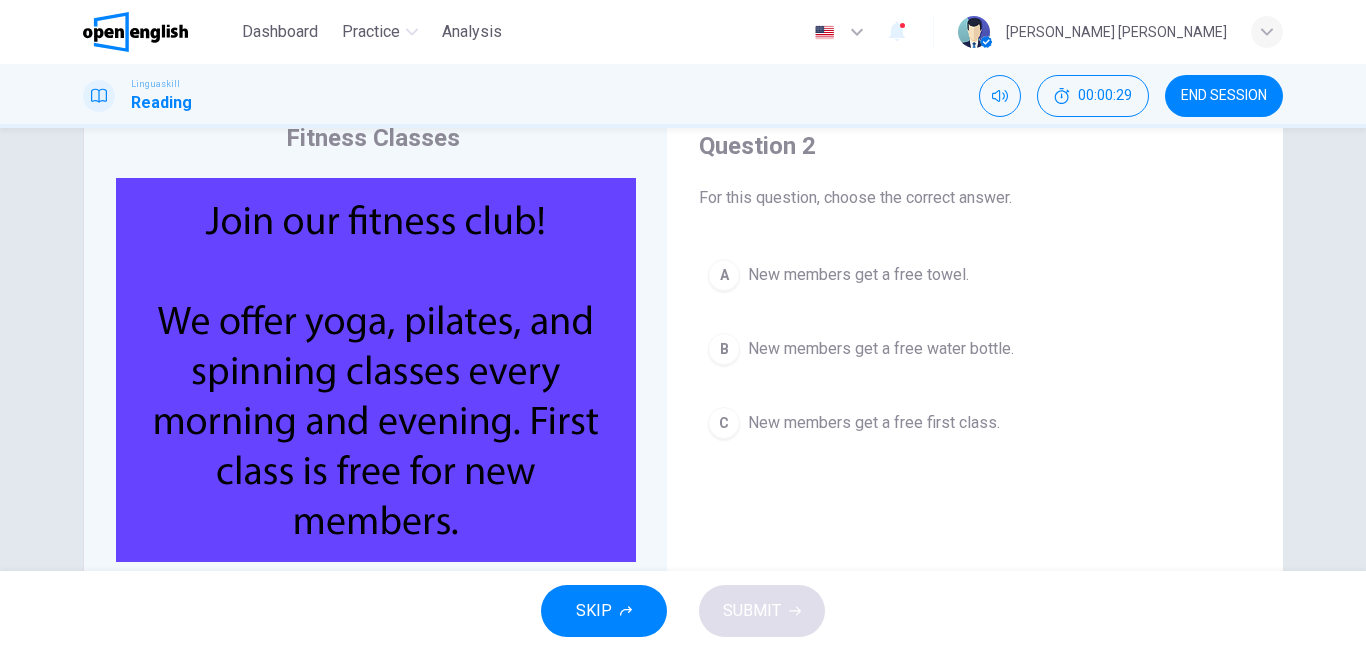 scroll, scrollTop: 82, scrollLeft: 0, axis: vertical 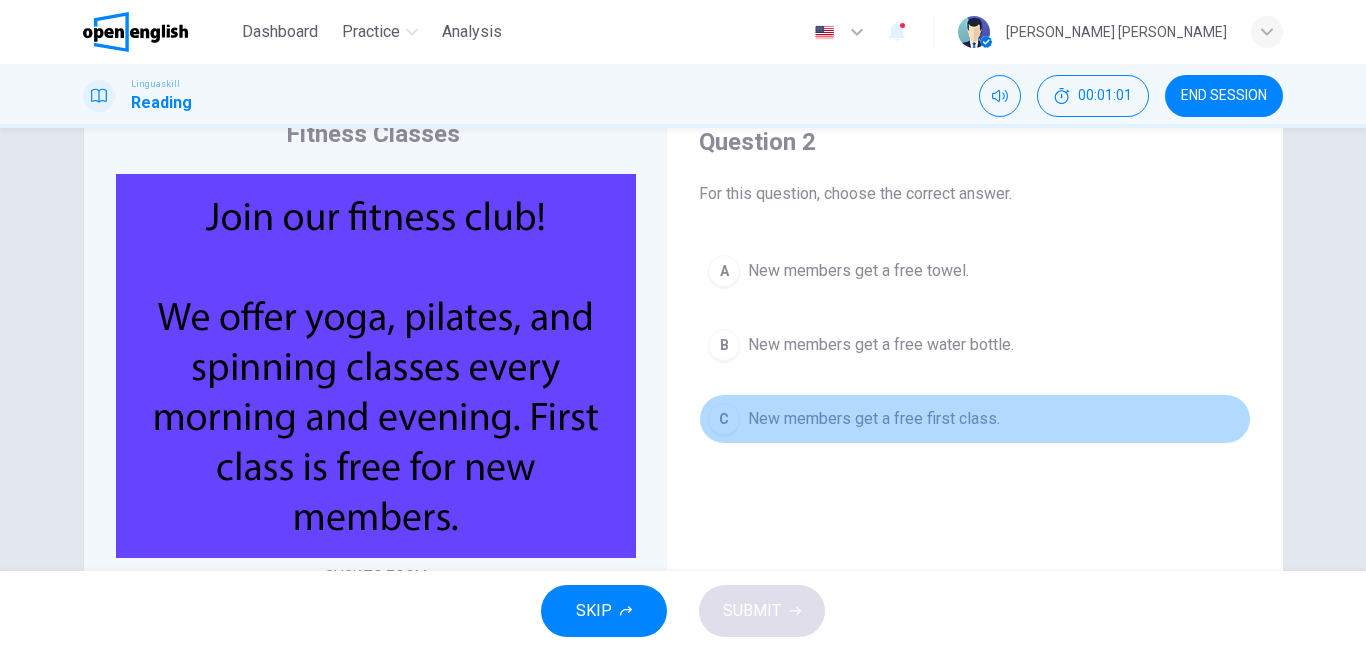 click on "New members get a free first class." at bounding box center [874, 419] 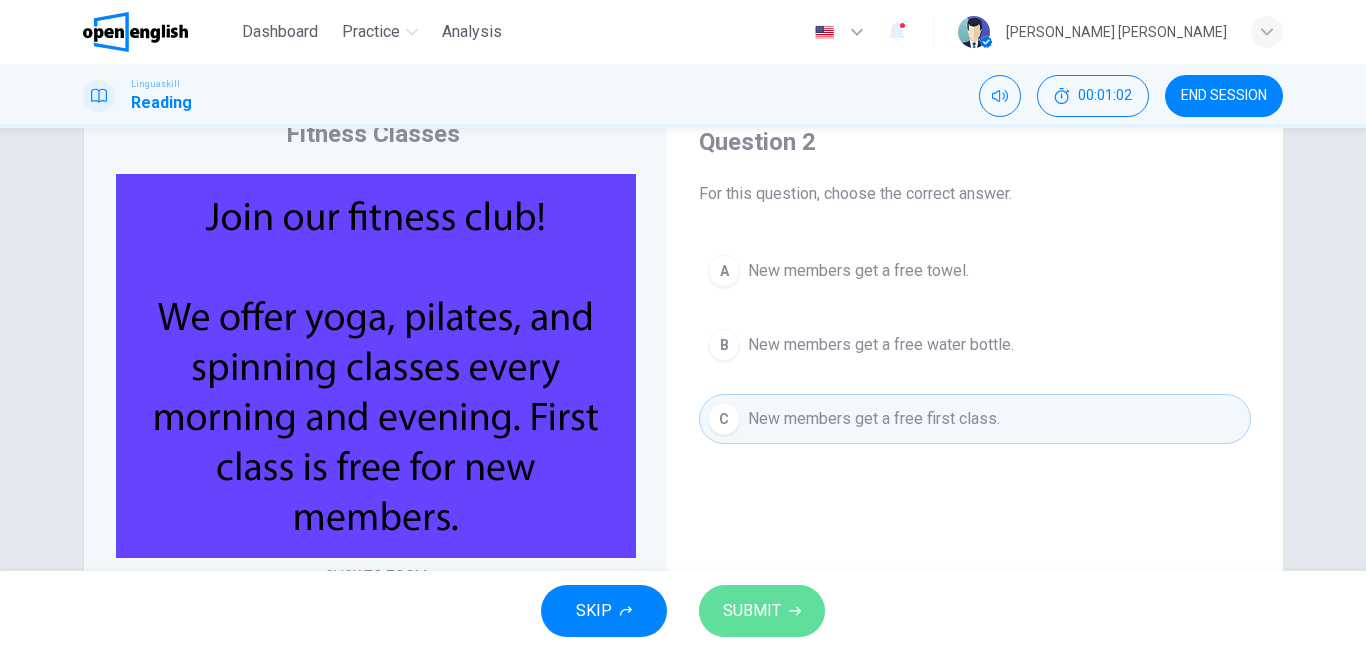 click on "SUBMIT" at bounding box center (752, 611) 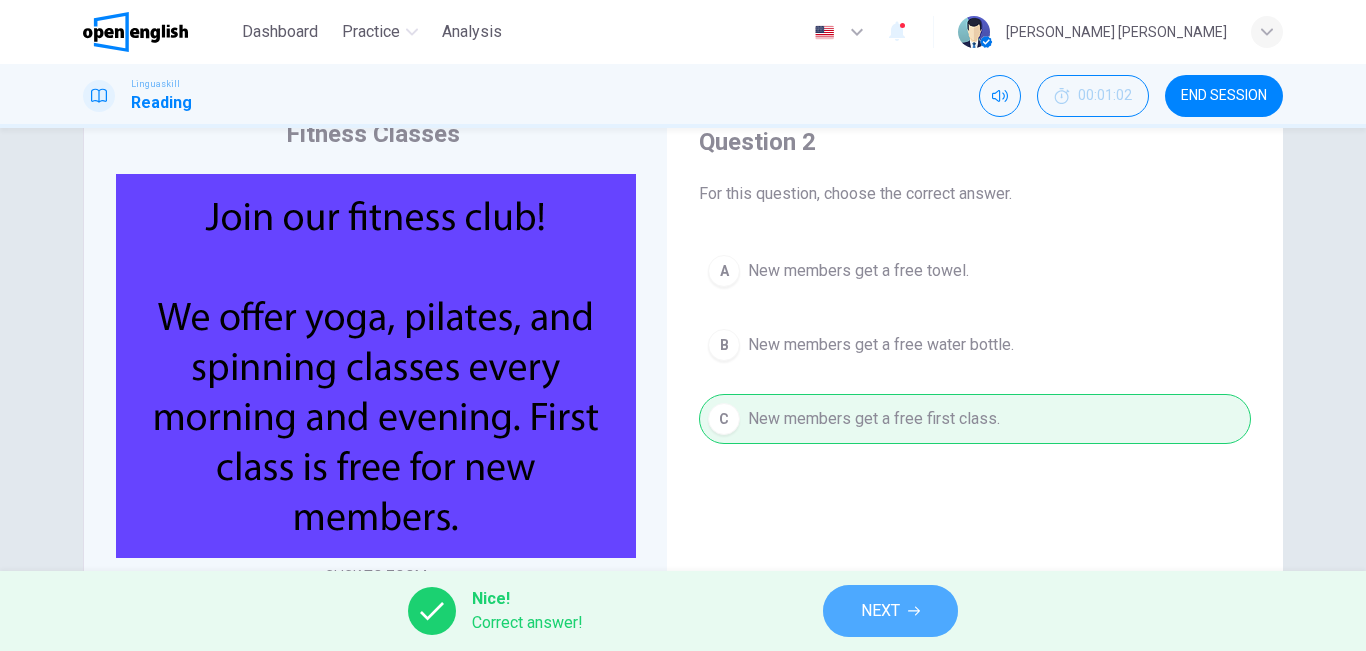 click 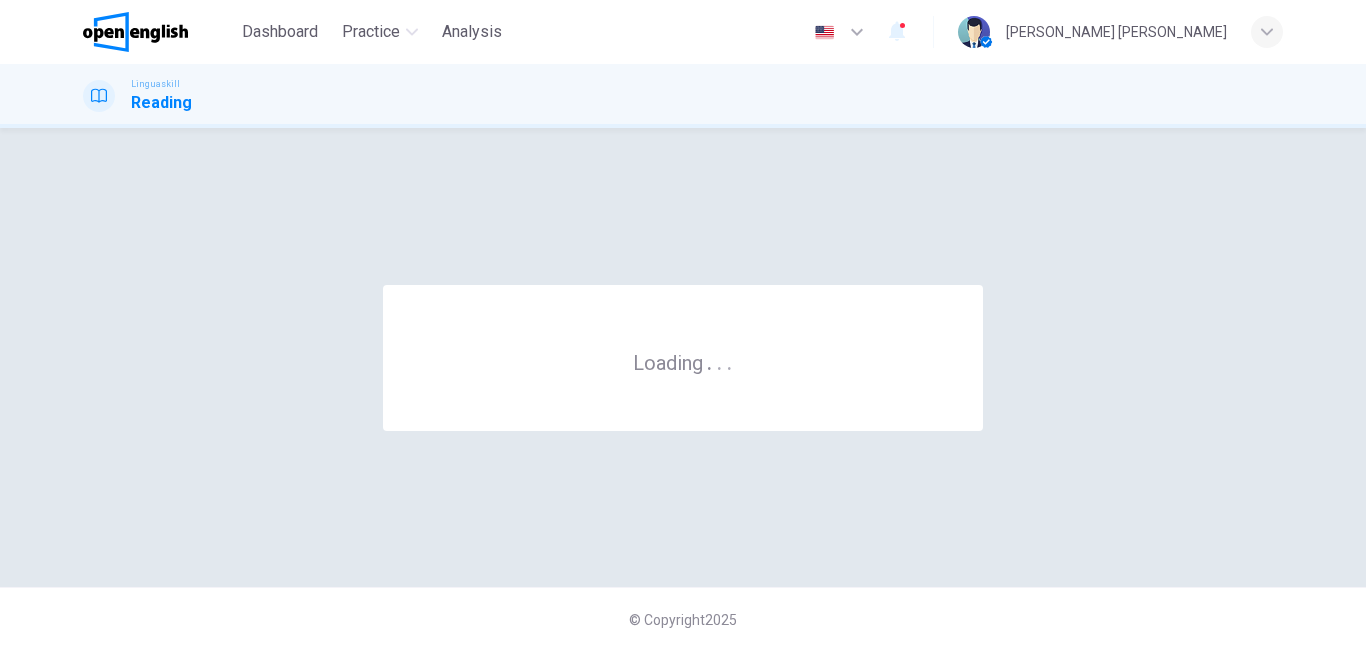 scroll, scrollTop: 0, scrollLeft: 0, axis: both 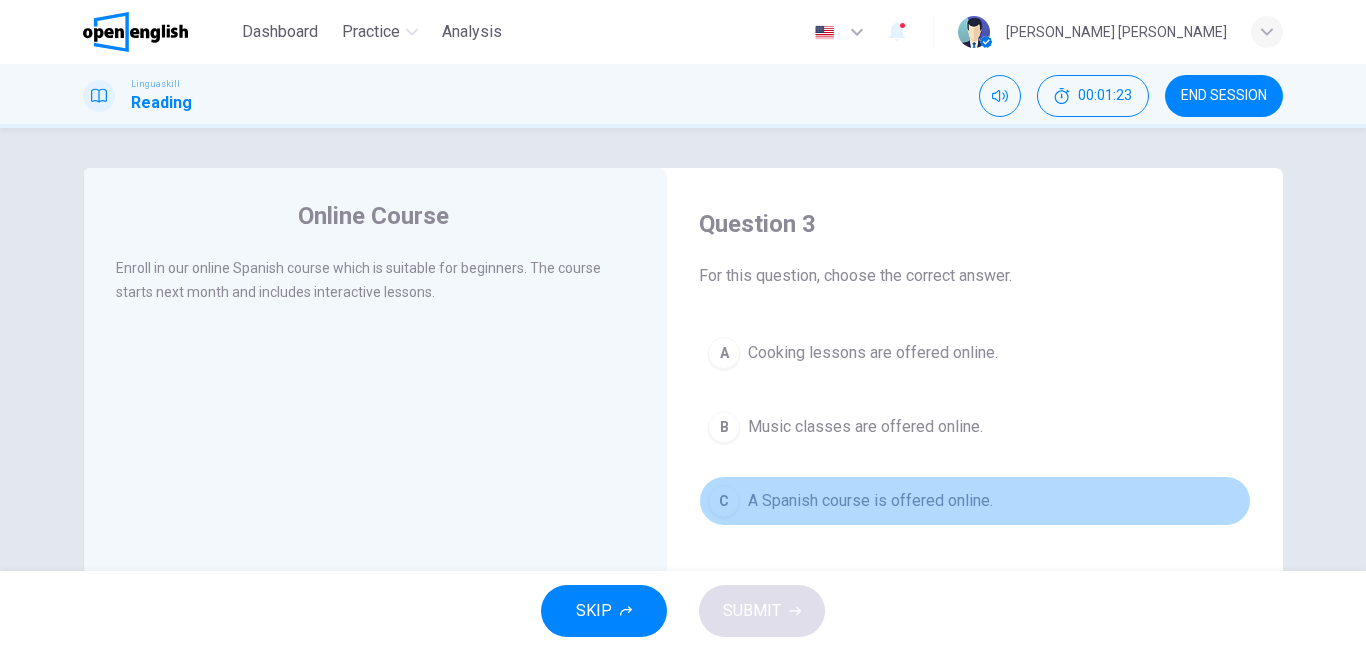 click on "C A Spanish course is offered online." at bounding box center (975, 501) 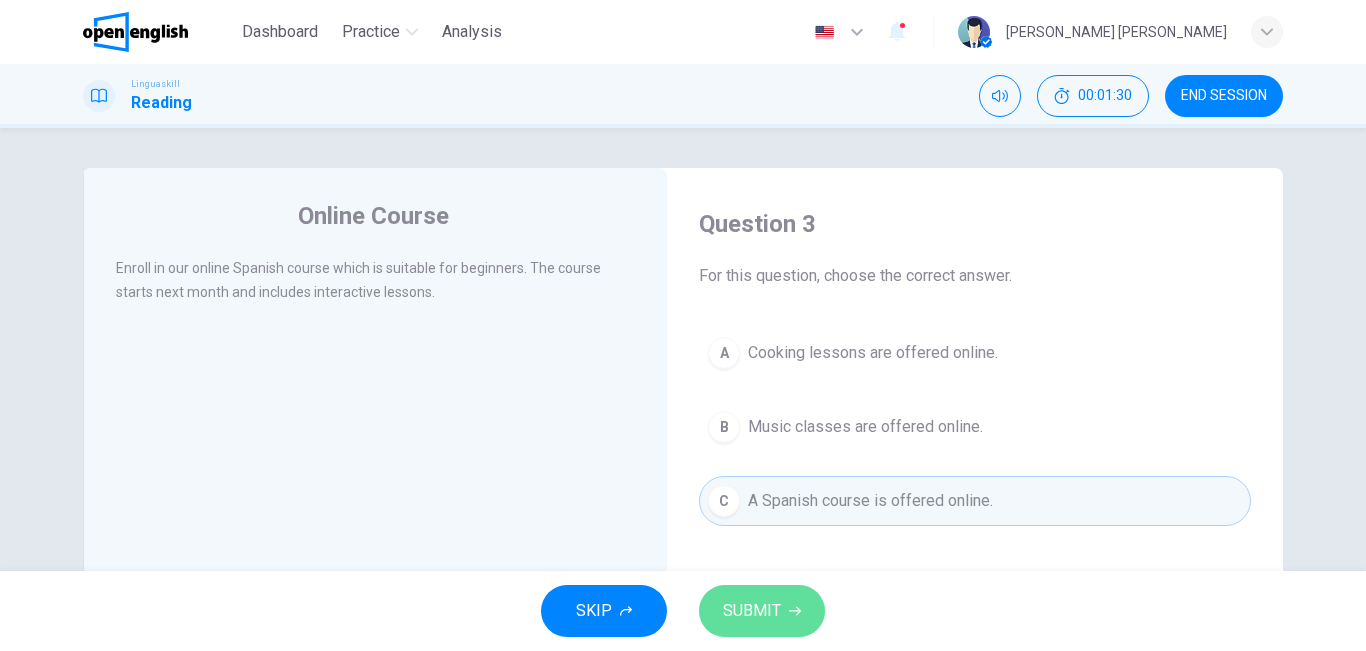 click on "SUBMIT" at bounding box center [752, 611] 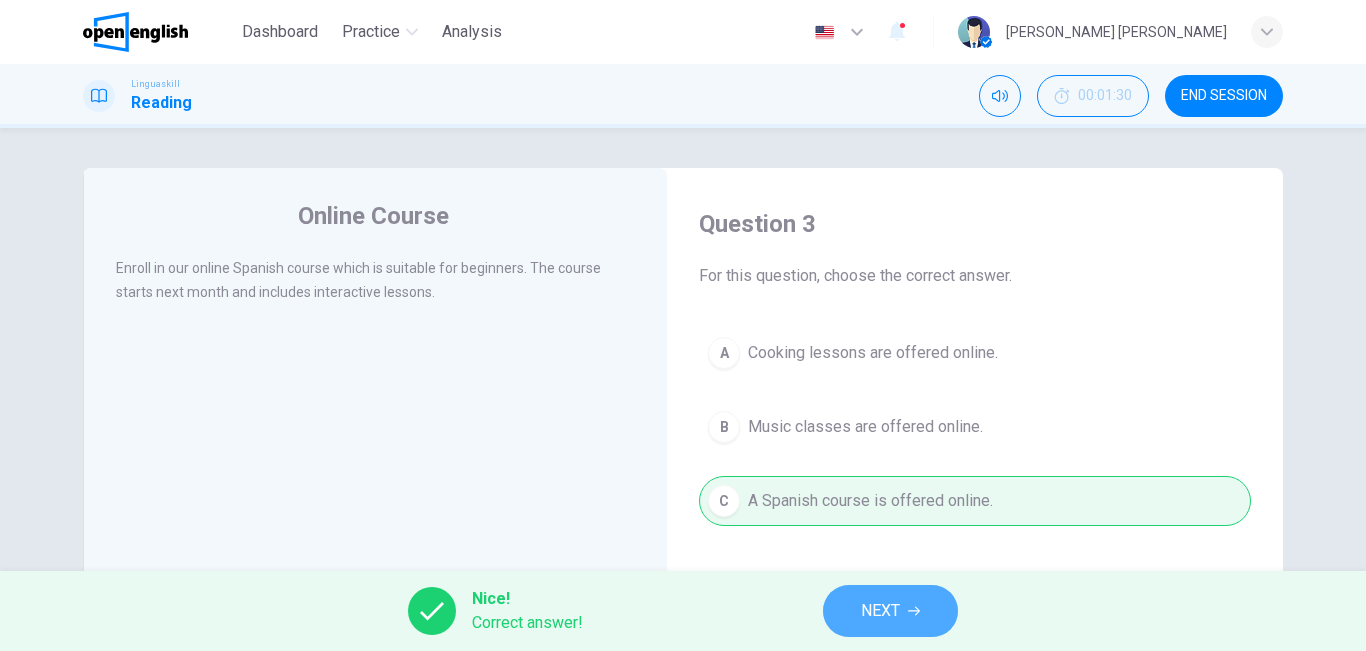 click on "NEXT" at bounding box center (890, 611) 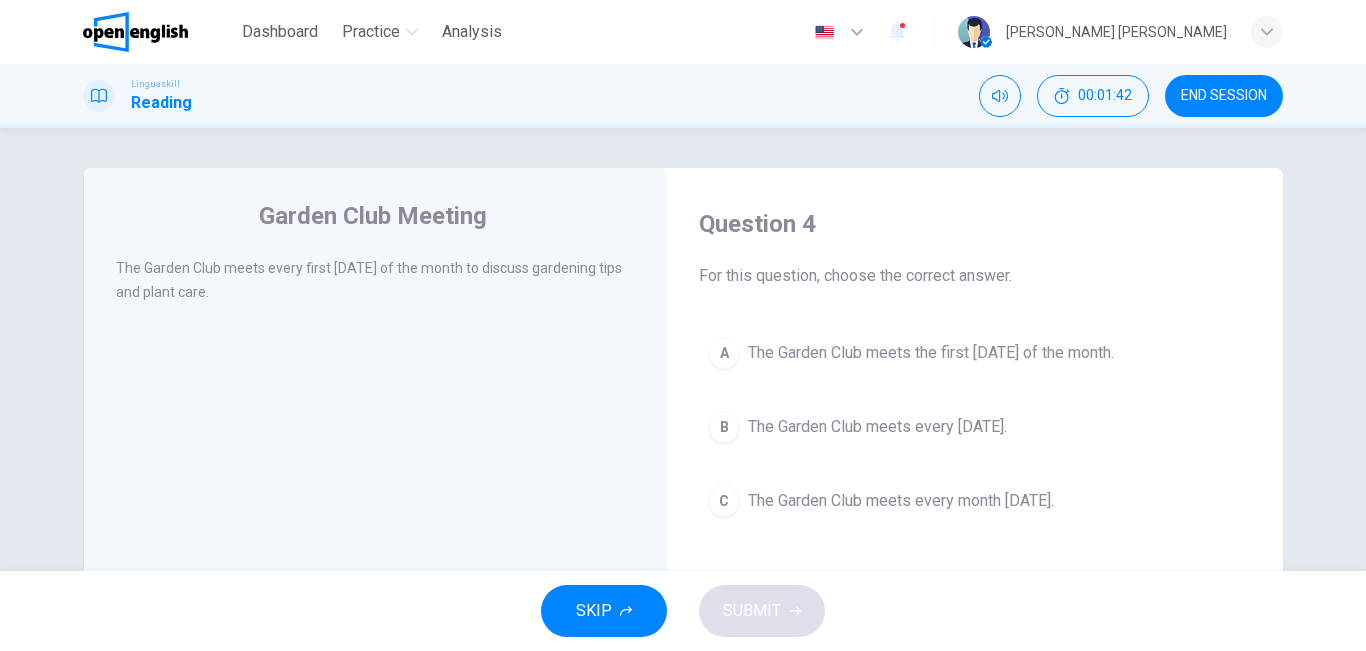 click on "The Garden Club meets the first [DATE] of the month." at bounding box center (931, 353) 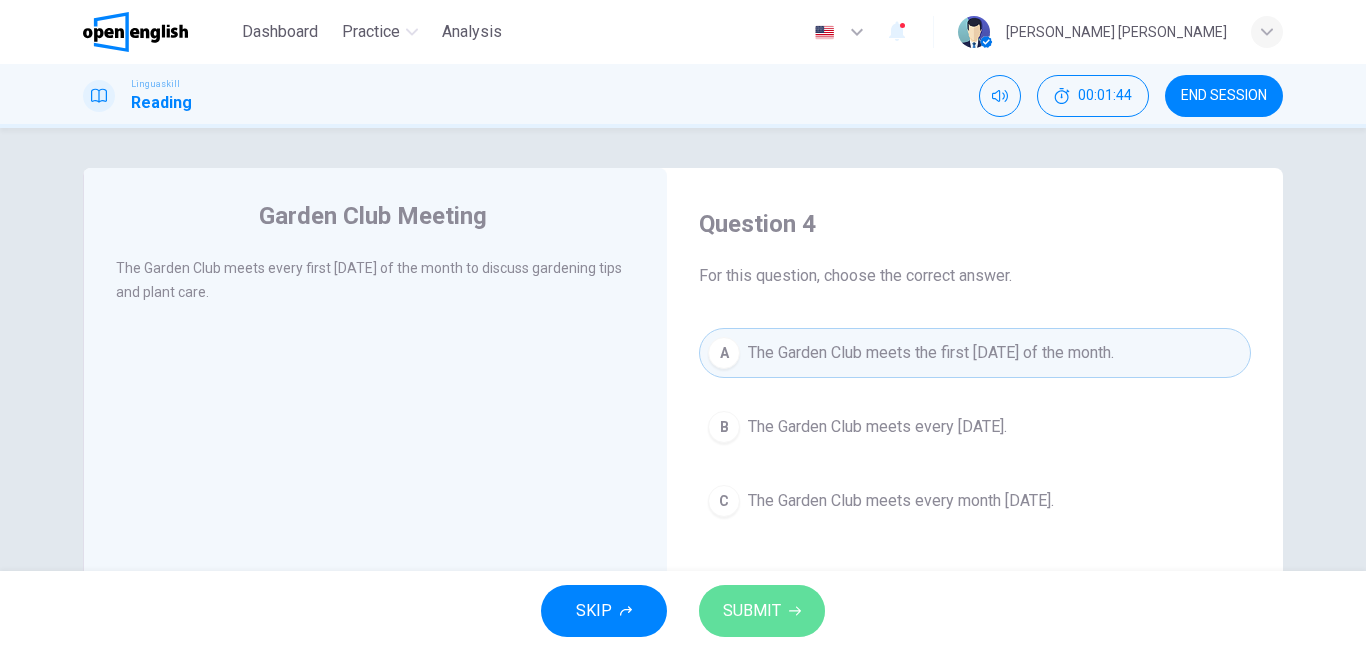 click on "SUBMIT" at bounding box center (762, 611) 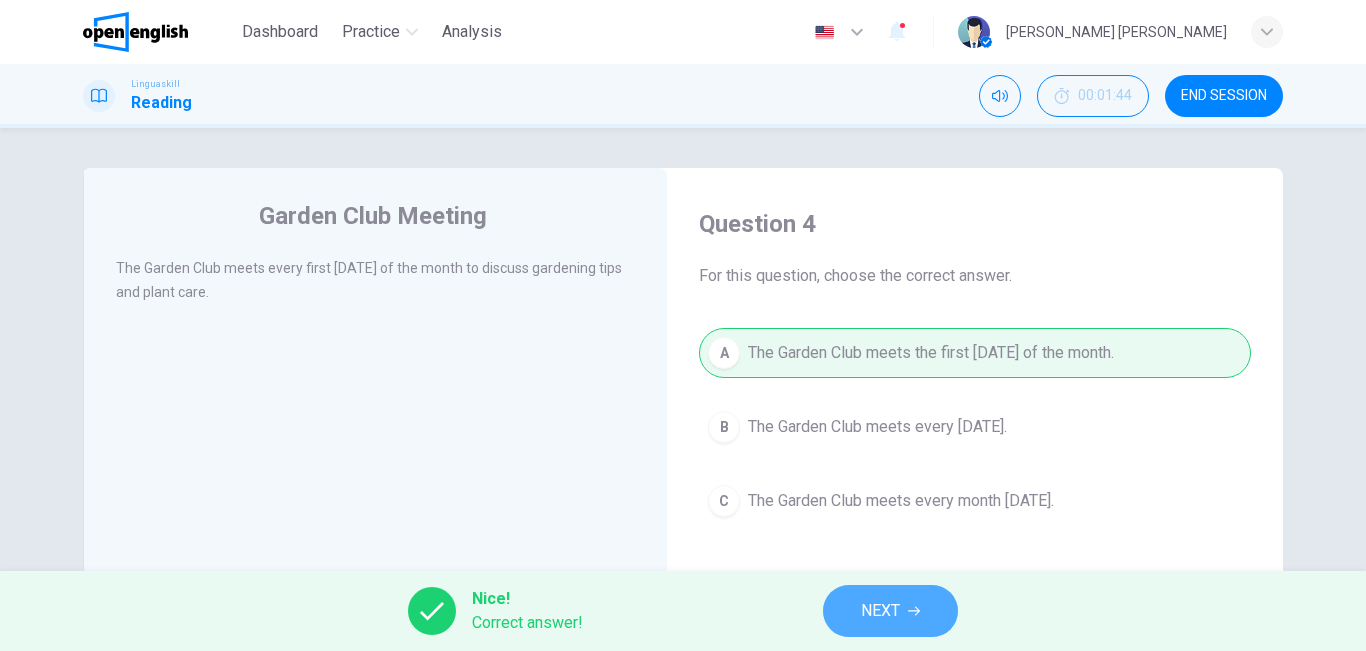 click on "NEXT" at bounding box center (890, 611) 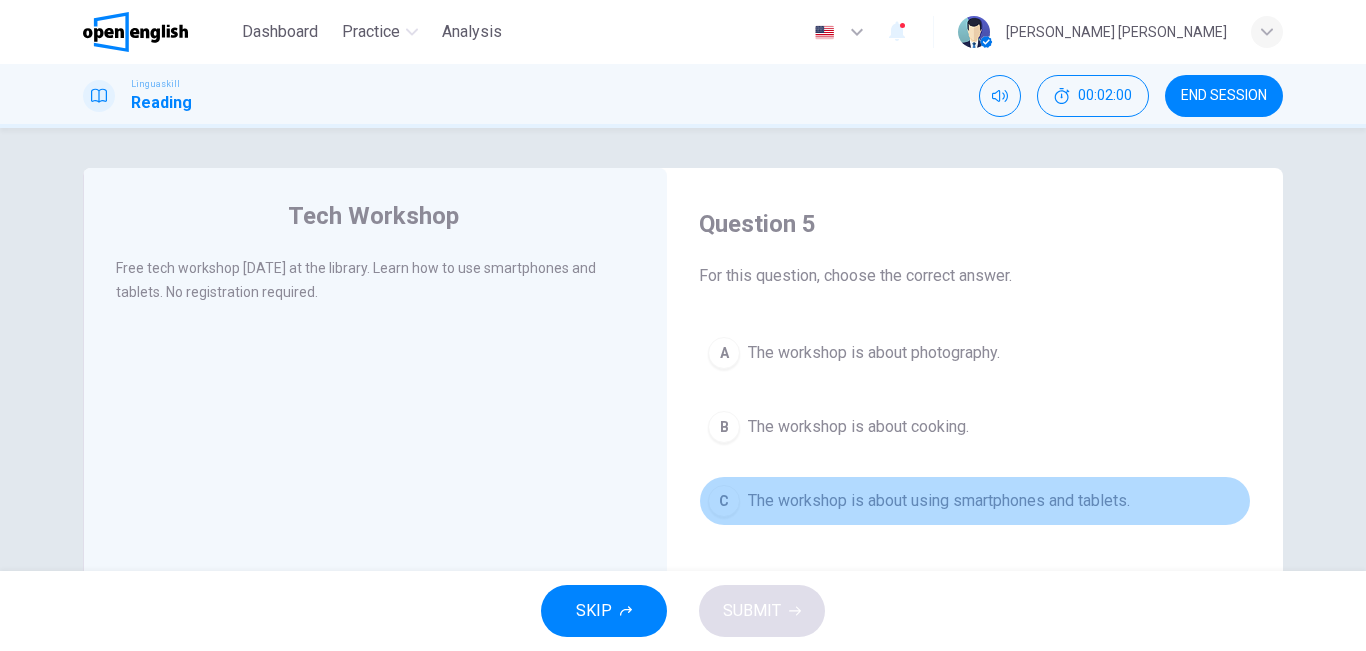 click on "C The workshop is about using smartphones and tablets." at bounding box center (975, 501) 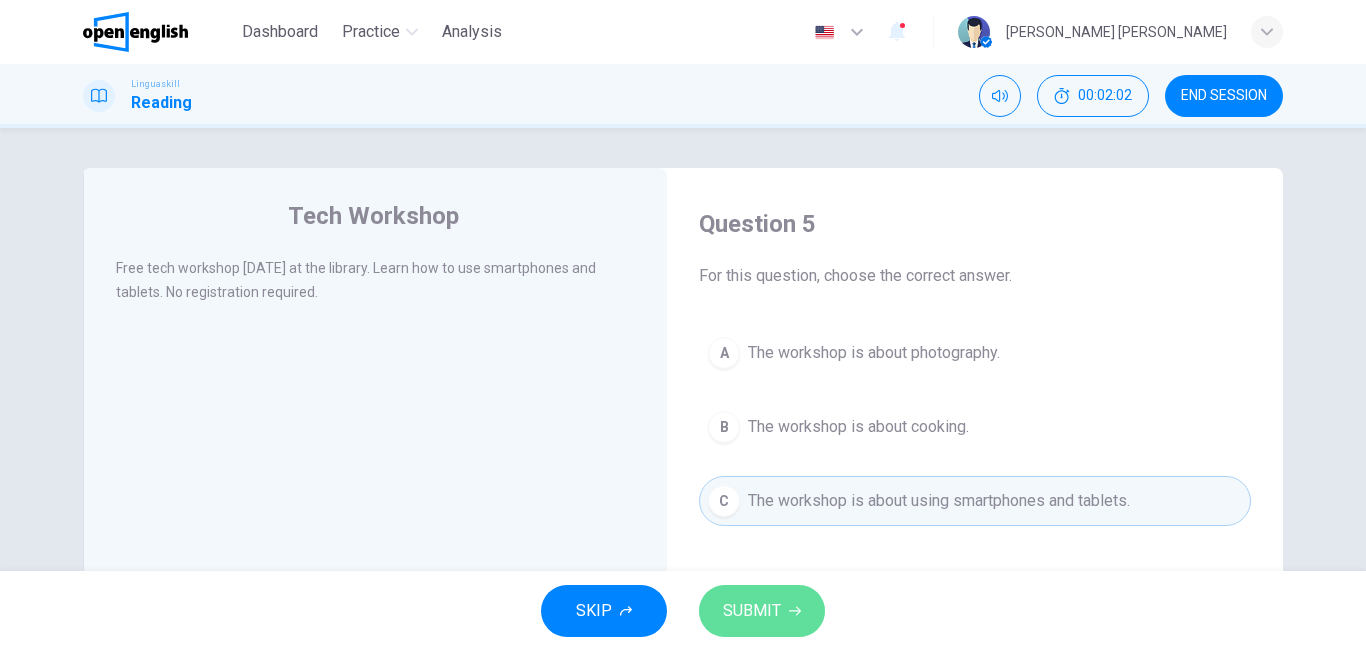 click on "SUBMIT" at bounding box center [752, 611] 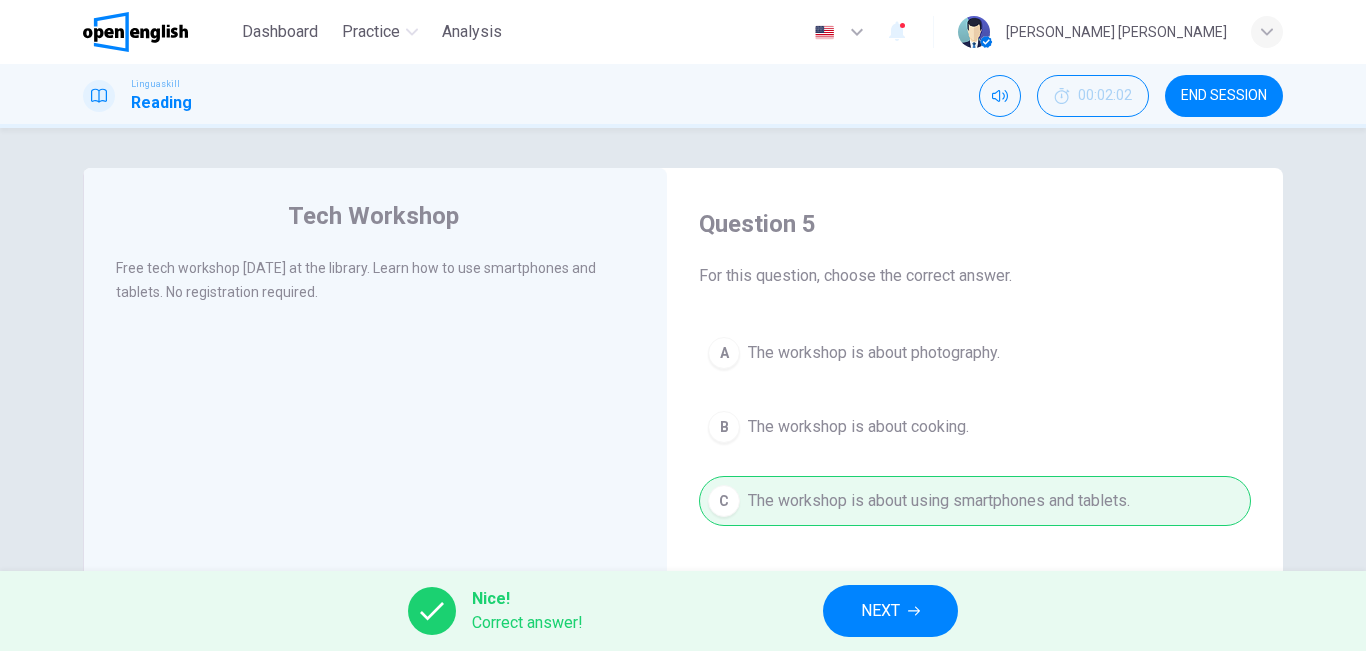 click on "NEXT" at bounding box center [890, 611] 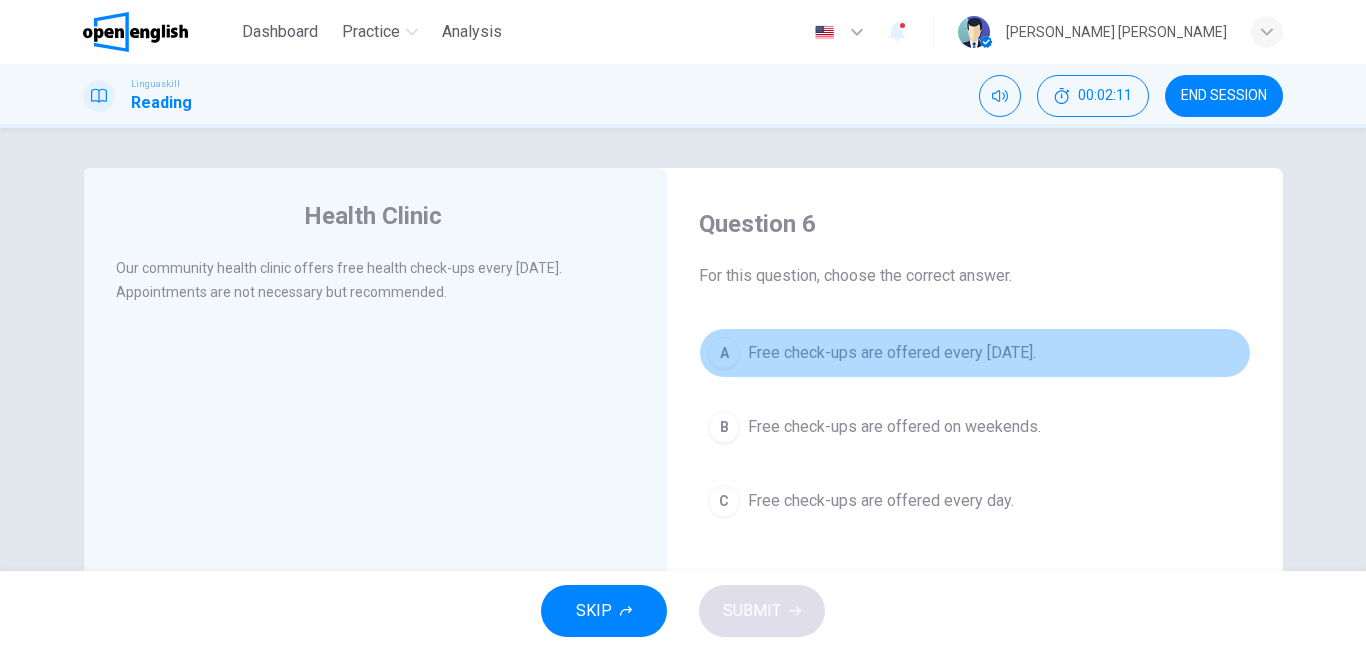 click on "Free check-ups are offered every [DATE]." at bounding box center (892, 353) 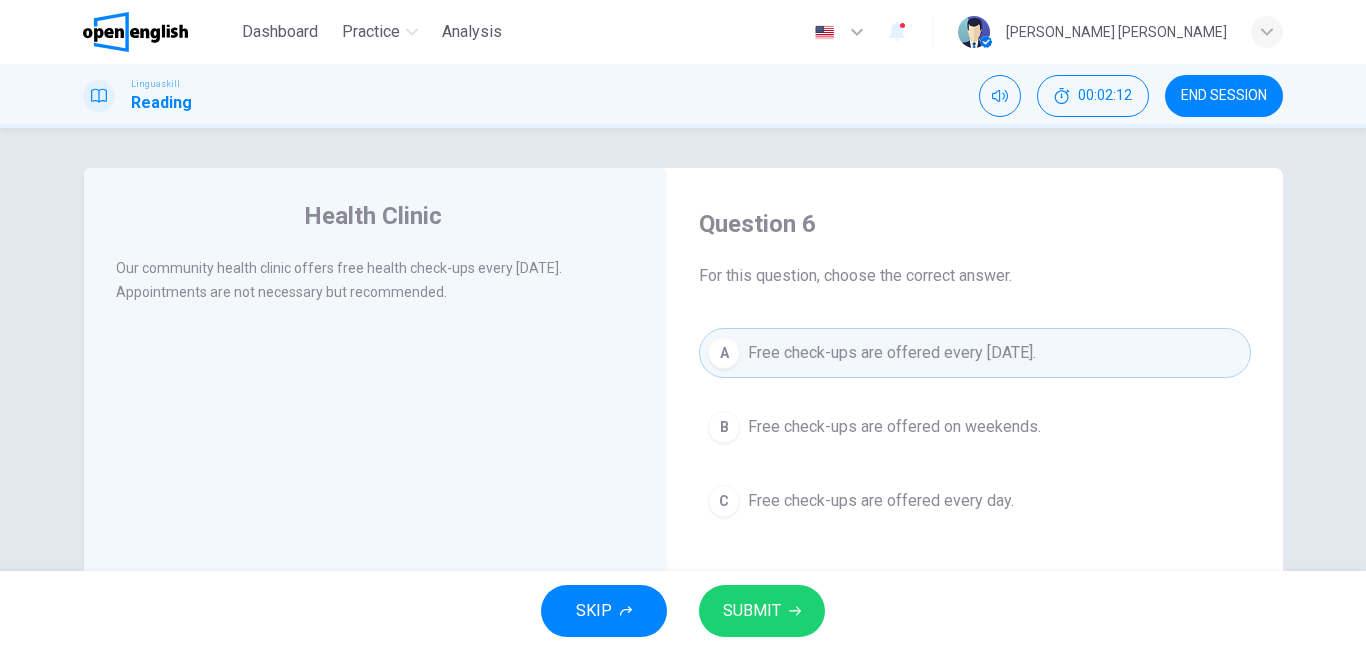 click on "SUBMIT" at bounding box center [752, 611] 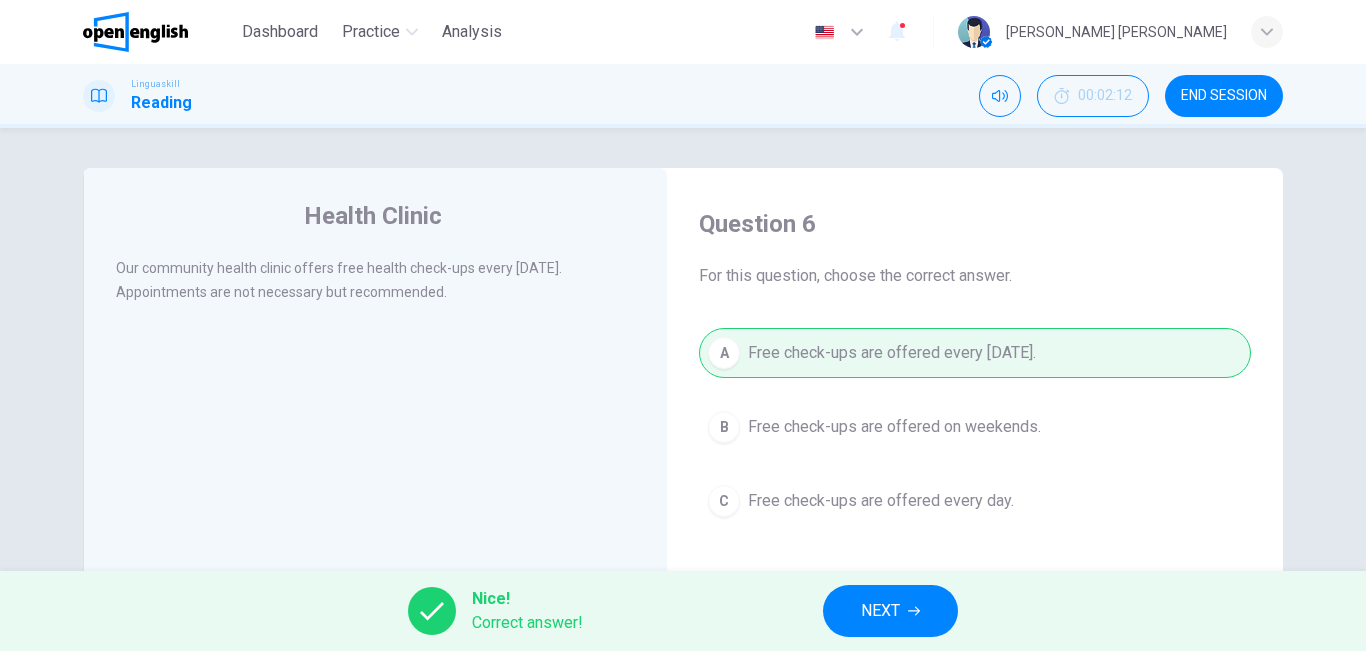 click on "NEXT" at bounding box center [890, 611] 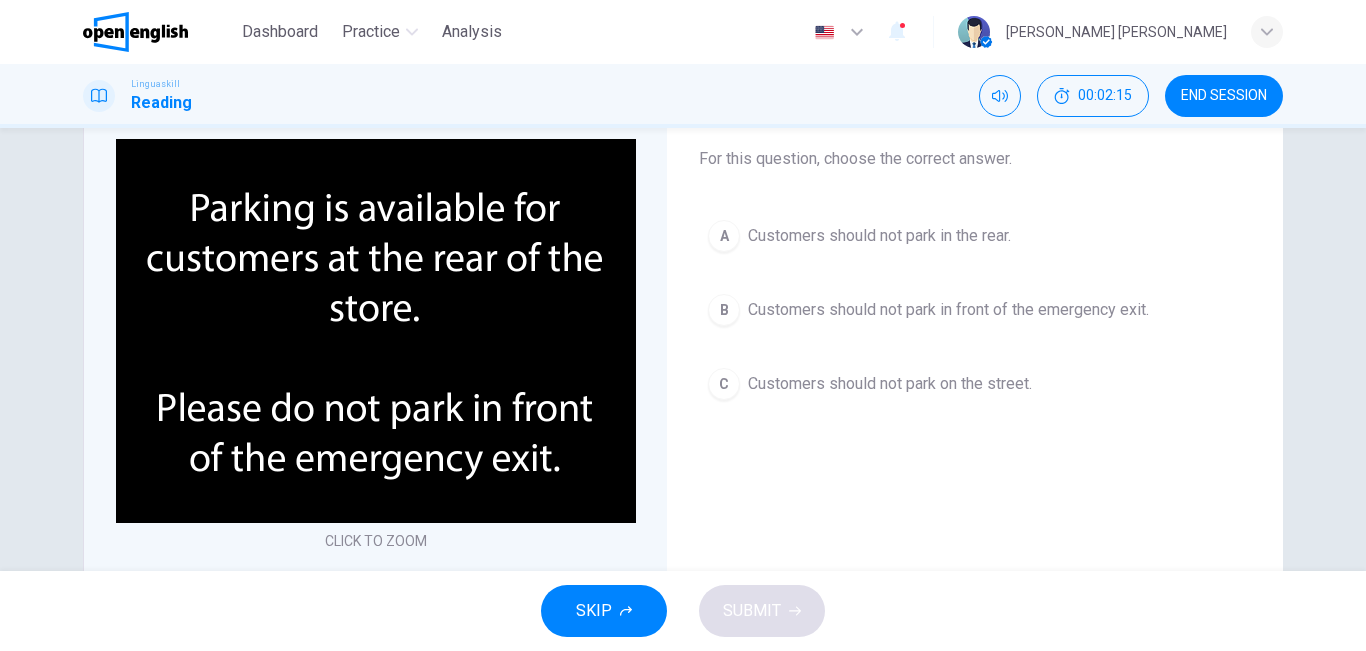 scroll, scrollTop: 100, scrollLeft: 0, axis: vertical 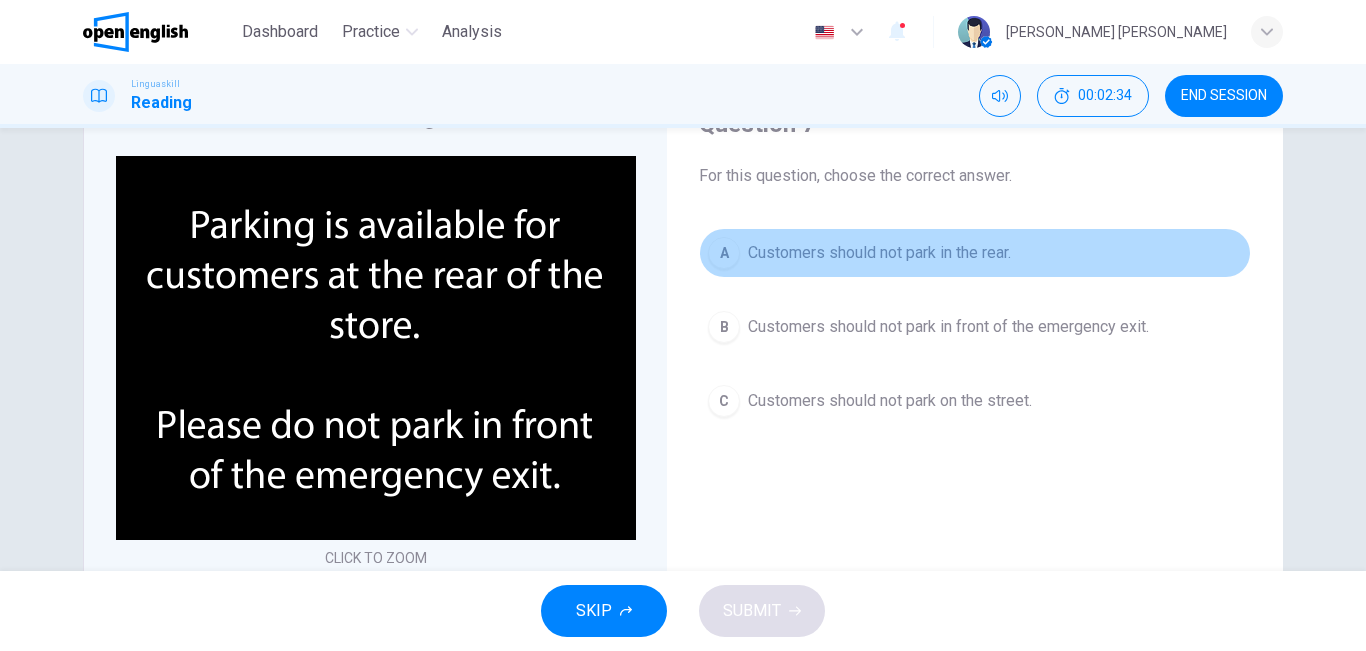 click on "Customers should not park in the rear." at bounding box center (879, 253) 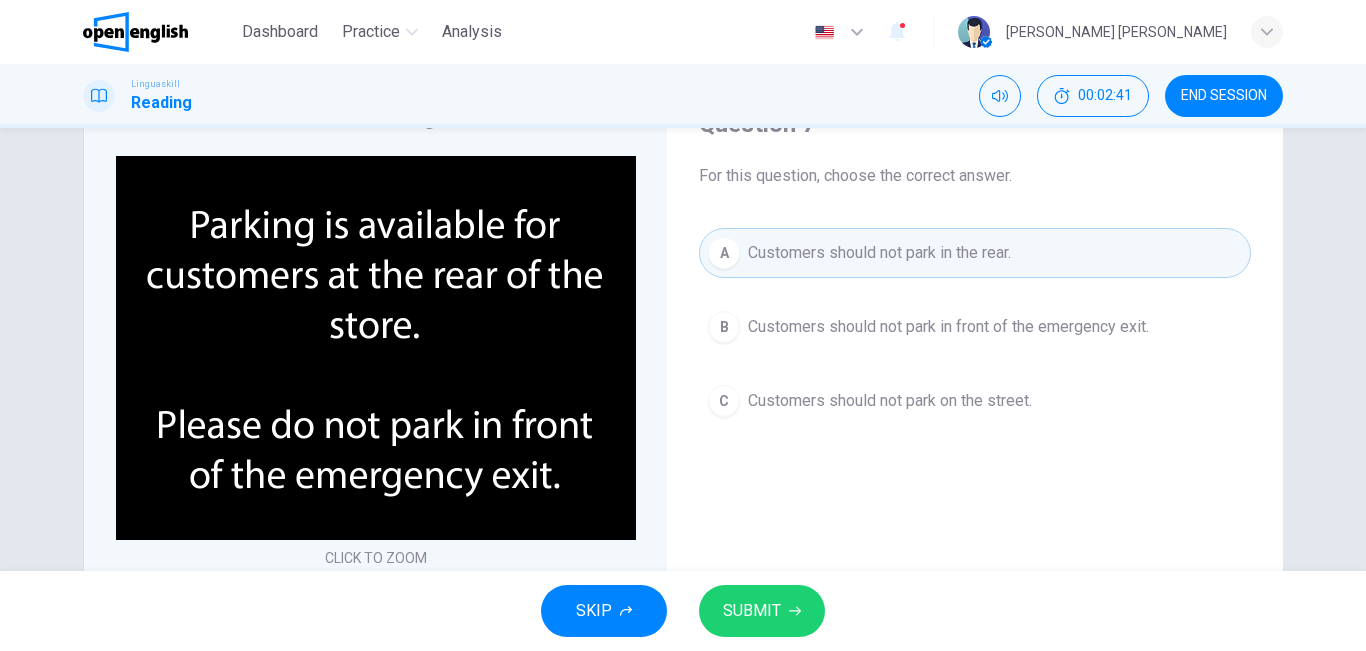 click on "Customers should not park in front of the emergency exit." at bounding box center [948, 327] 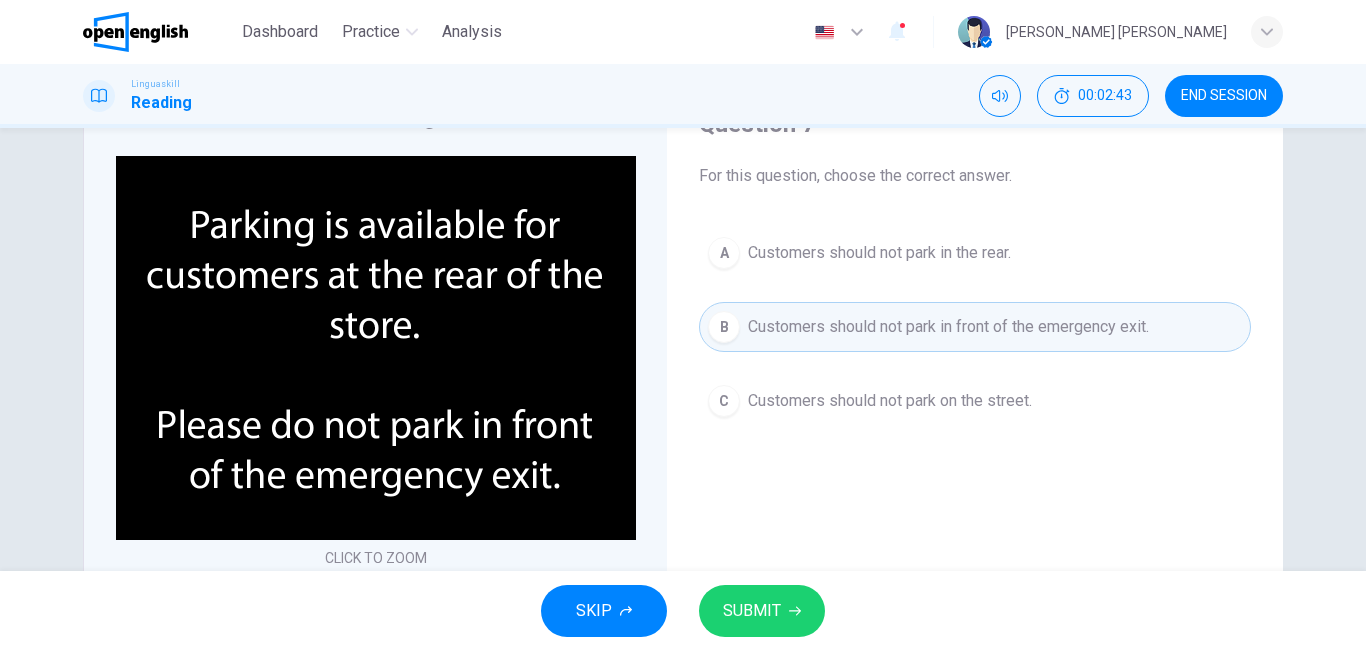 click on "SUBMIT" at bounding box center (752, 611) 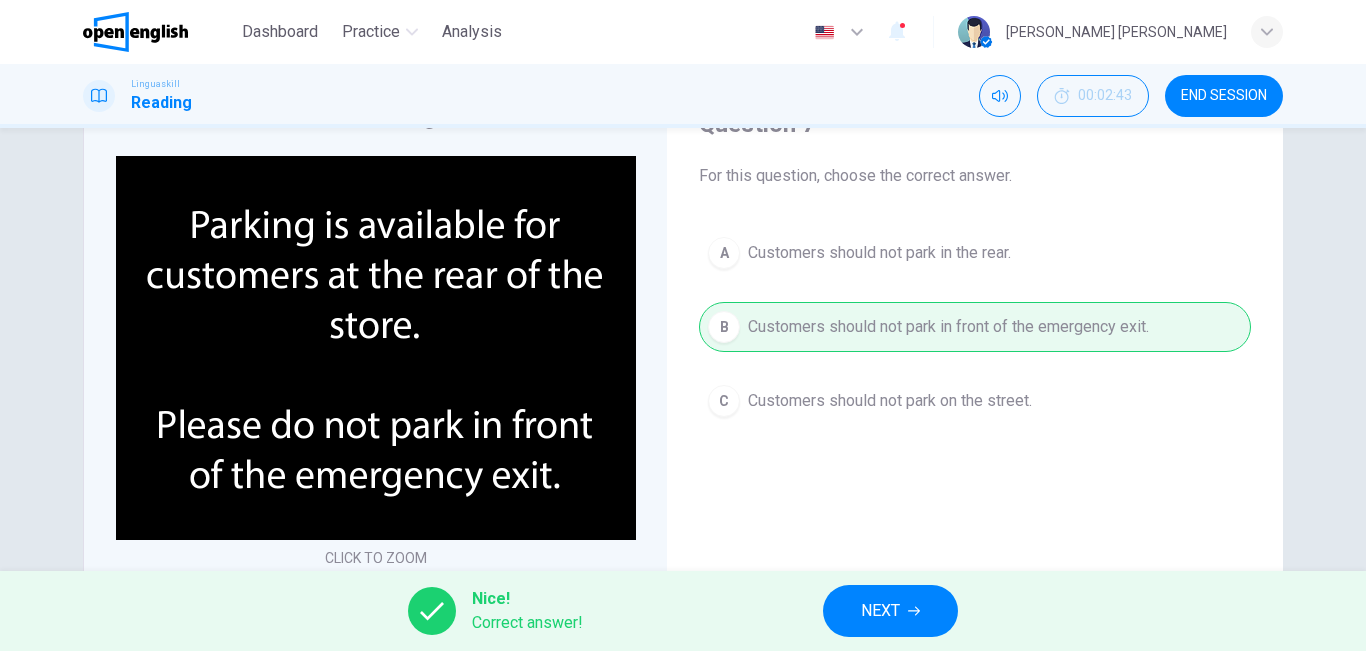 click on "NEXT" at bounding box center [890, 611] 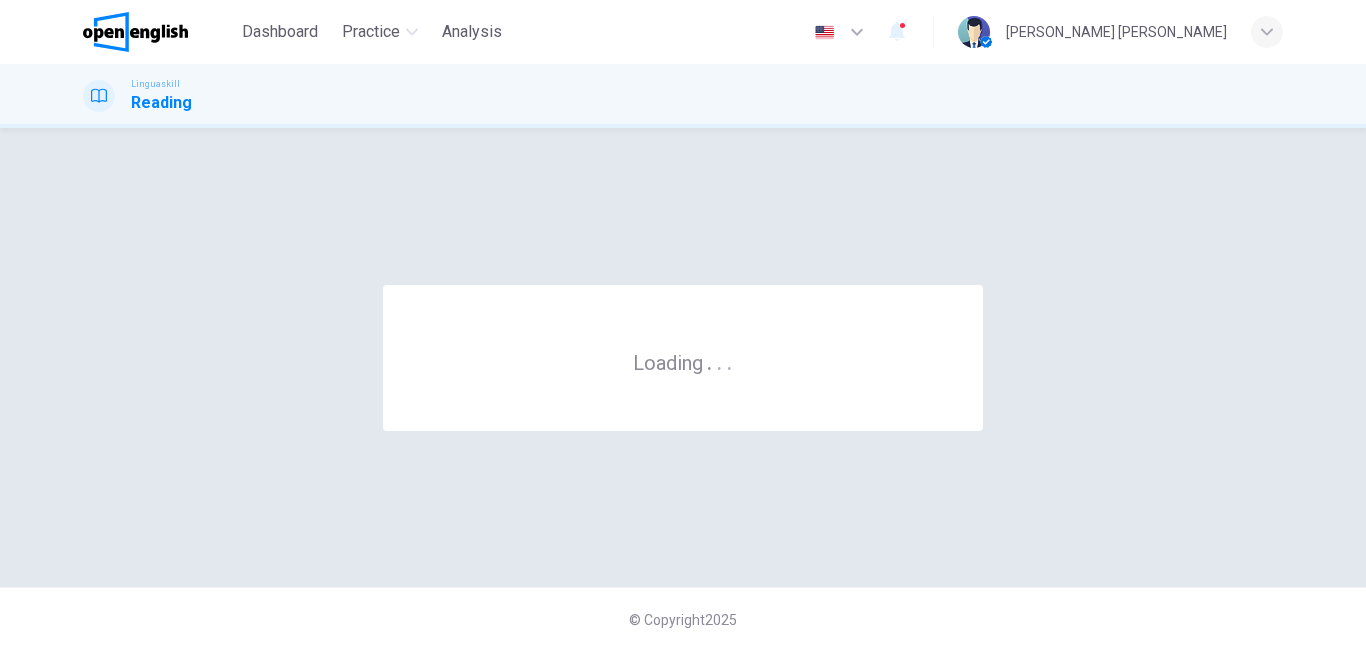 scroll, scrollTop: 0, scrollLeft: 0, axis: both 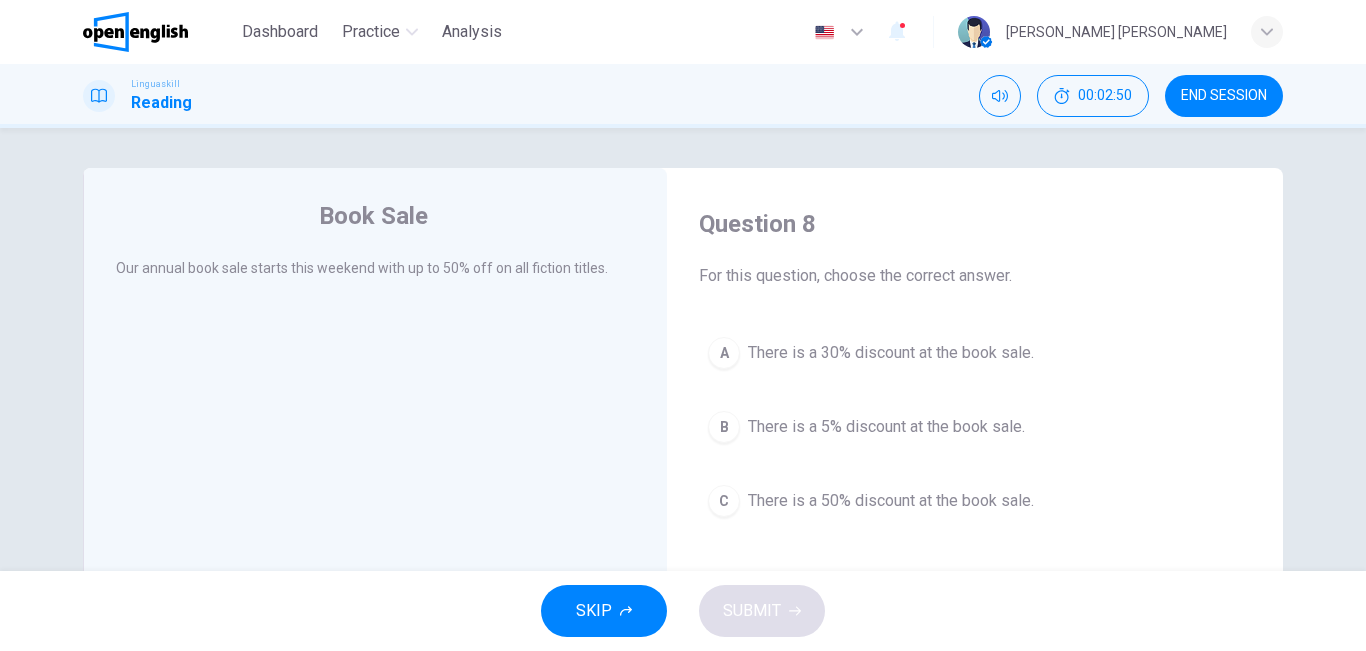 click on "Book Sale Our annual book sale starts this weekend with up to 50% off on all fiction titles." at bounding box center (375, 515) 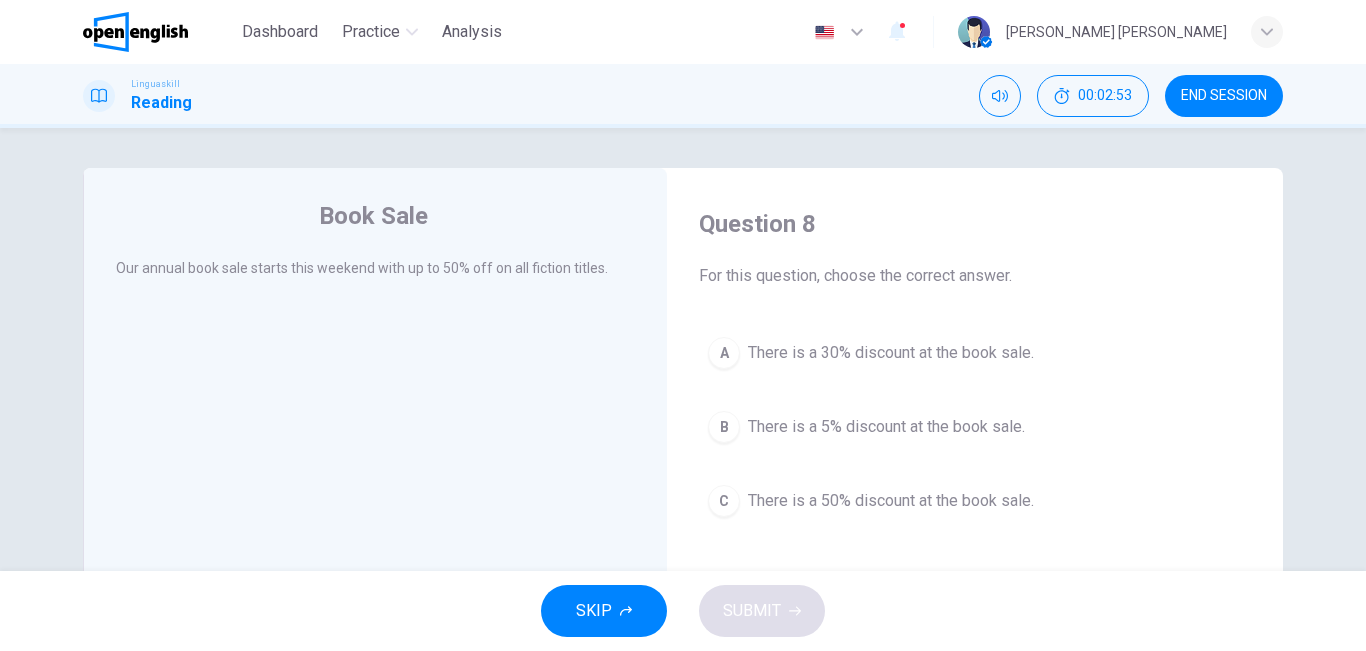 click on "C There is a 50% discount at the book sale." at bounding box center (975, 501) 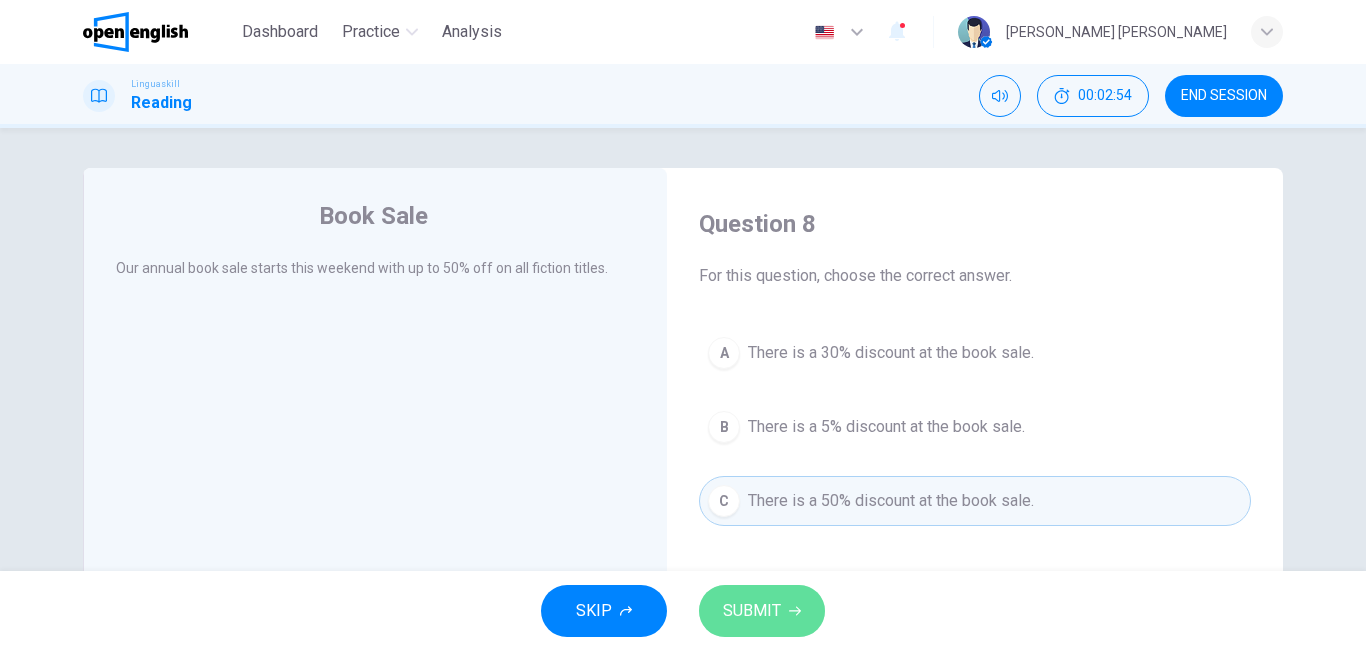 click on "SUBMIT" at bounding box center (752, 611) 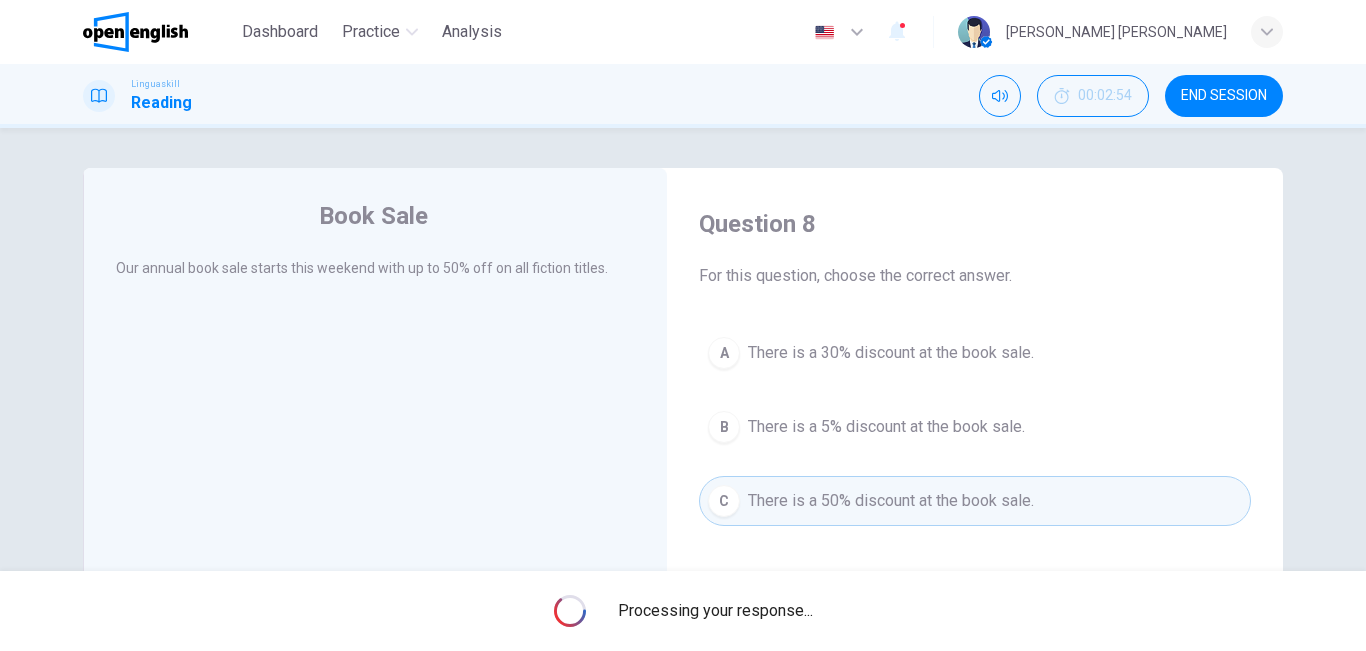 click on "Processing your response..." at bounding box center (715, 611) 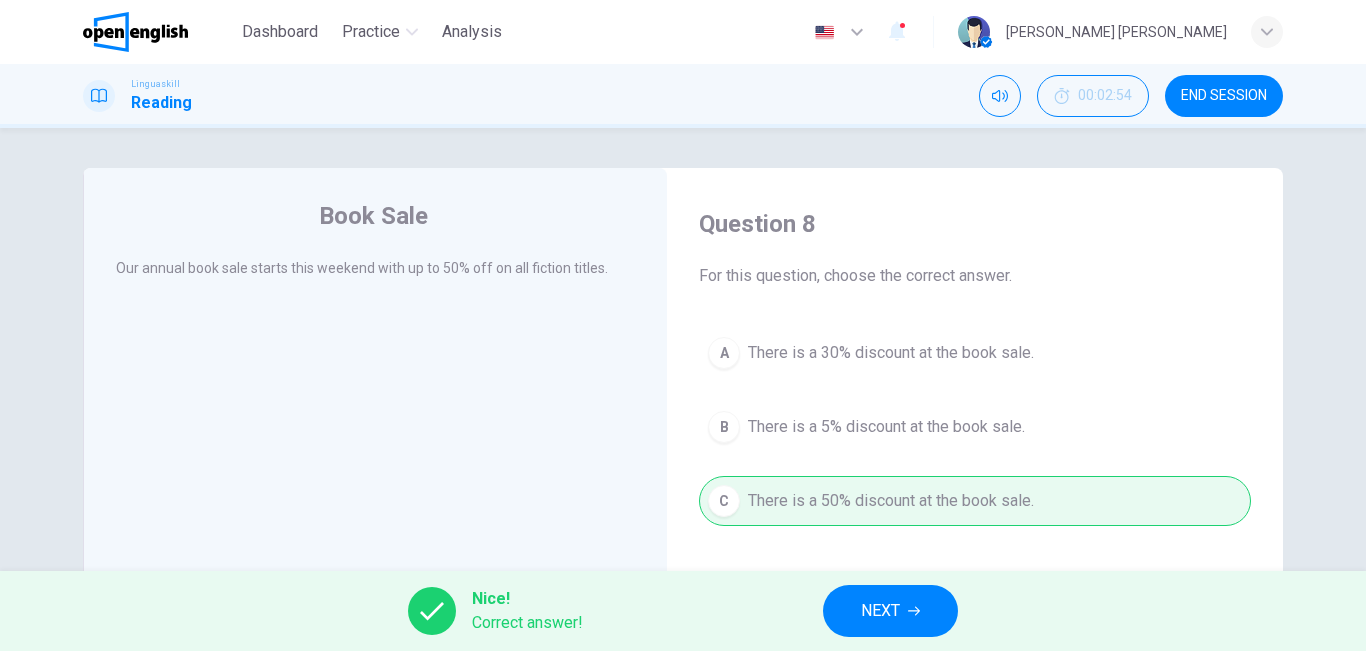 click on "NEXT" at bounding box center (890, 611) 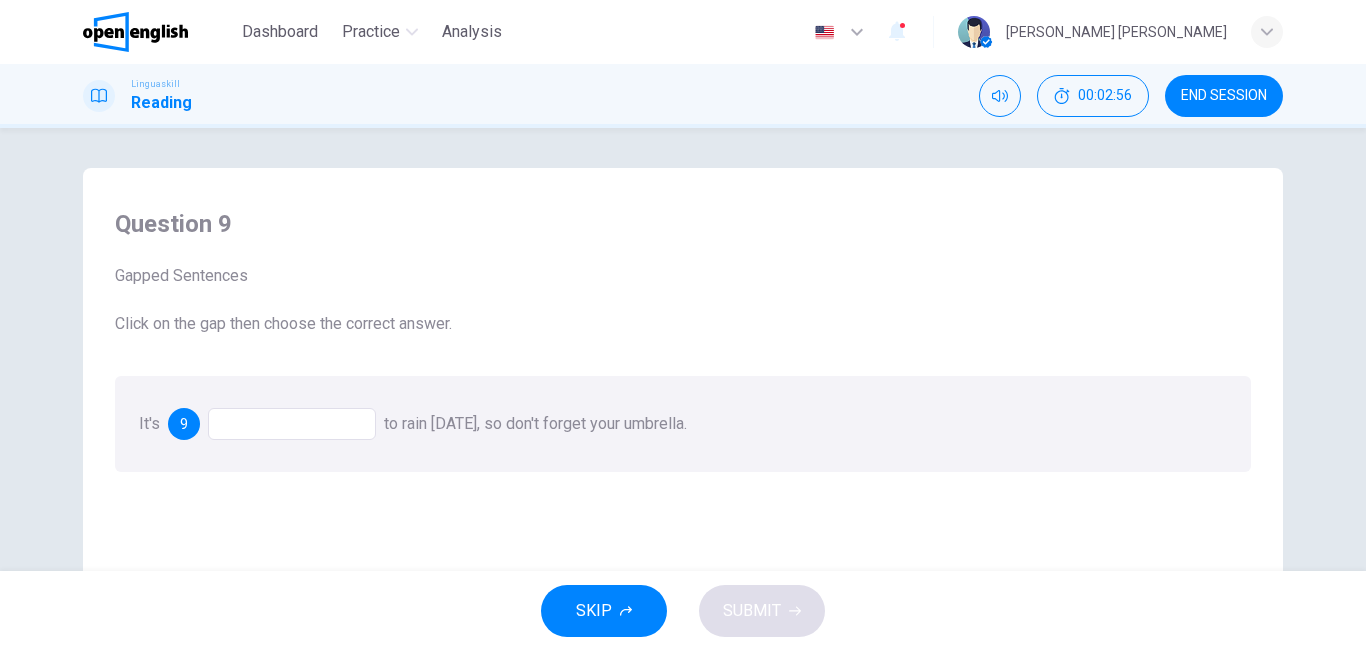 click at bounding box center (292, 424) 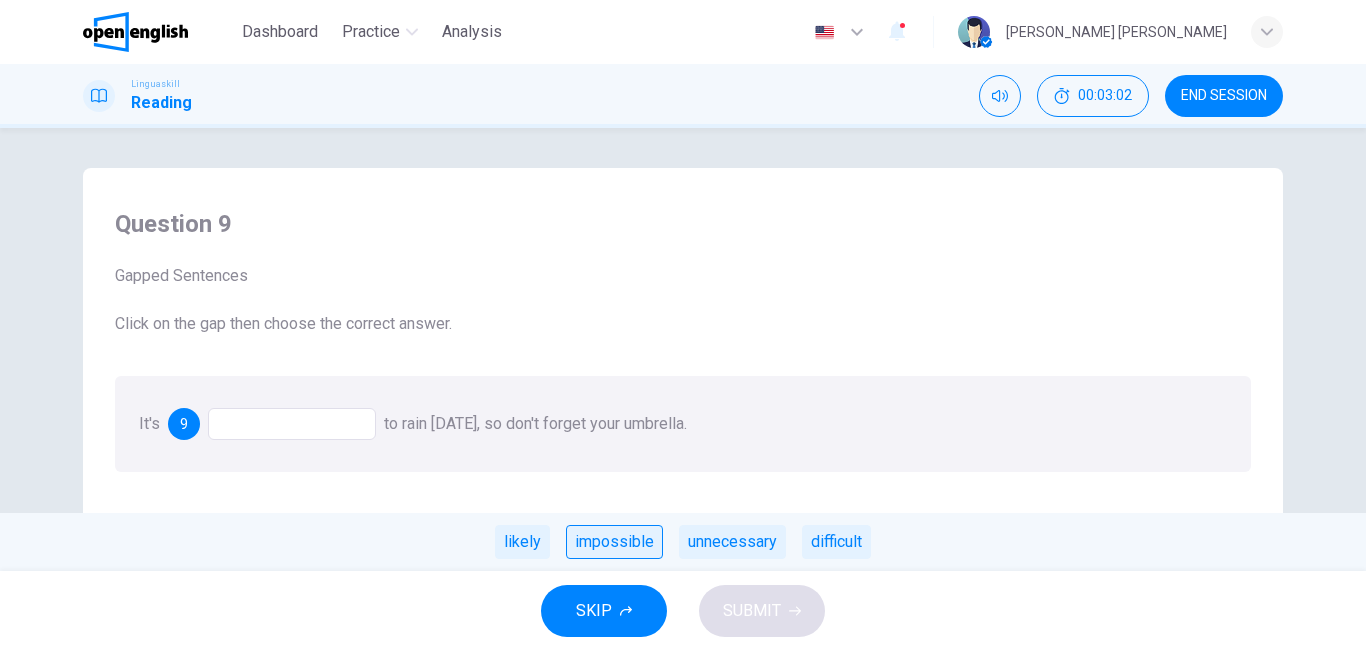 click on "impossible" at bounding box center [614, 542] 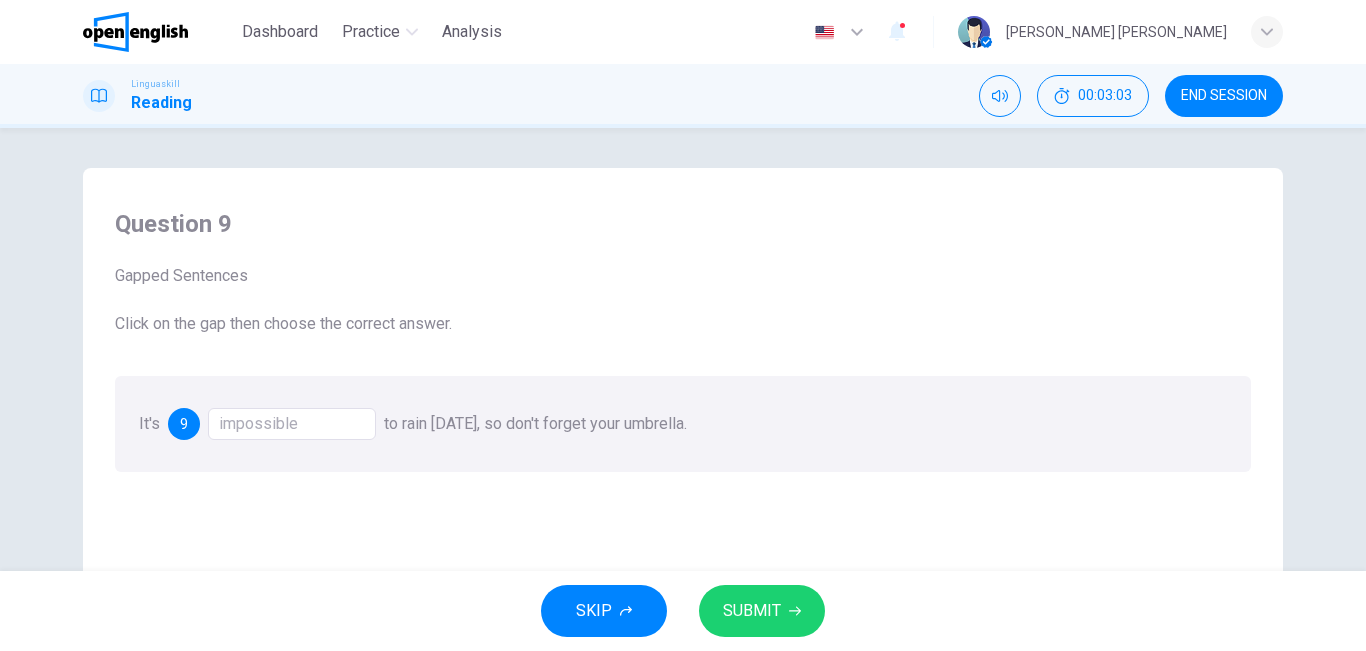 click on "SUBMIT" at bounding box center [752, 611] 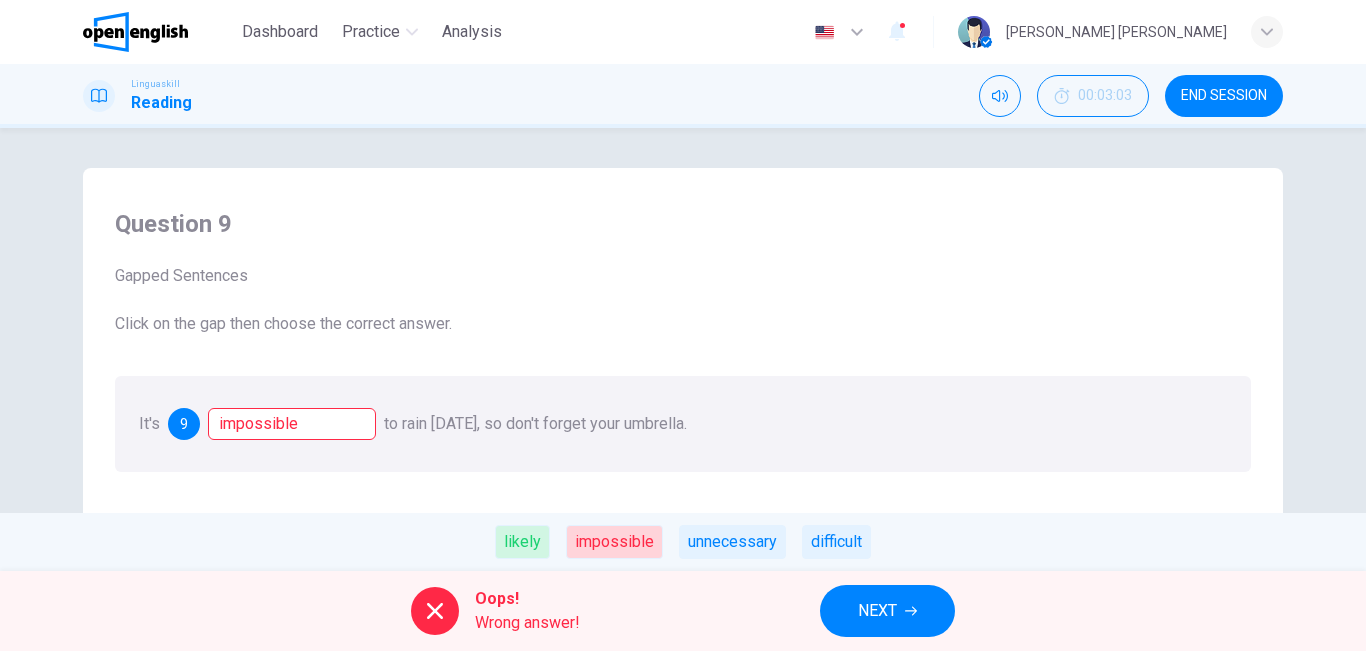click on "NEXT" at bounding box center [887, 611] 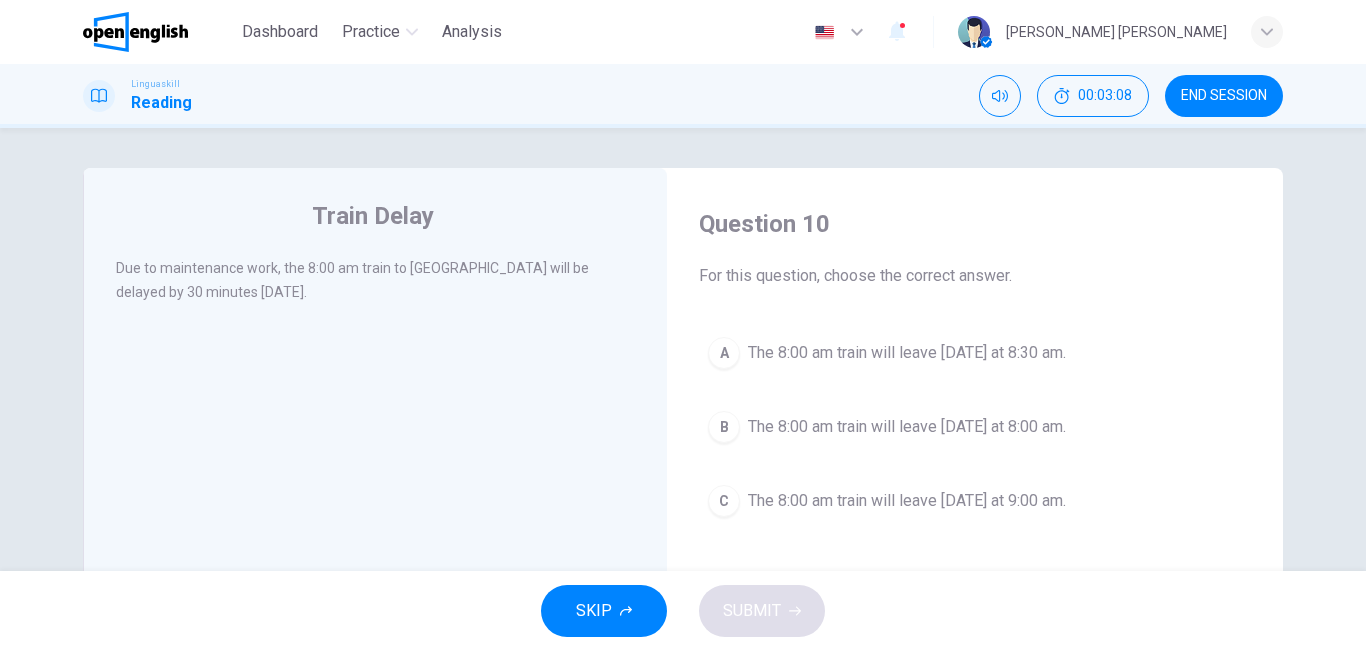 click on "A The 8:00 am train will leave [DATE] at 8:30 am." at bounding box center [975, 353] 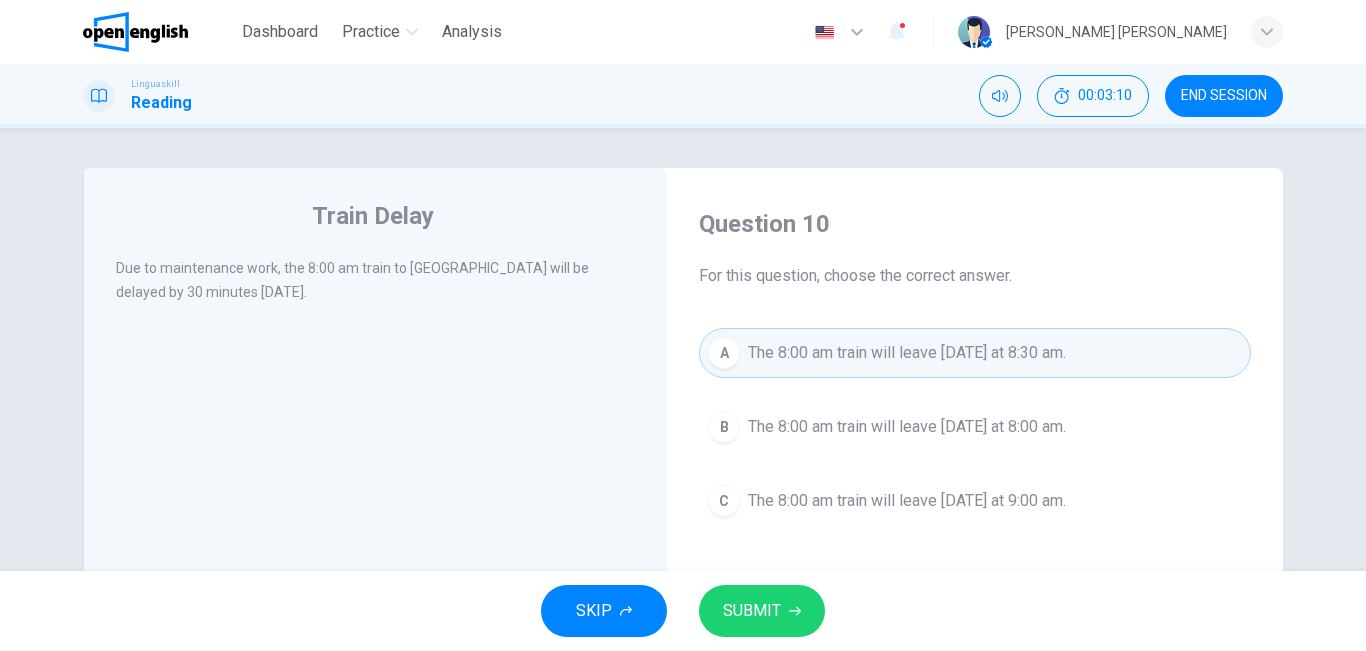 click on "SKIP SUBMIT" at bounding box center (683, 611) 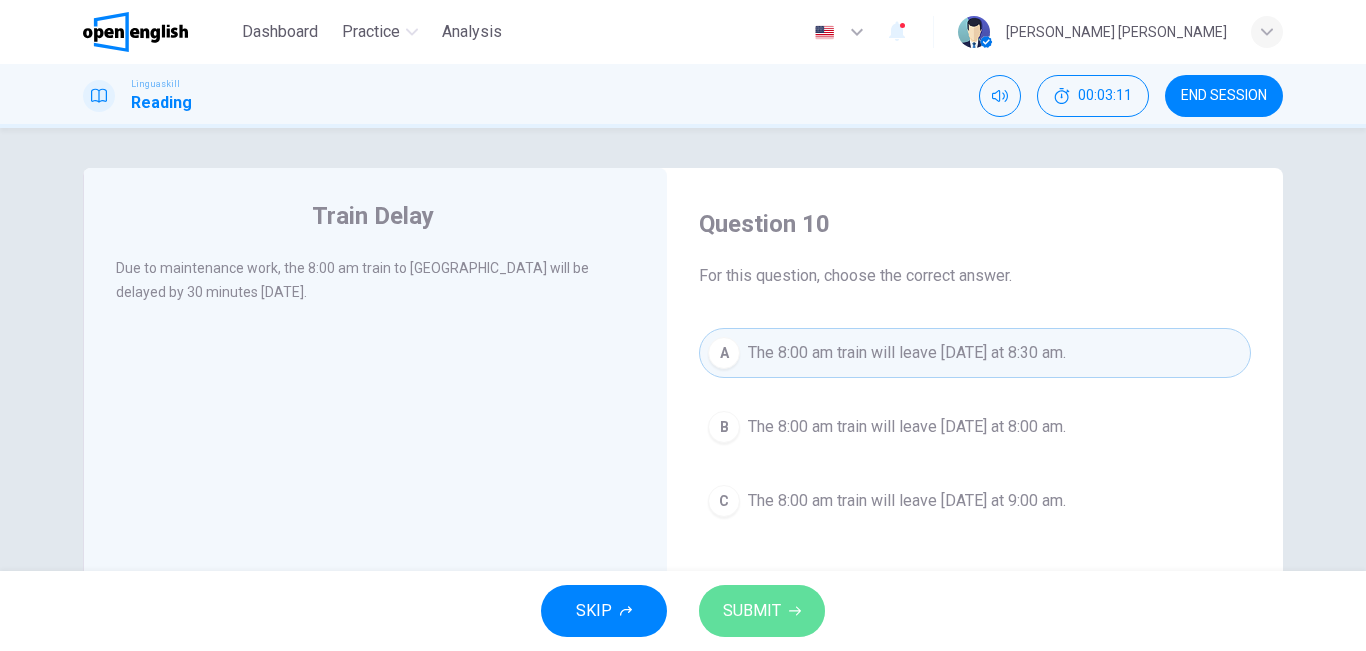 click on "SUBMIT" at bounding box center (762, 611) 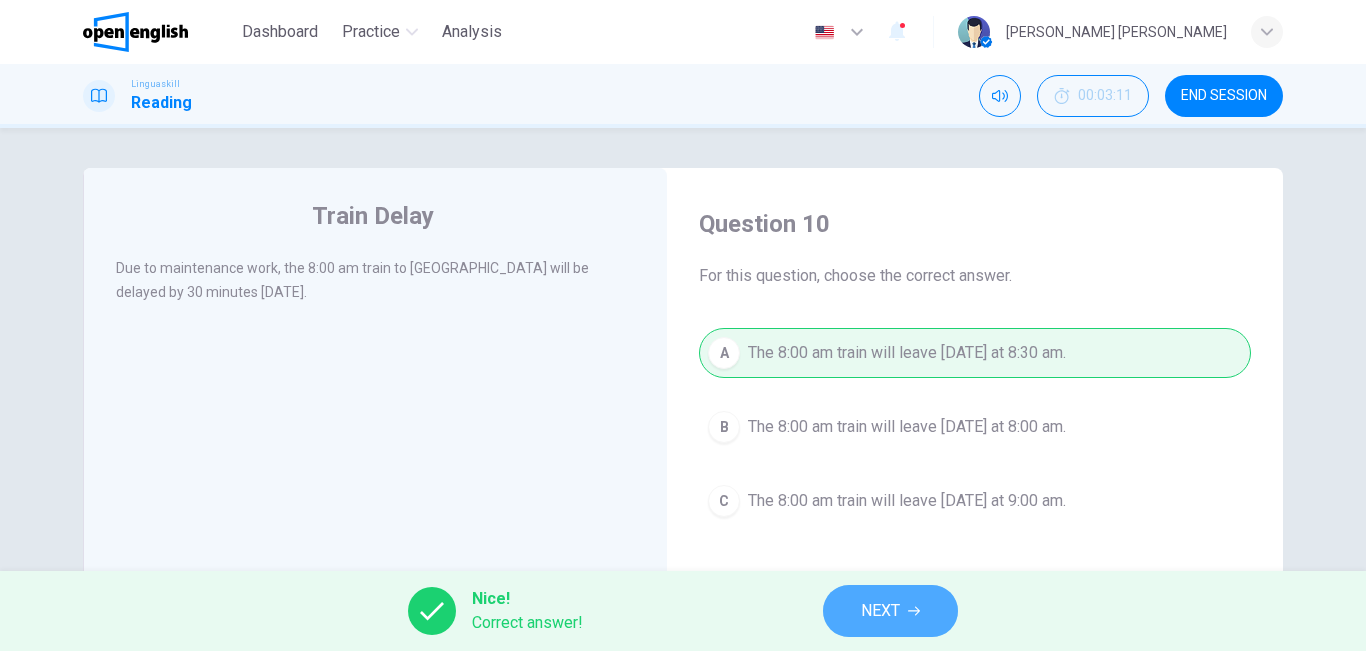 click on "NEXT" at bounding box center (880, 611) 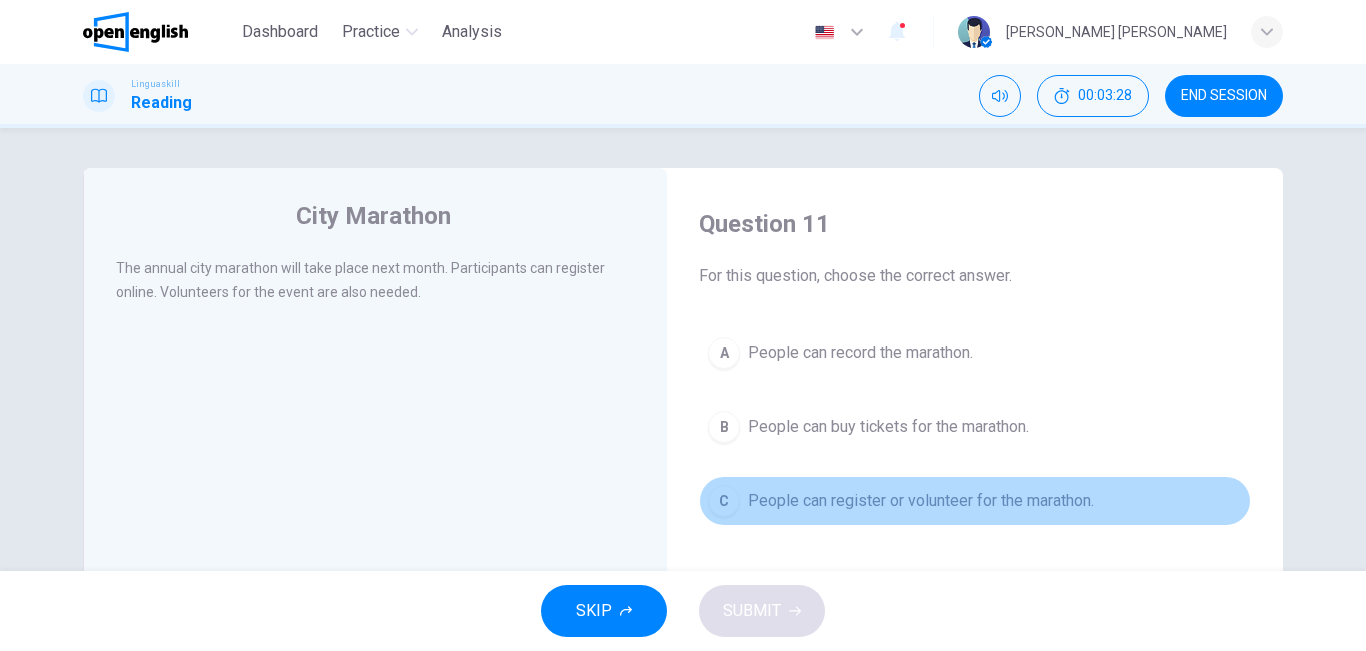 click on "People can register or volunteer for the marathon." at bounding box center [921, 501] 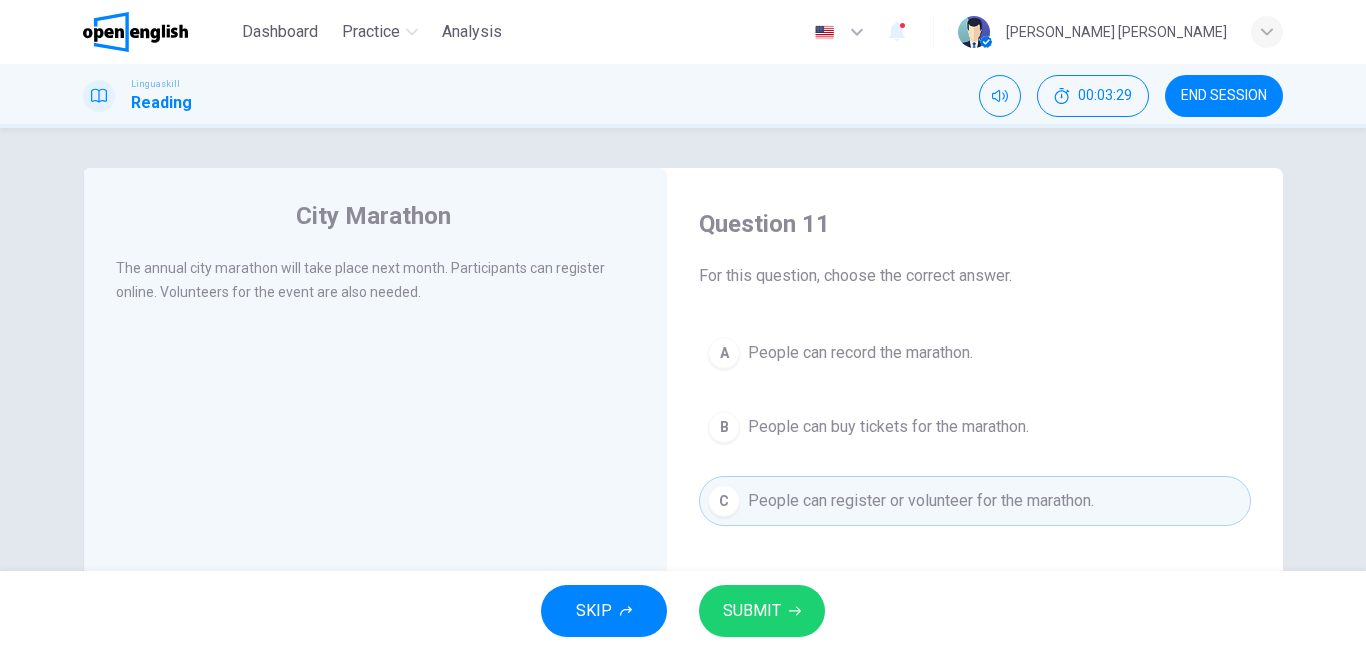 click on "SUBMIT" at bounding box center [752, 611] 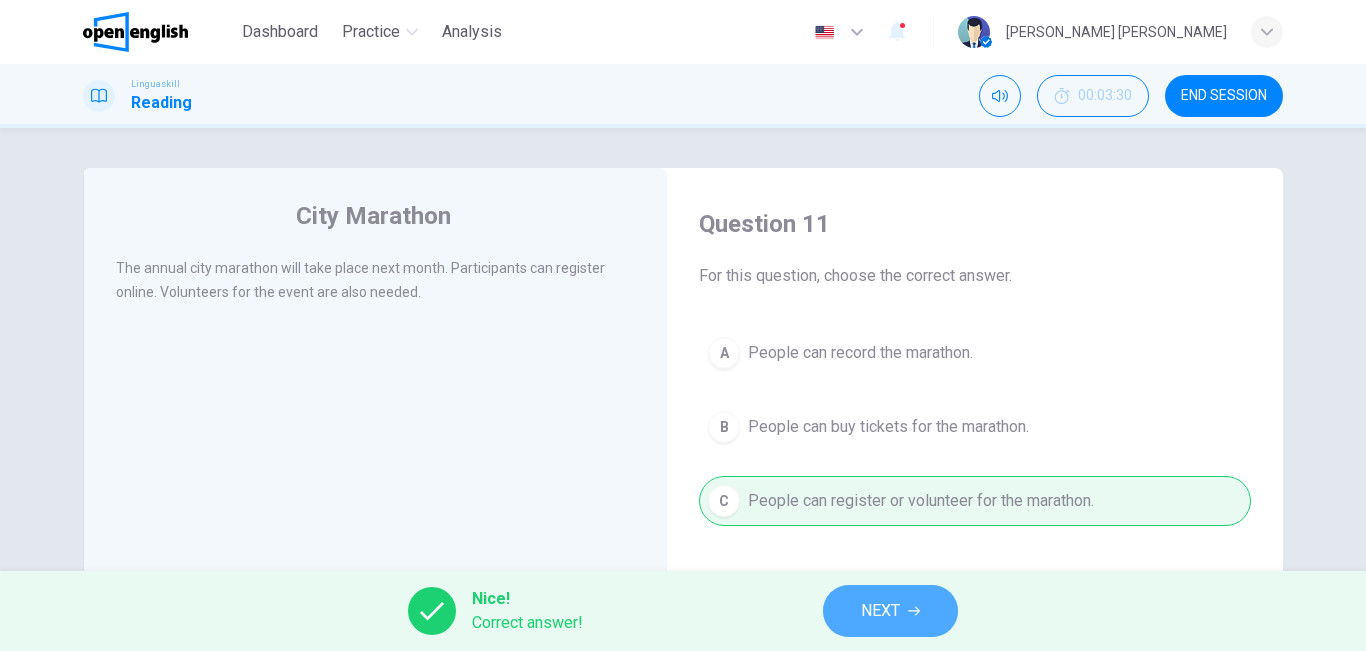 click on "NEXT" at bounding box center [880, 611] 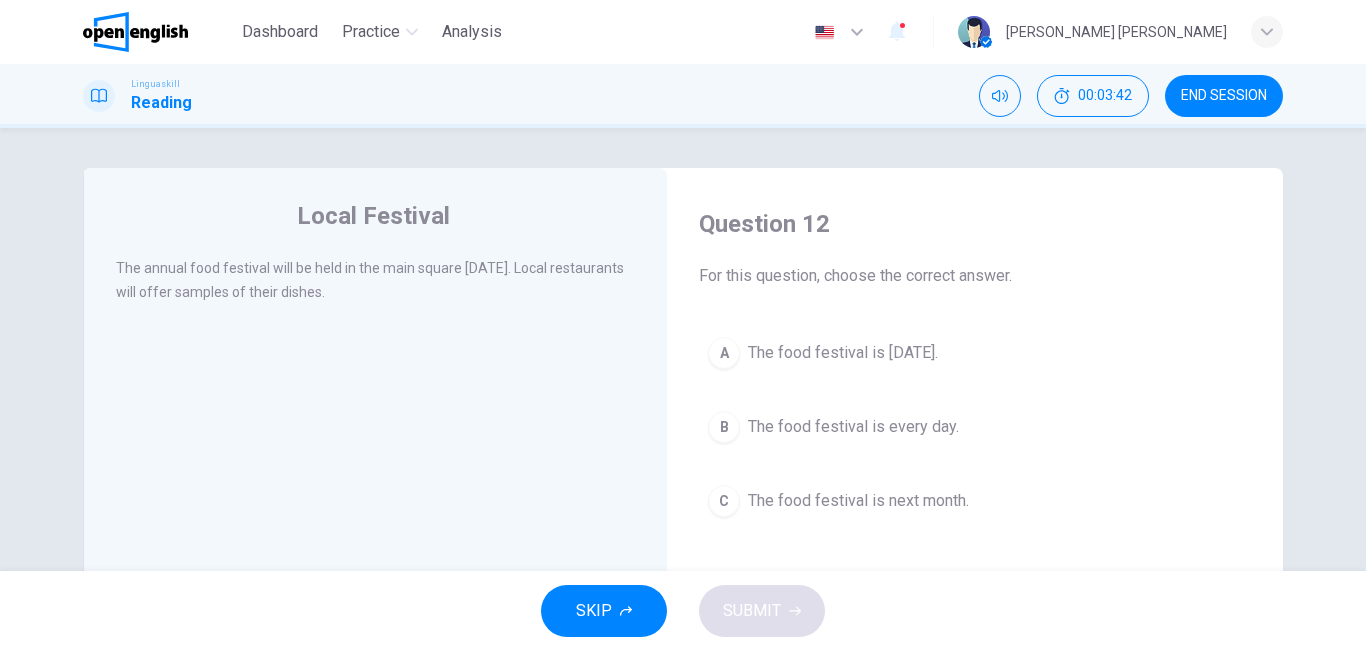 click on "Question 12 For this question, choose the correct answer. A The food festival is [DATE]. B The food festival is every day. C The food festival is next month." at bounding box center [975, 367] 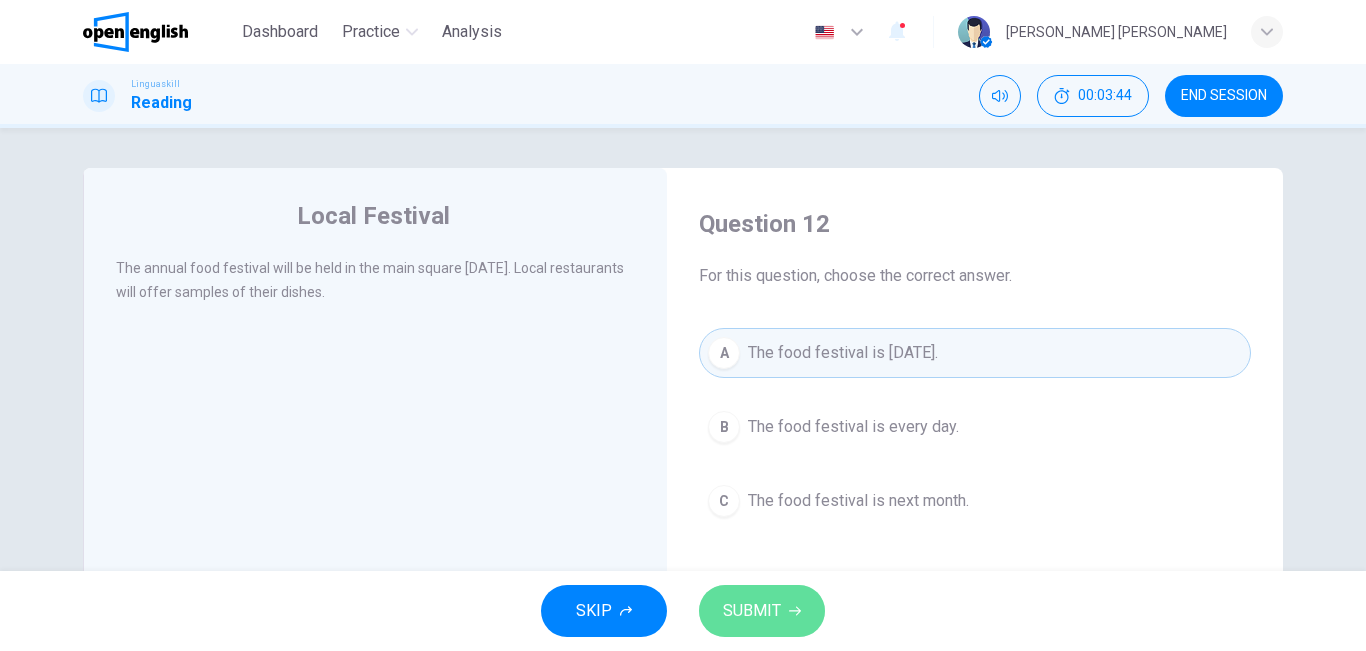 click on "SUBMIT" at bounding box center (752, 611) 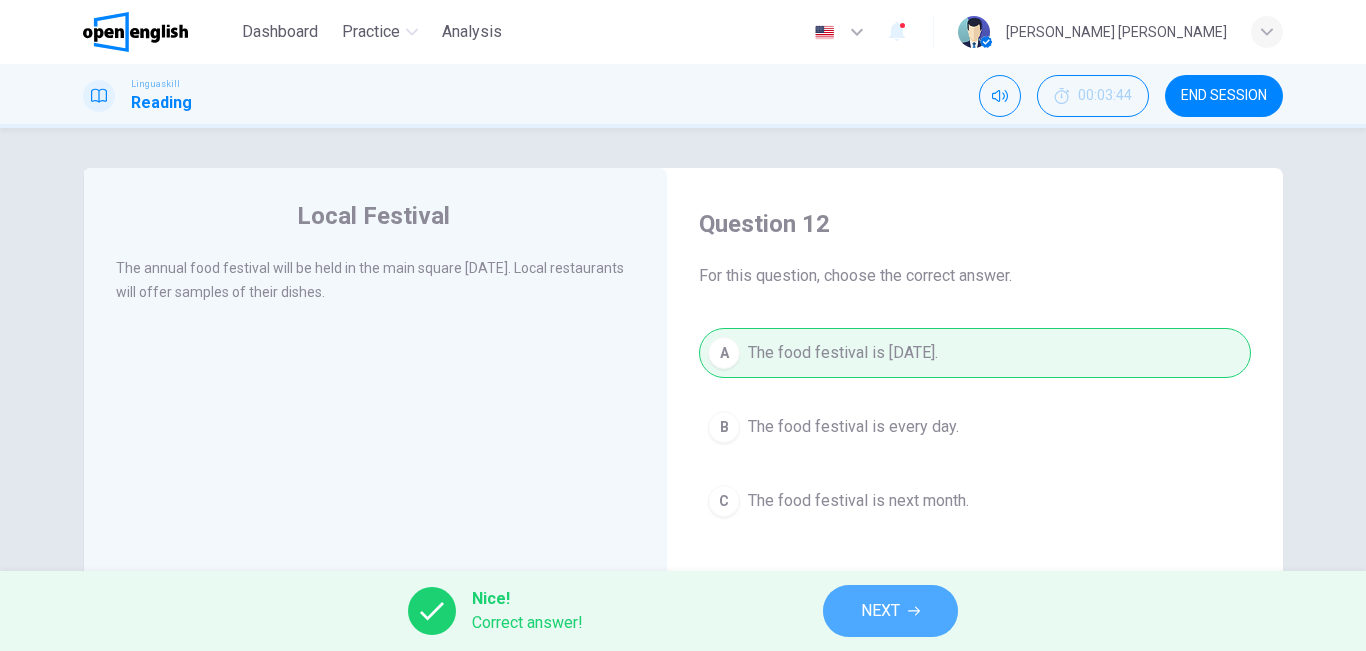 click on "NEXT" at bounding box center (880, 611) 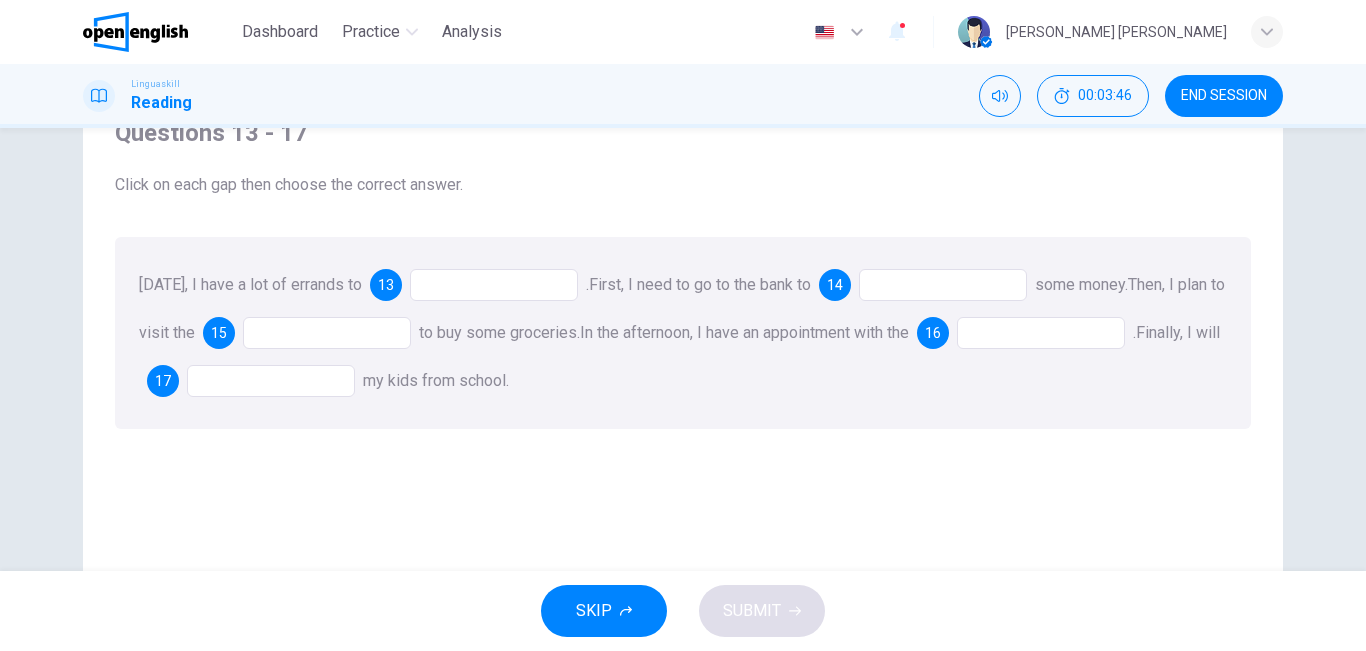 scroll, scrollTop: 115, scrollLeft: 0, axis: vertical 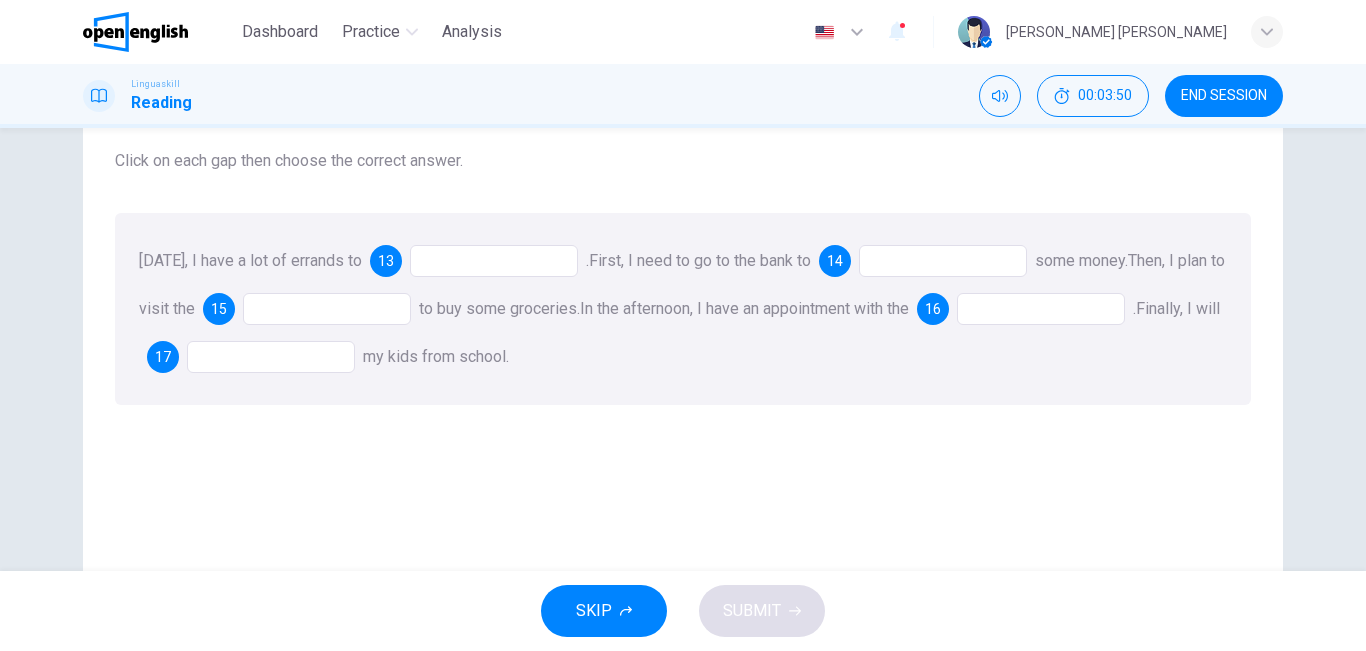 click at bounding box center (494, 261) 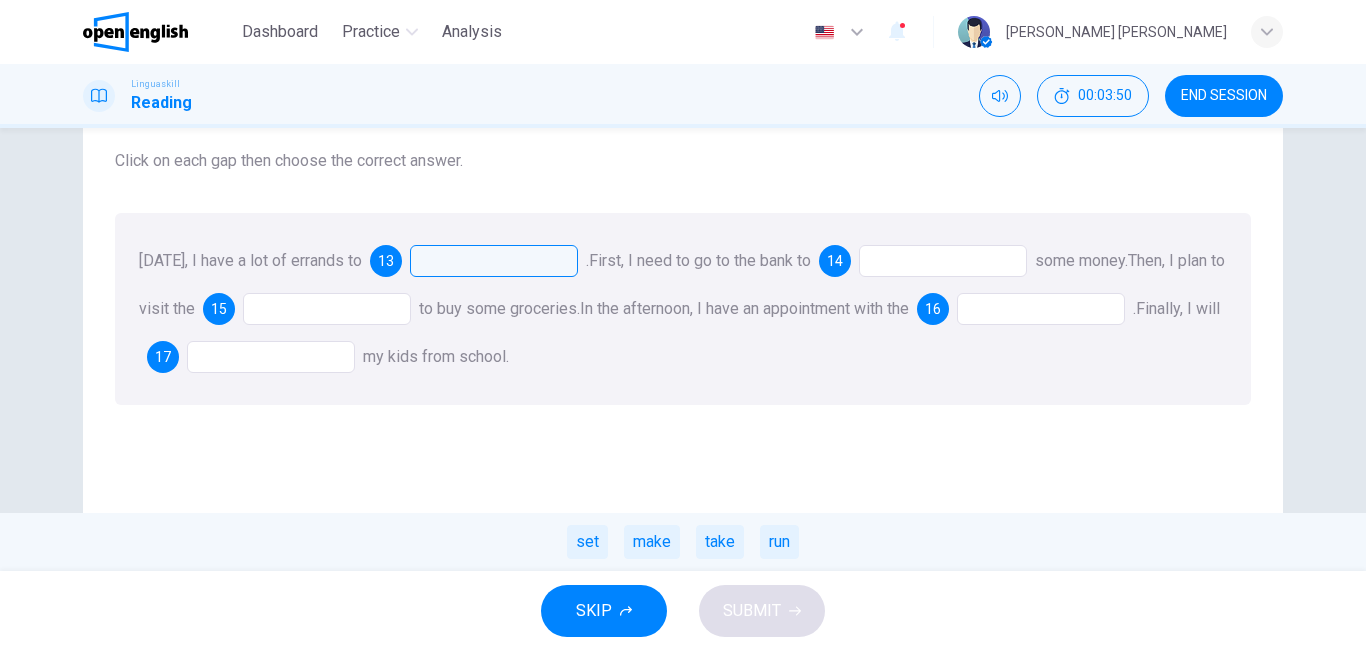 click at bounding box center (494, 261) 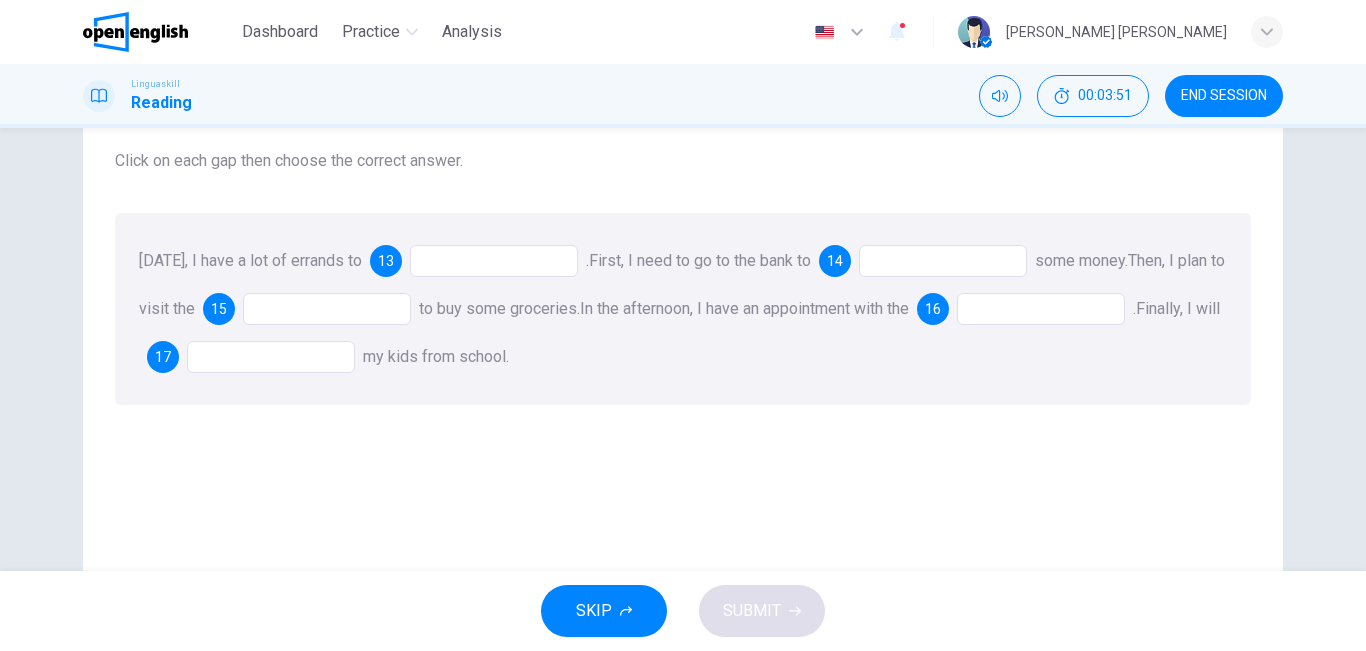 click at bounding box center (494, 261) 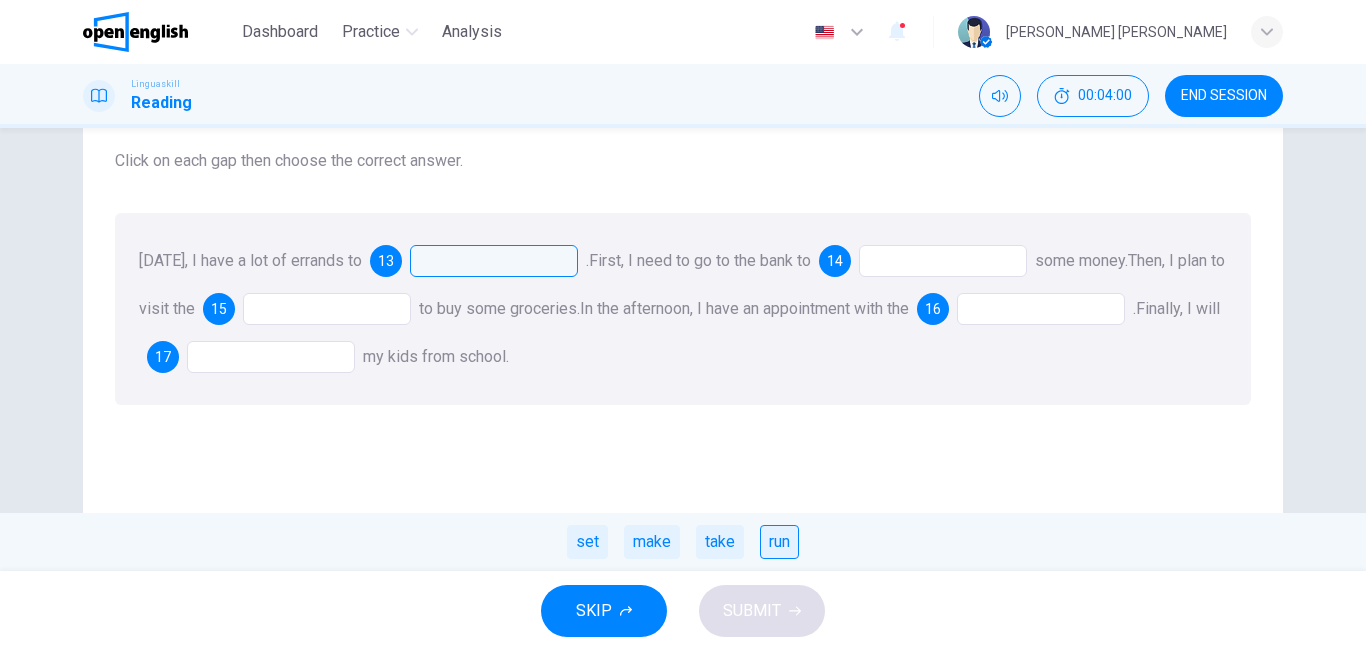 click on "run" at bounding box center (779, 542) 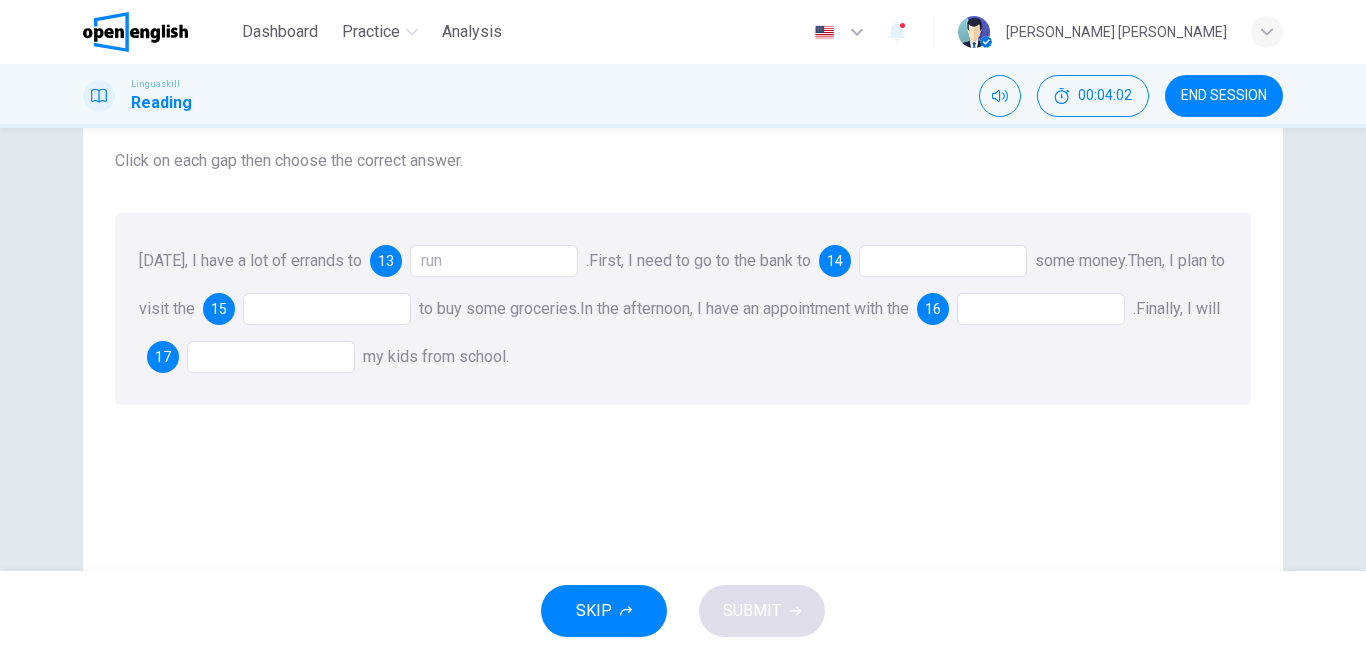 click at bounding box center (943, 261) 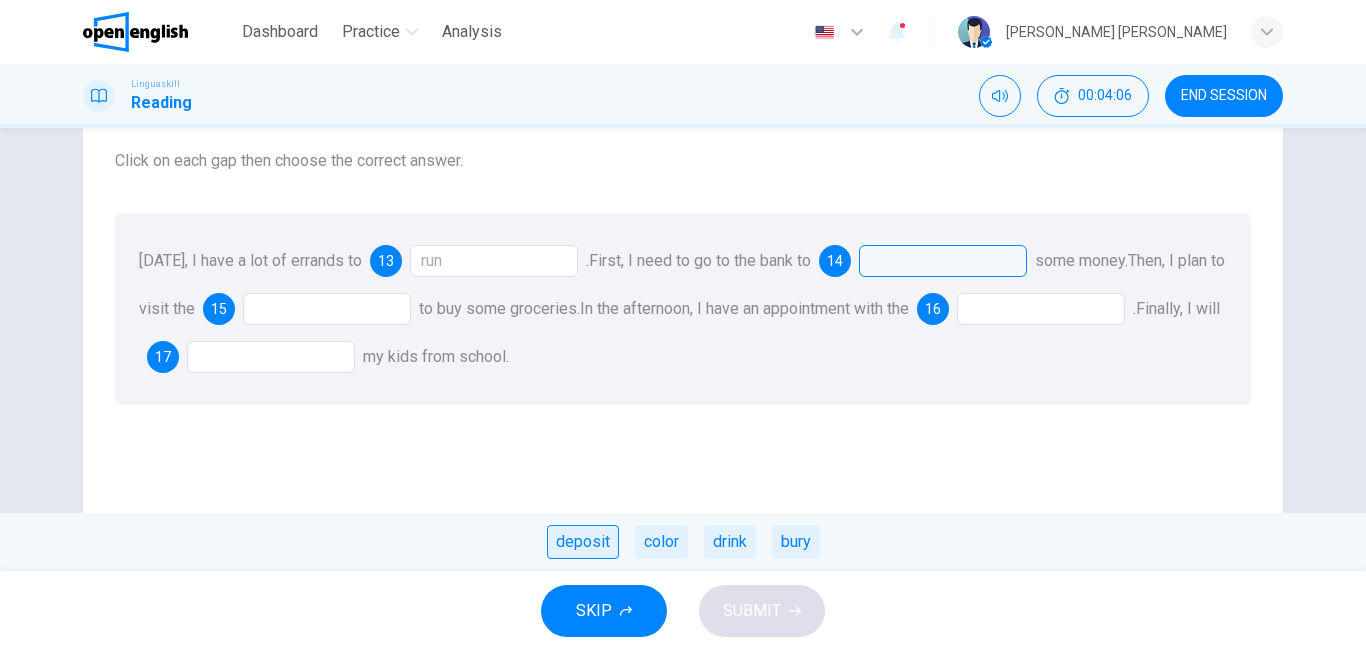 click on "deposit" at bounding box center [583, 542] 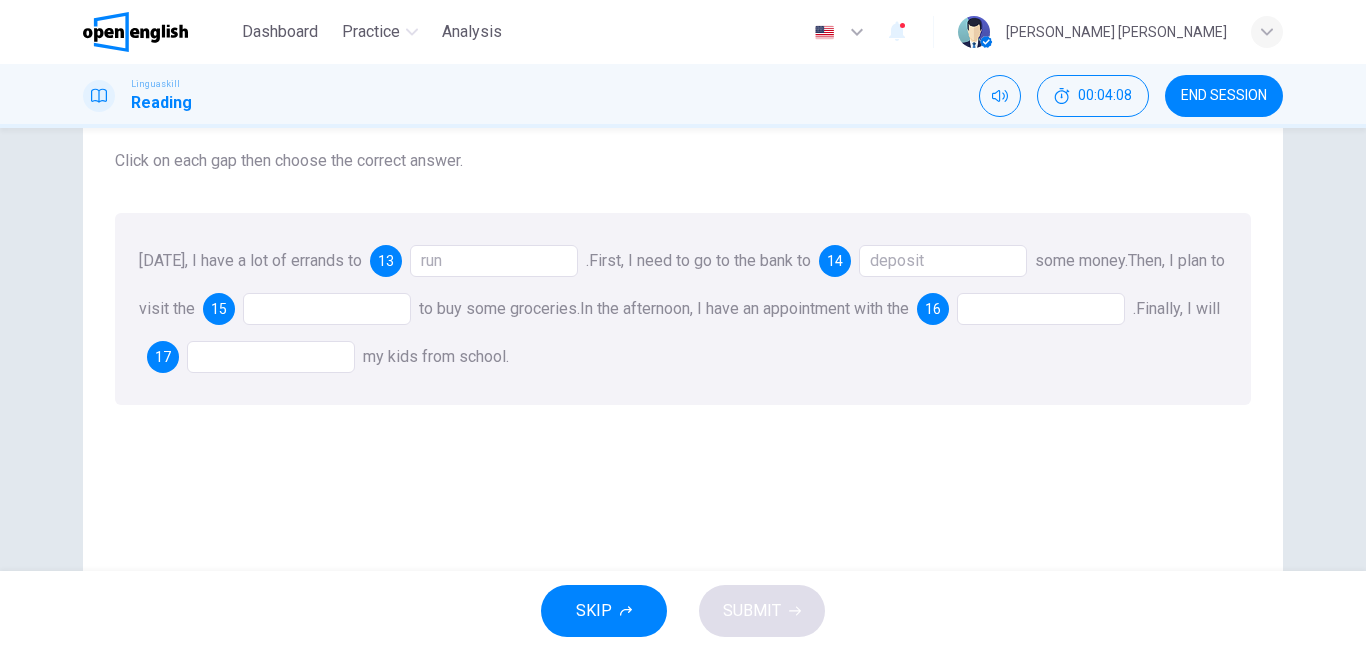 click on "run" at bounding box center [494, 261] 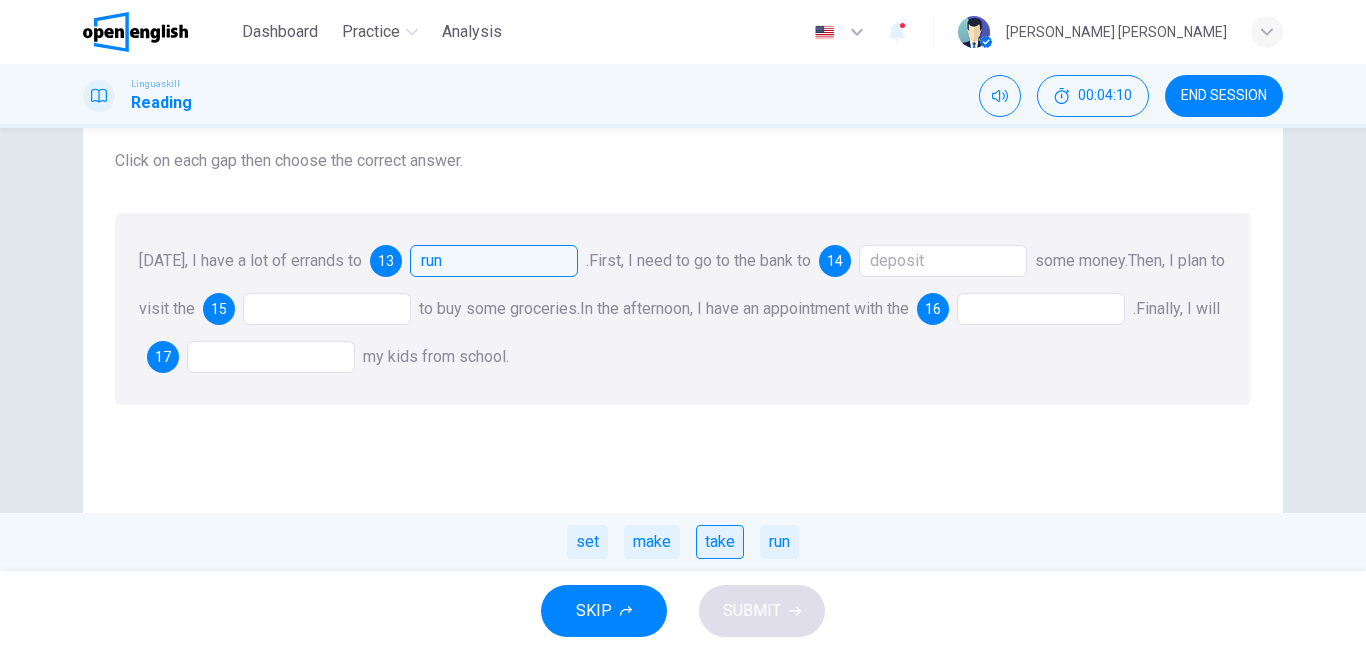 click on "take" at bounding box center [720, 542] 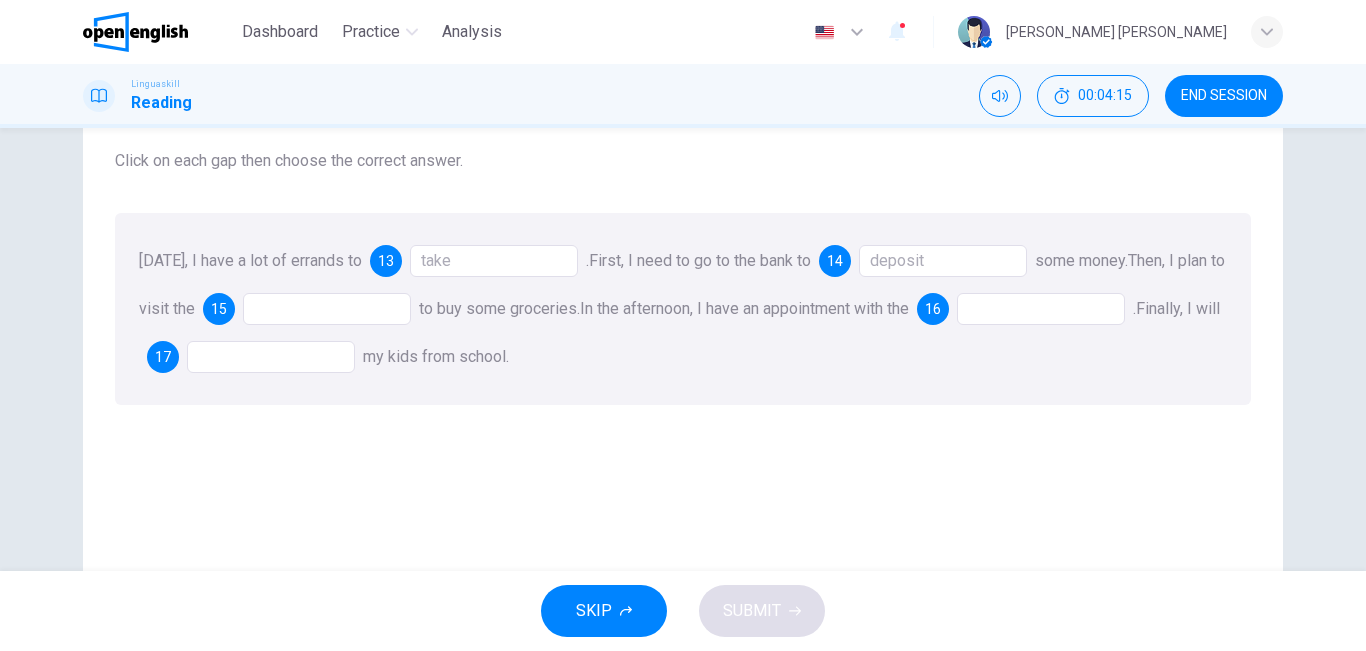 click at bounding box center (327, 309) 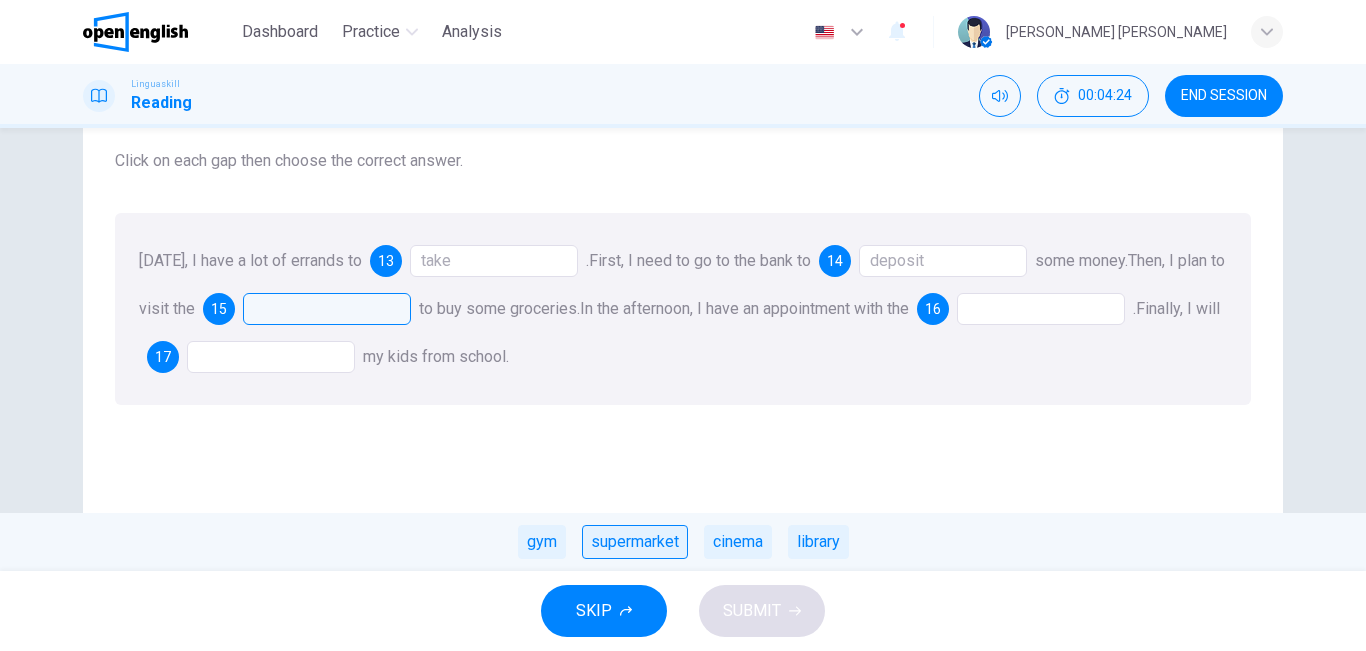 click on "supermarket" at bounding box center [635, 542] 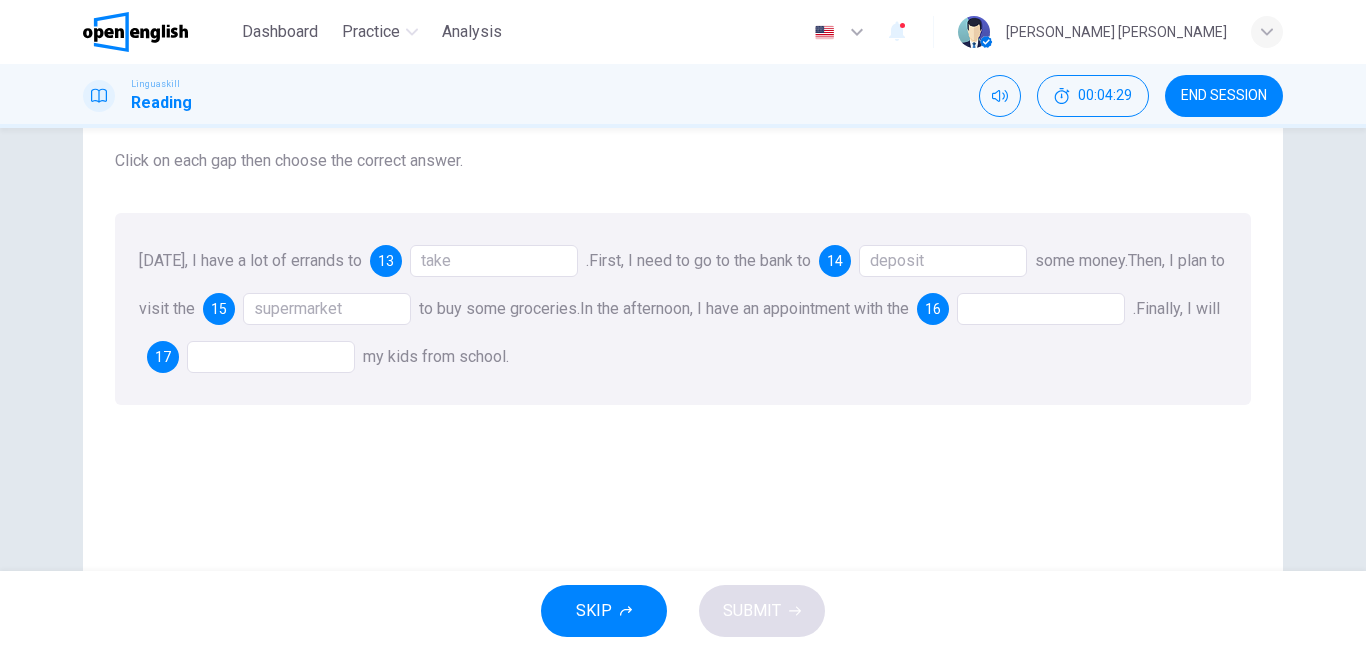 click at bounding box center (1041, 309) 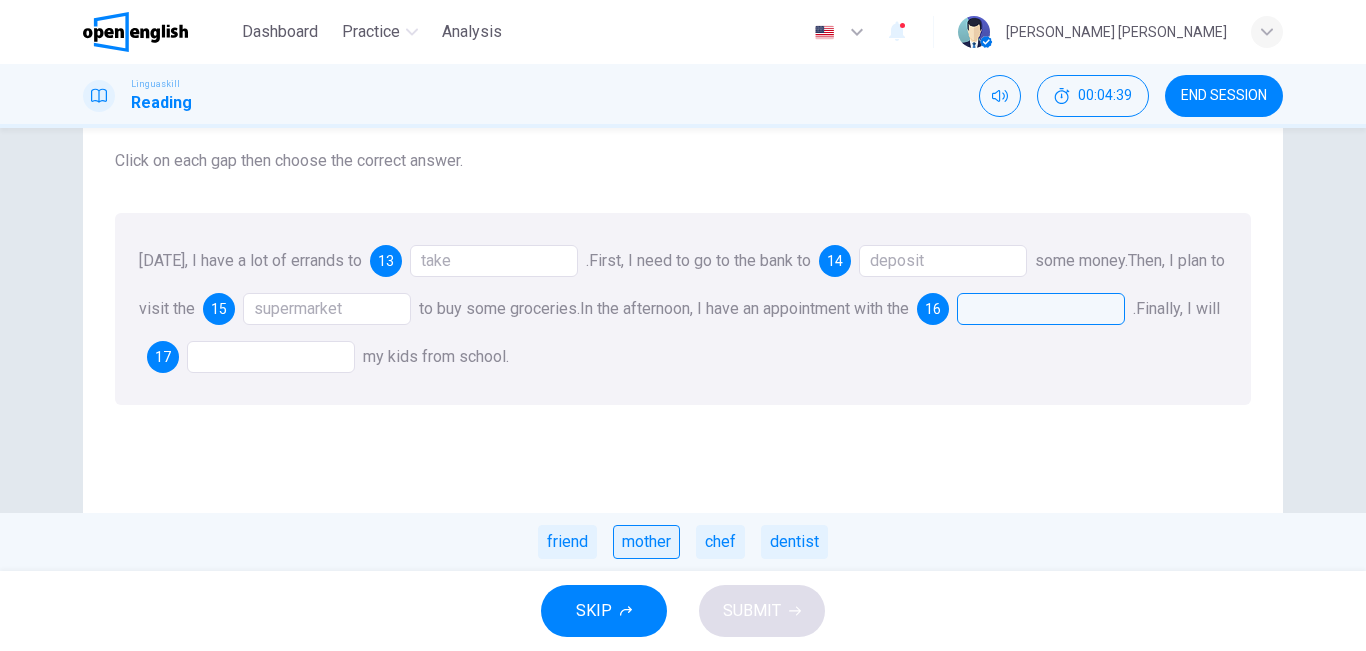 click on "mother" at bounding box center (646, 542) 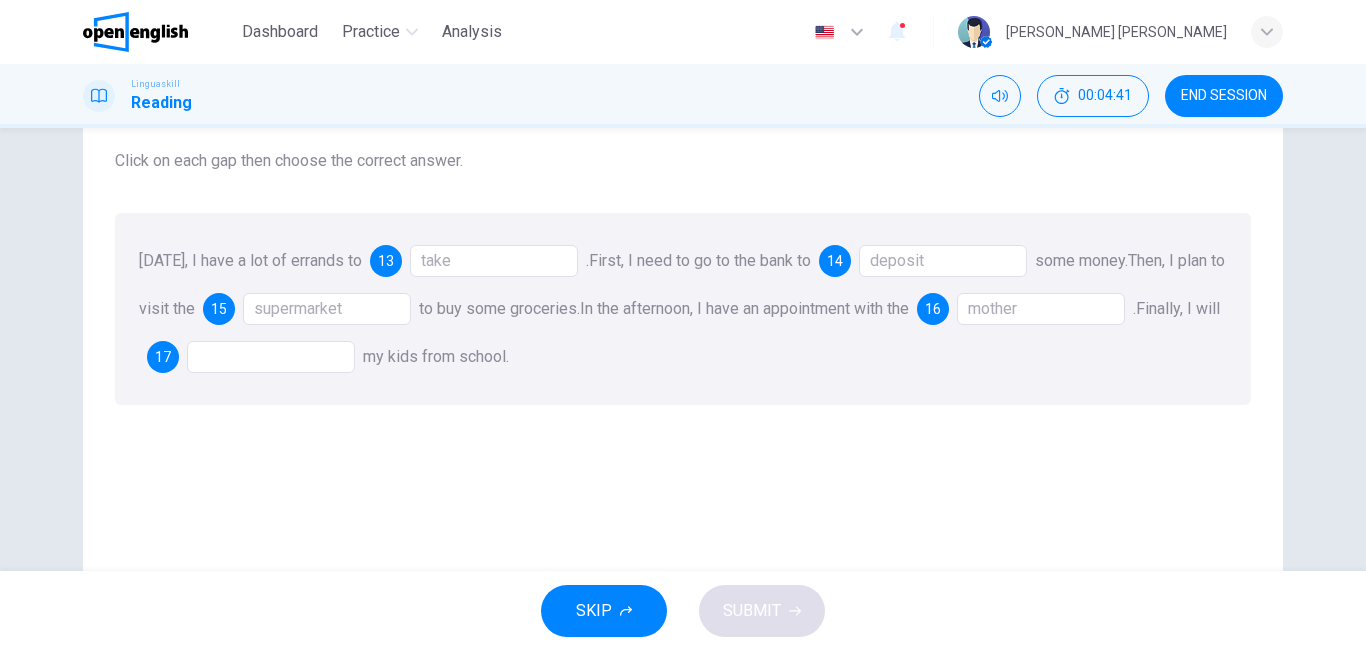 click at bounding box center [271, 357] 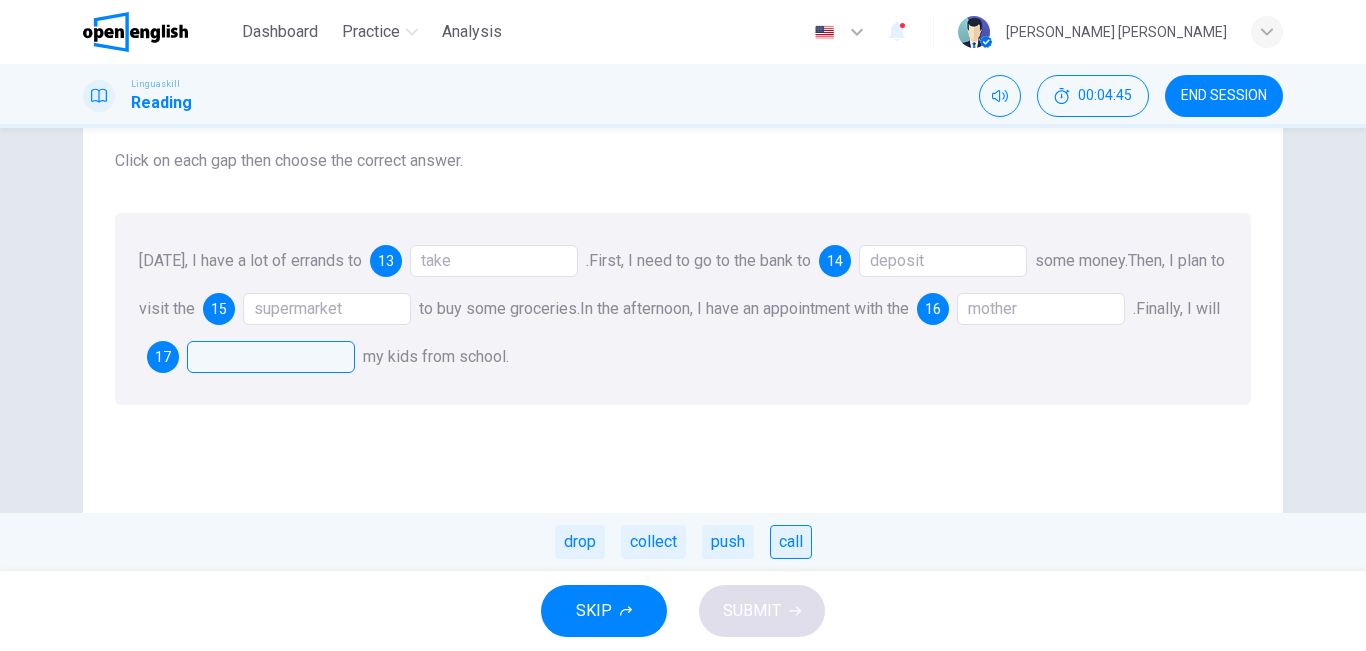click on "call" at bounding box center [791, 542] 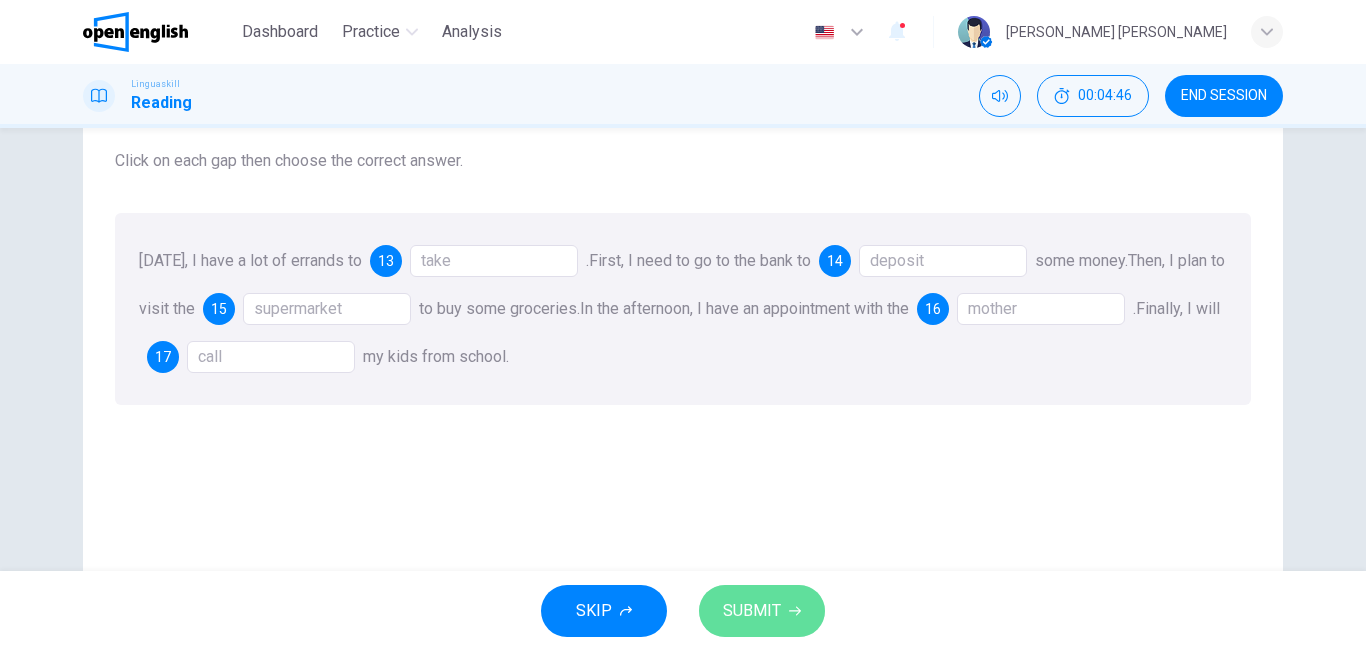 click on "SUBMIT" at bounding box center (762, 611) 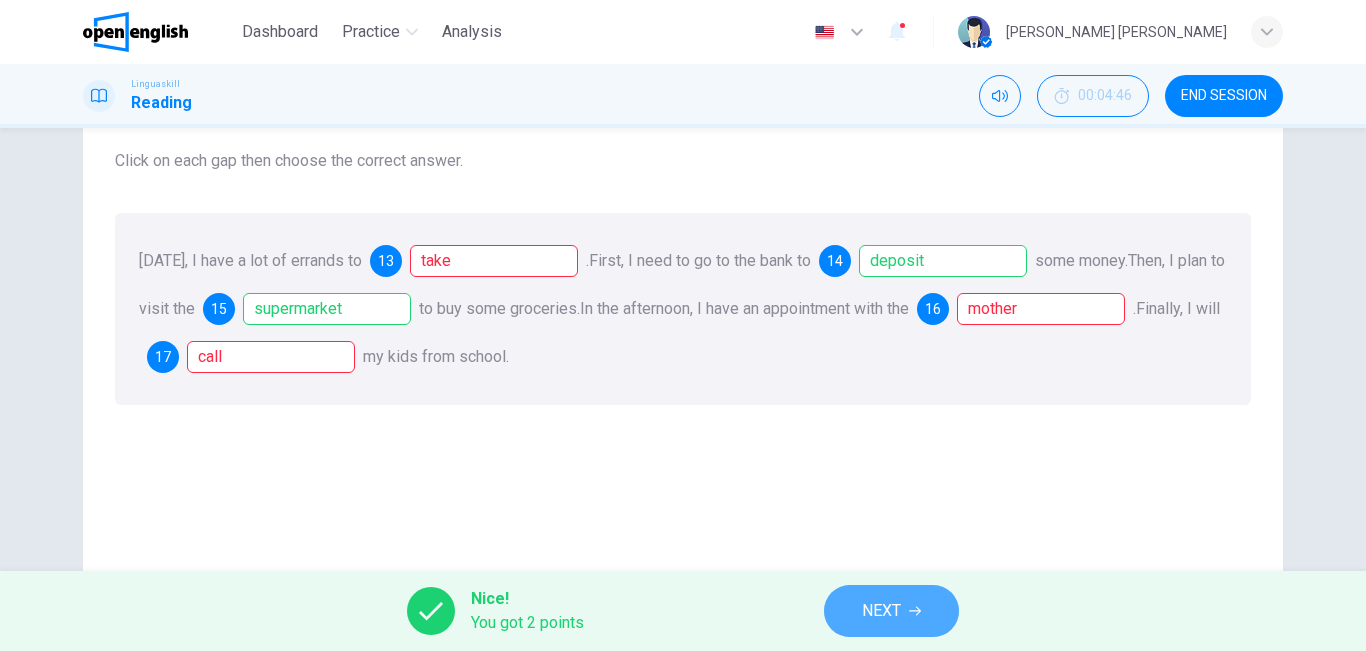 click on "NEXT" at bounding box center (891, 611) 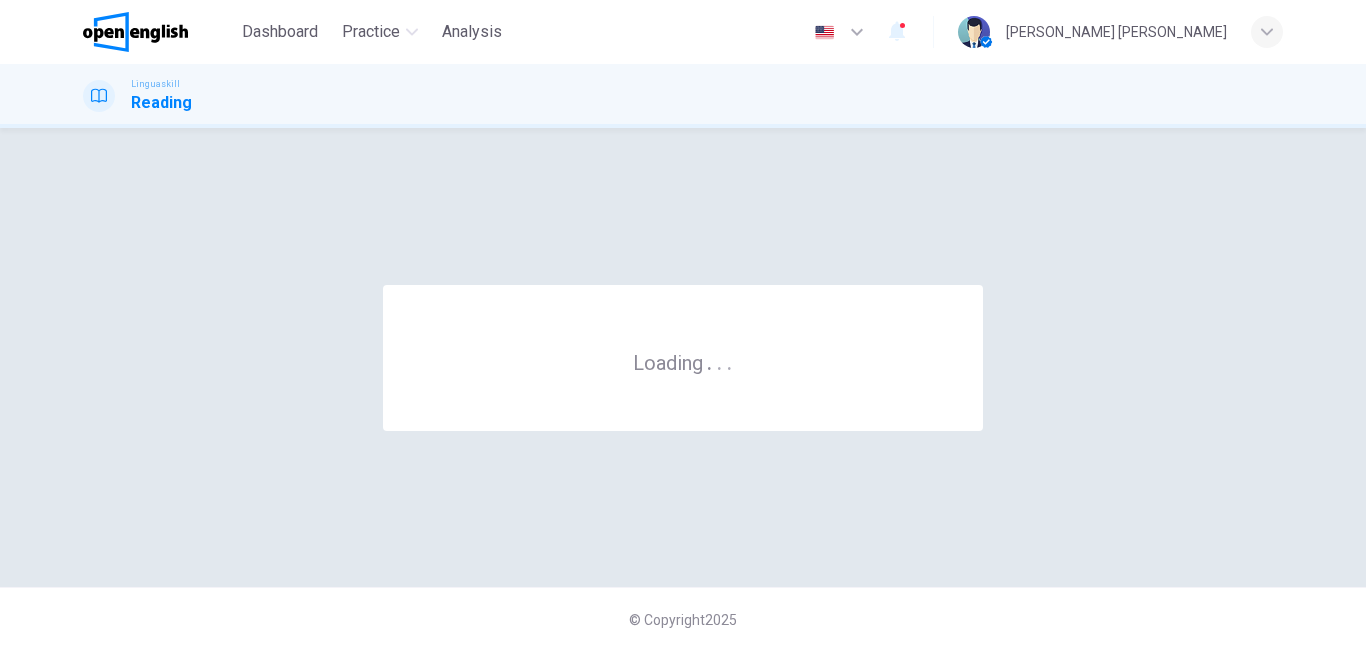 scroll, scrollTop: 0, scrollLeft: 0, axis: both 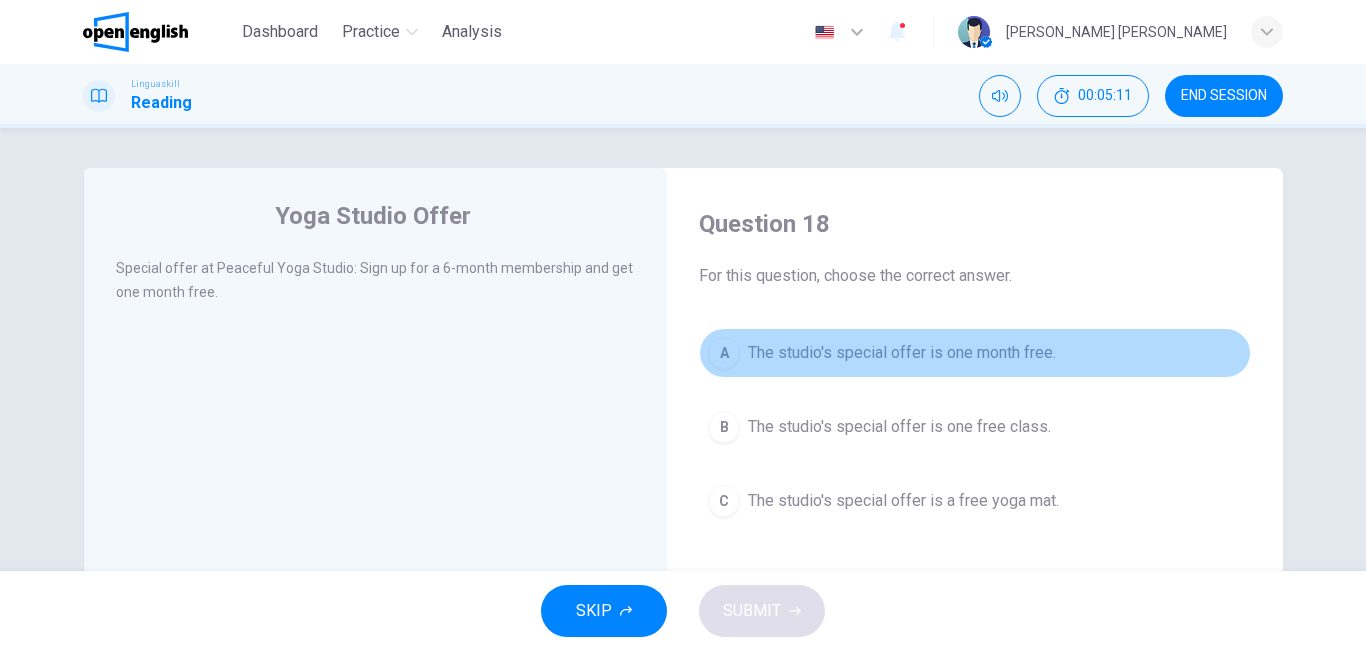 click on "The studio's special offer is one month free." at bounding box center (902, 353) 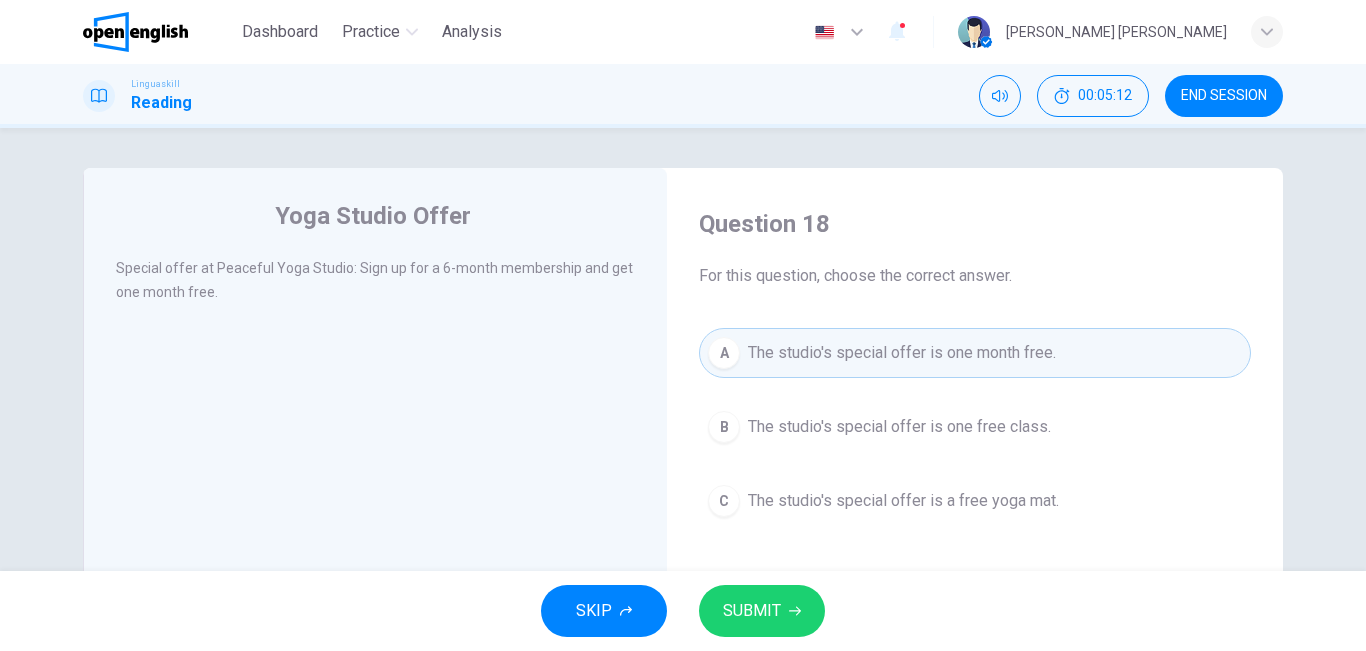 click on "SUBMIT" at bounding box center (762, 611) 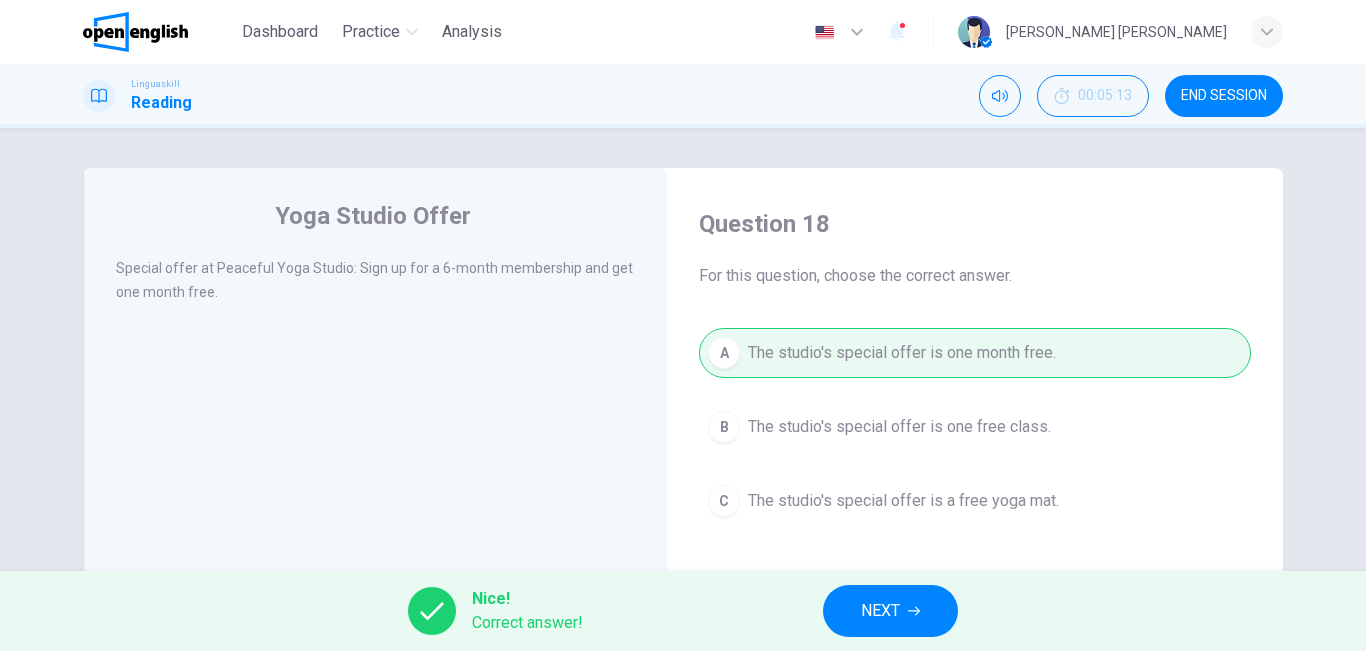 click on "NEXT" at bounding box center [890, 611] 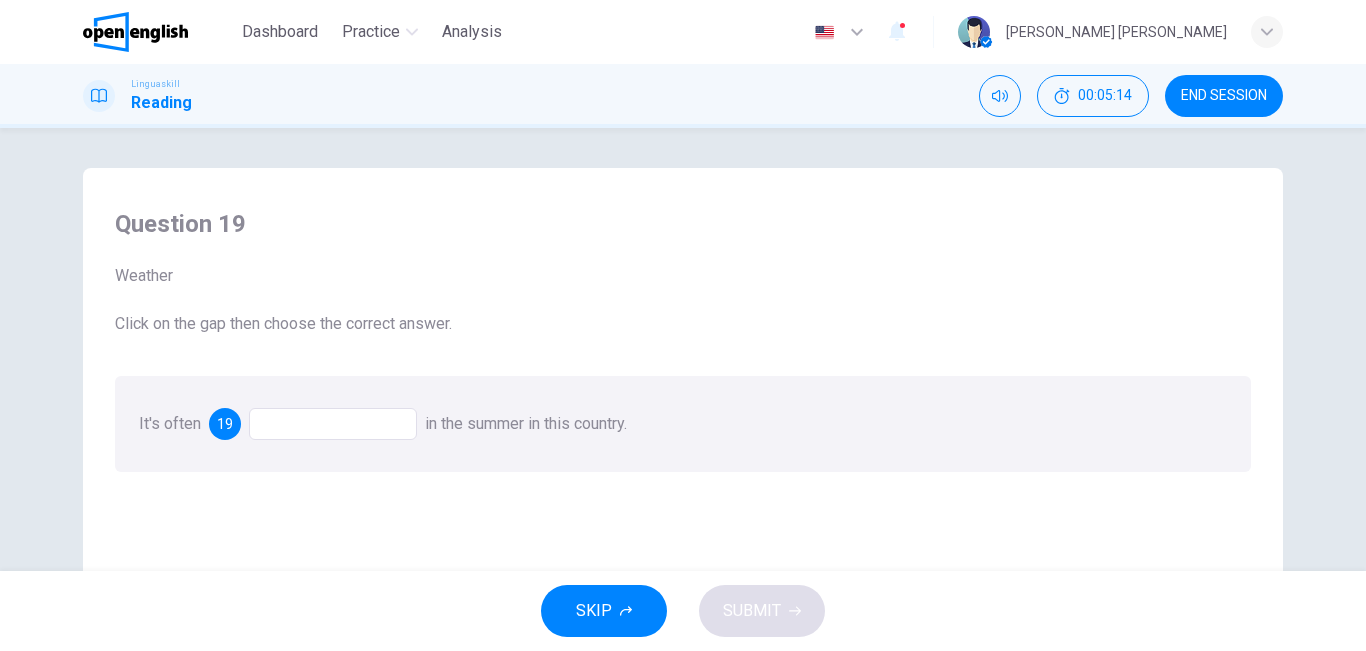 click at bounding box center [333, 424] 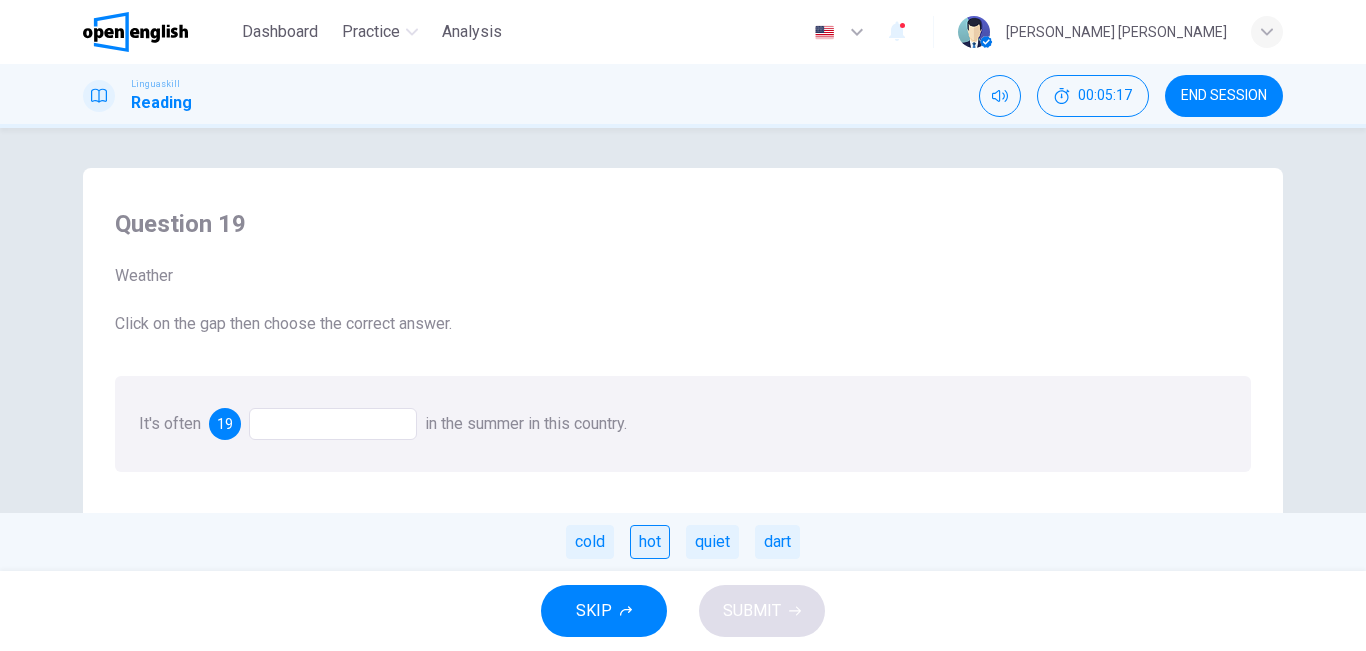 click on "hot" at bounding box center (650, 542) 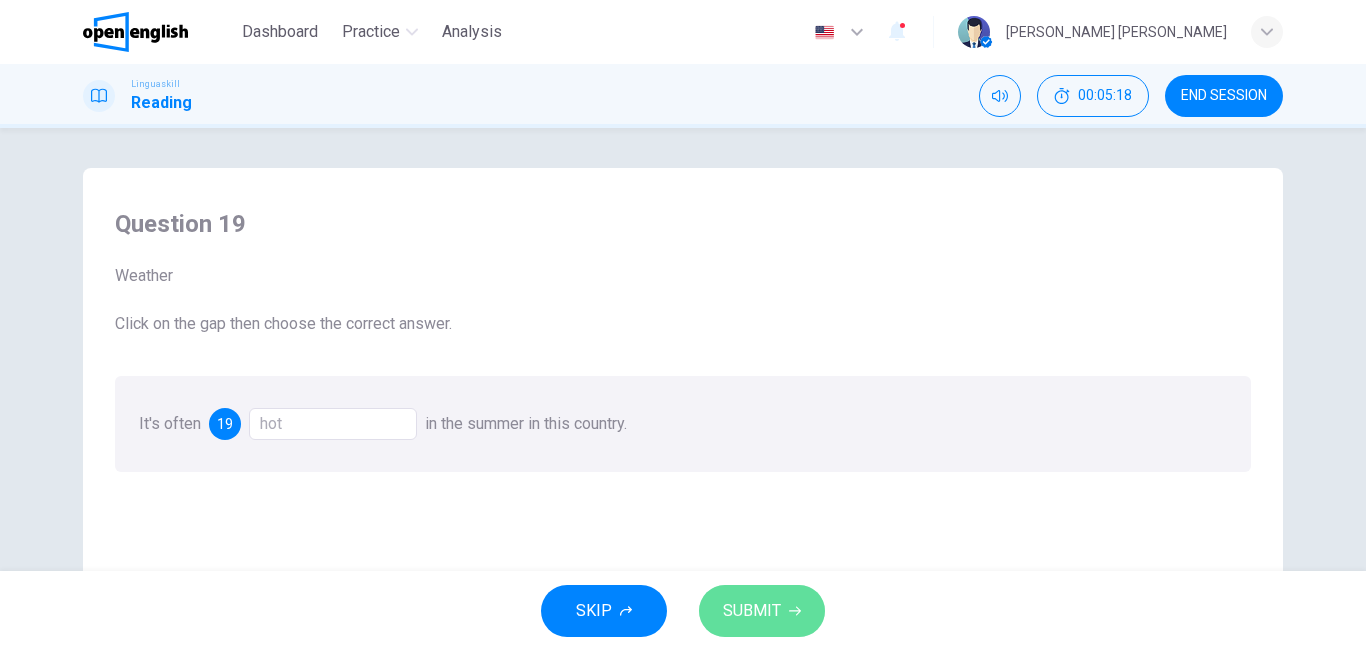 click on "SUBMIT" at bounding box center (762, 611) 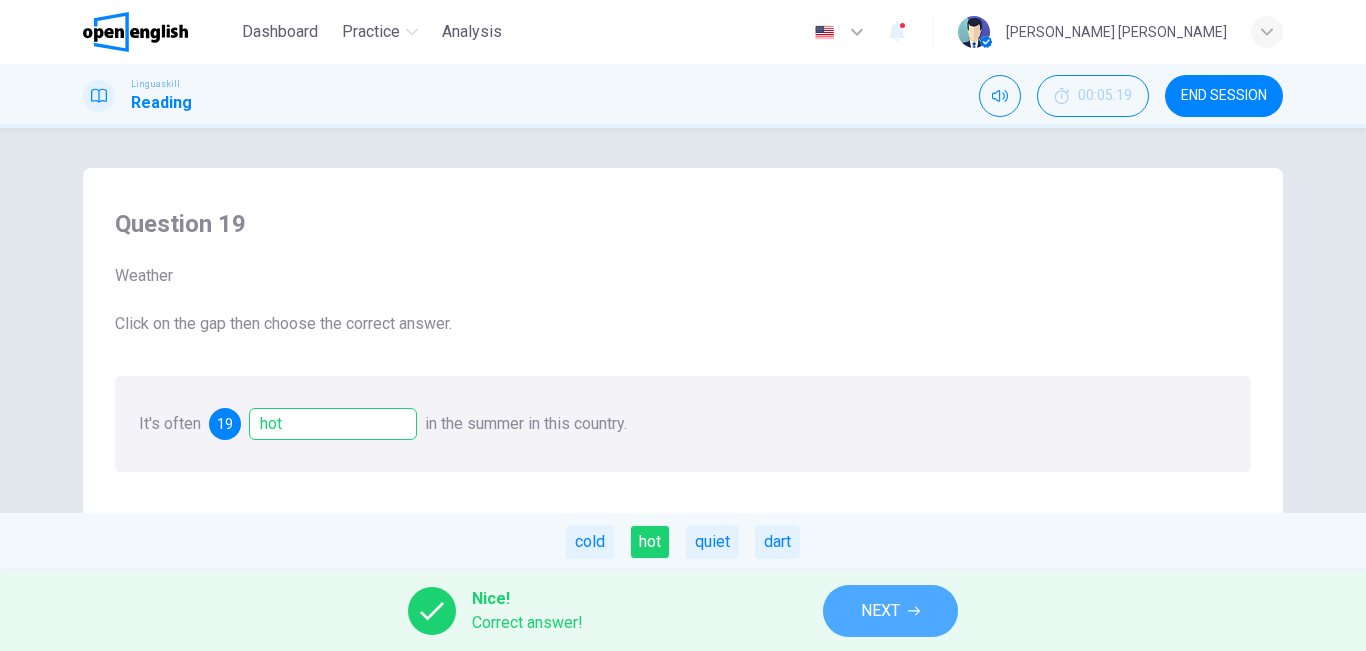 click on "NEXT" at bounding box center [880, 611] 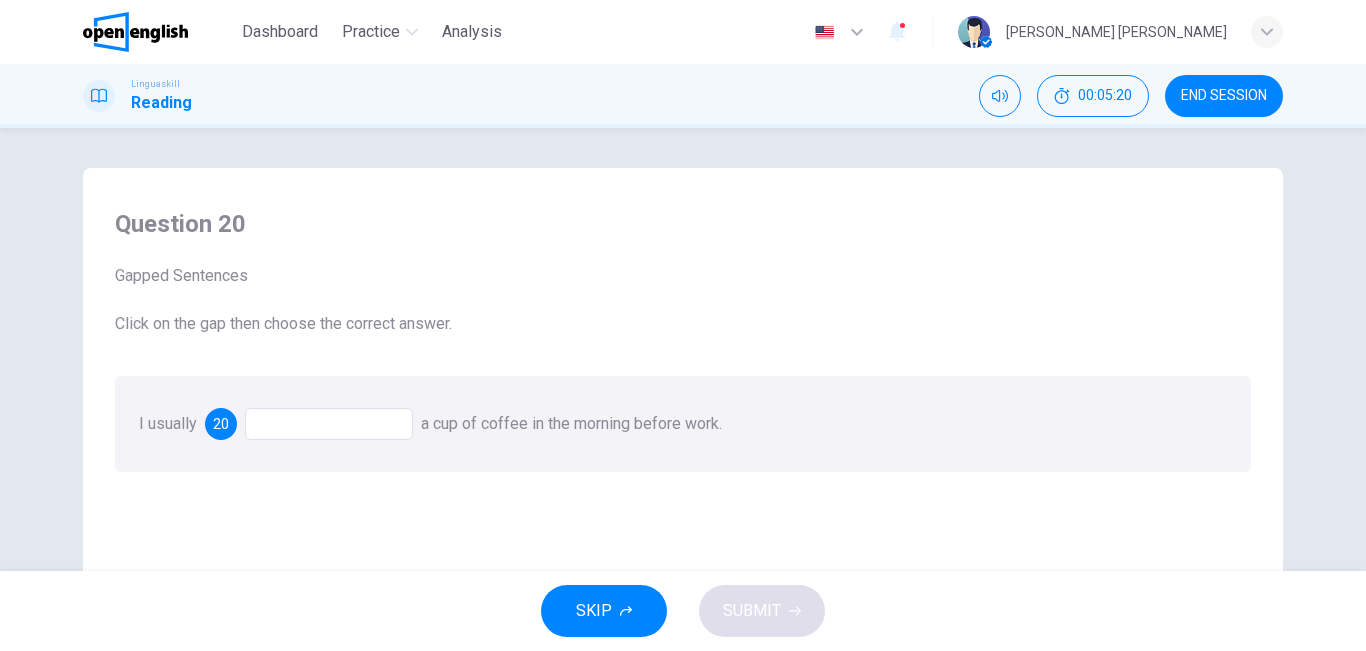 click at bounding box center [329, 424] 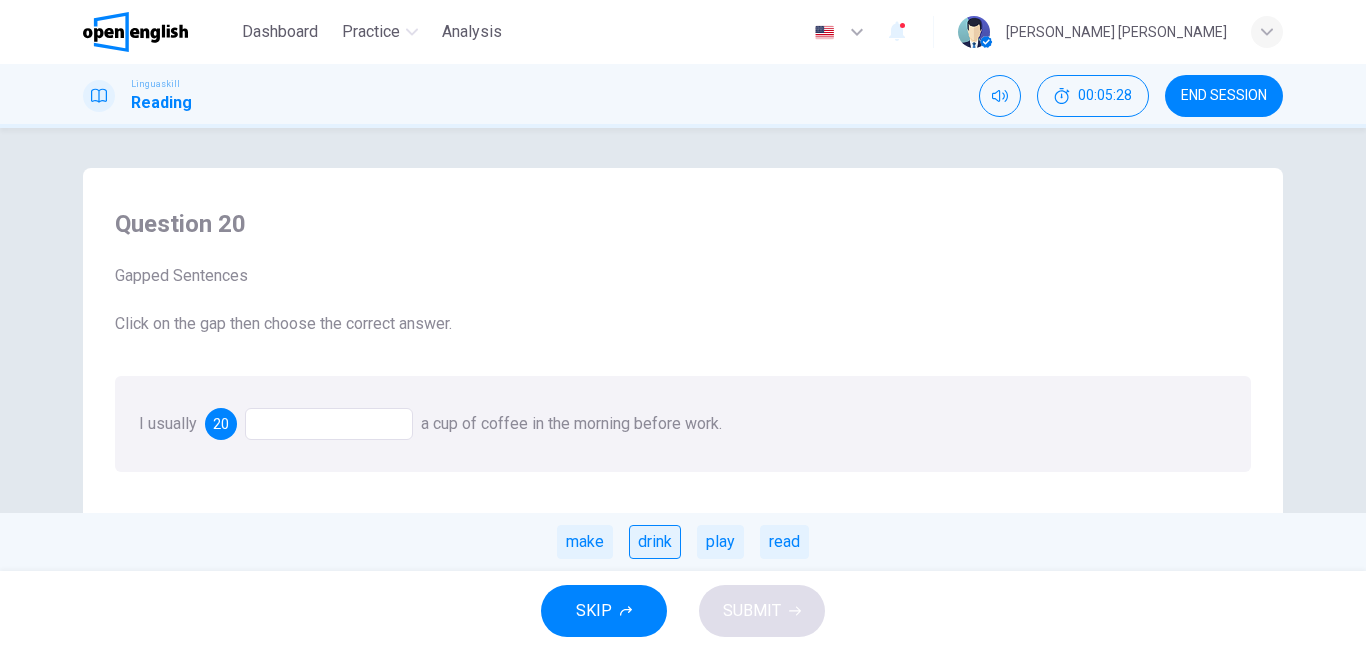 click on "drink" at bounding box center (655, 542) 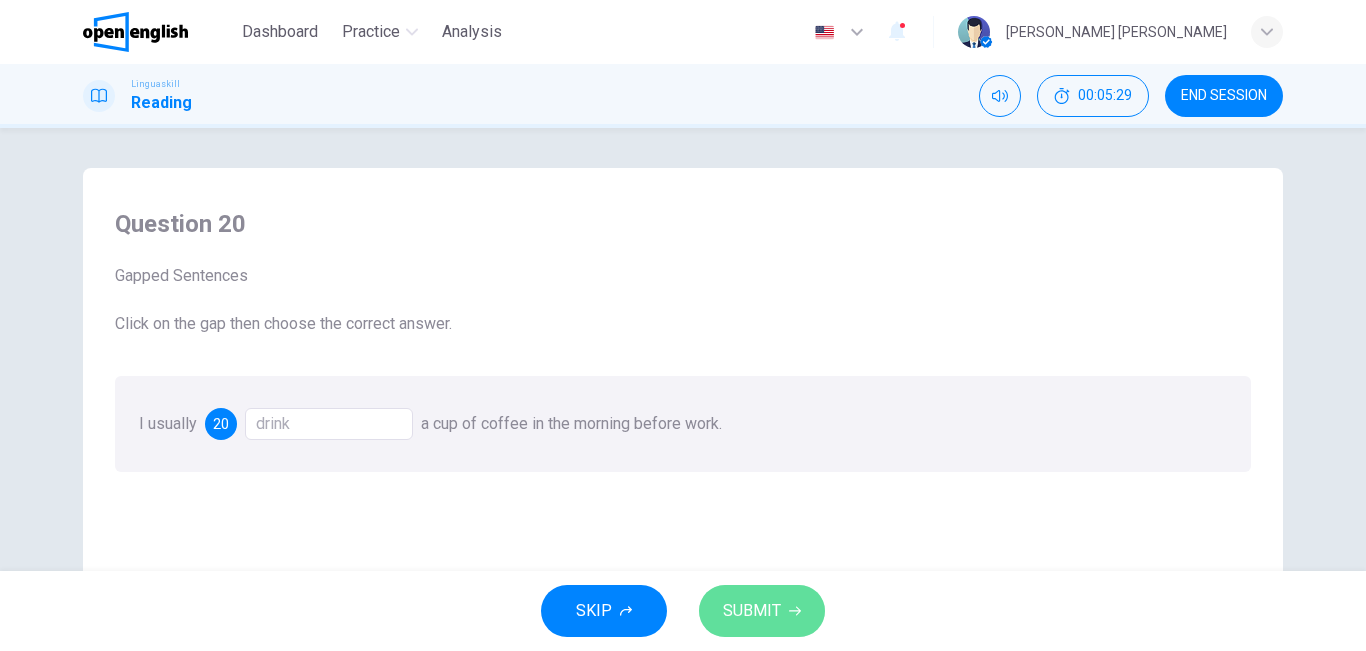 click on "SUBMIT" at bounding box center [762, 611] 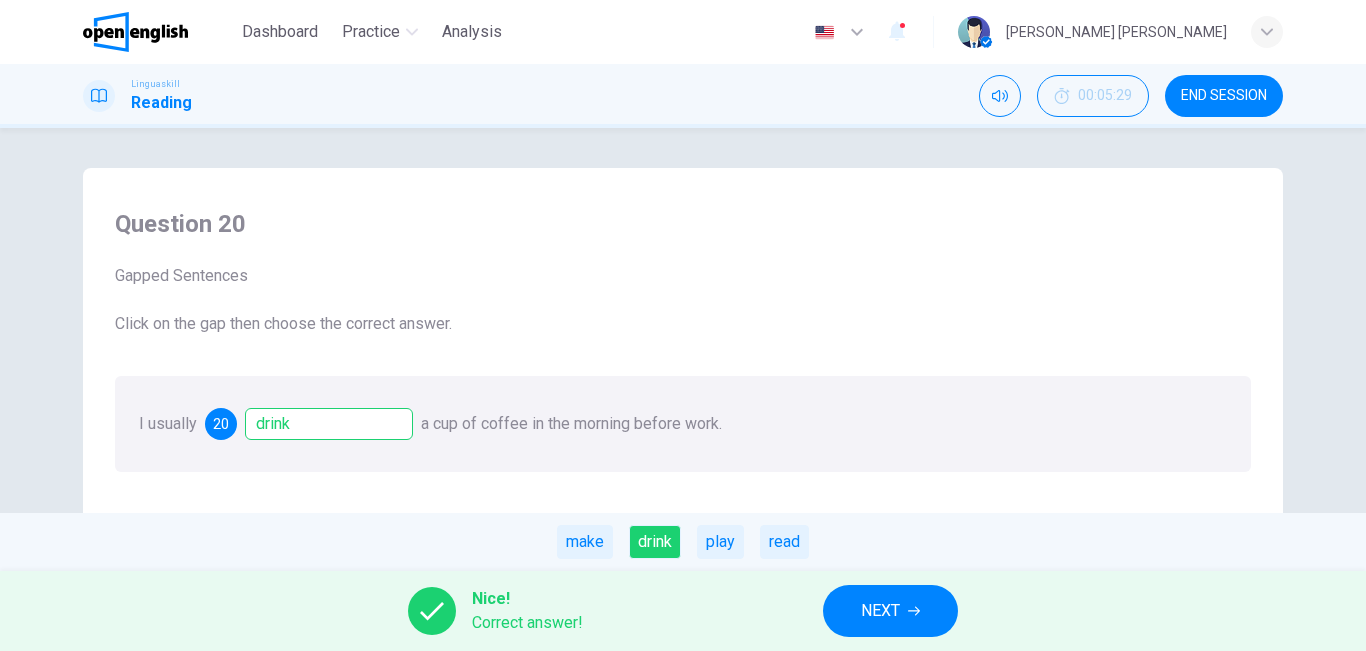 click on "NEXT" at bounding box center (880, 611) 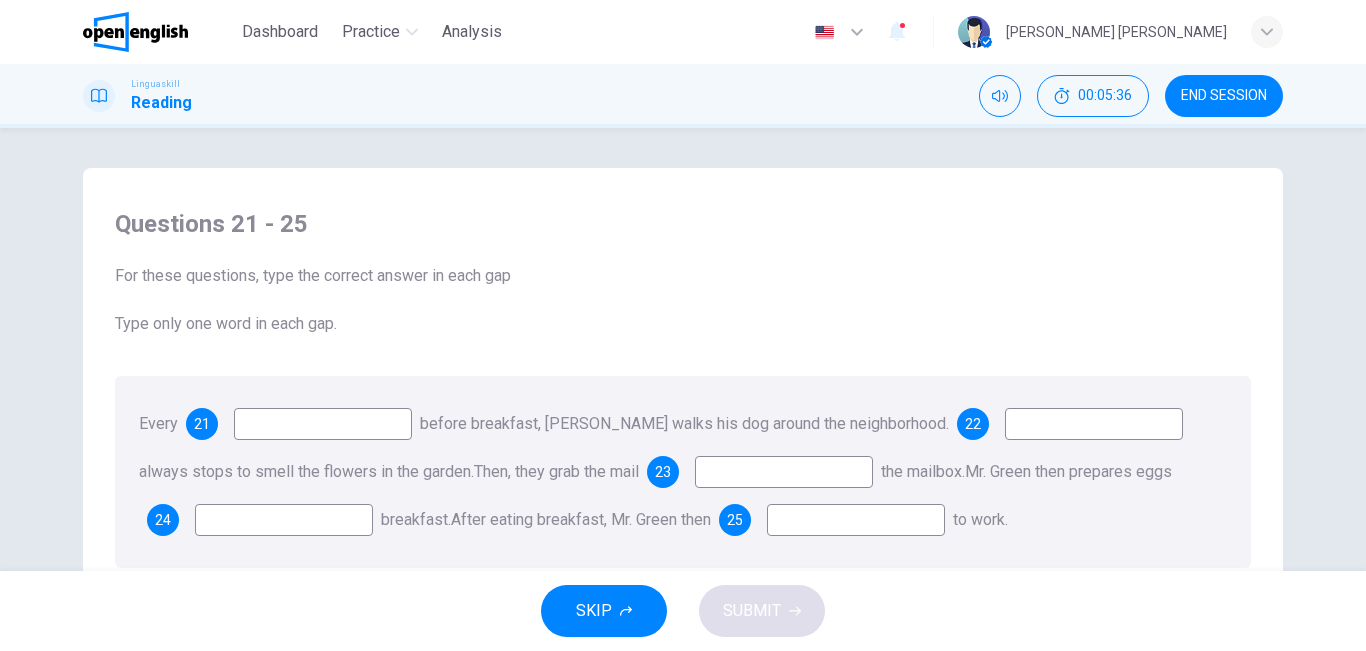 click at bounding box center (323, 424) 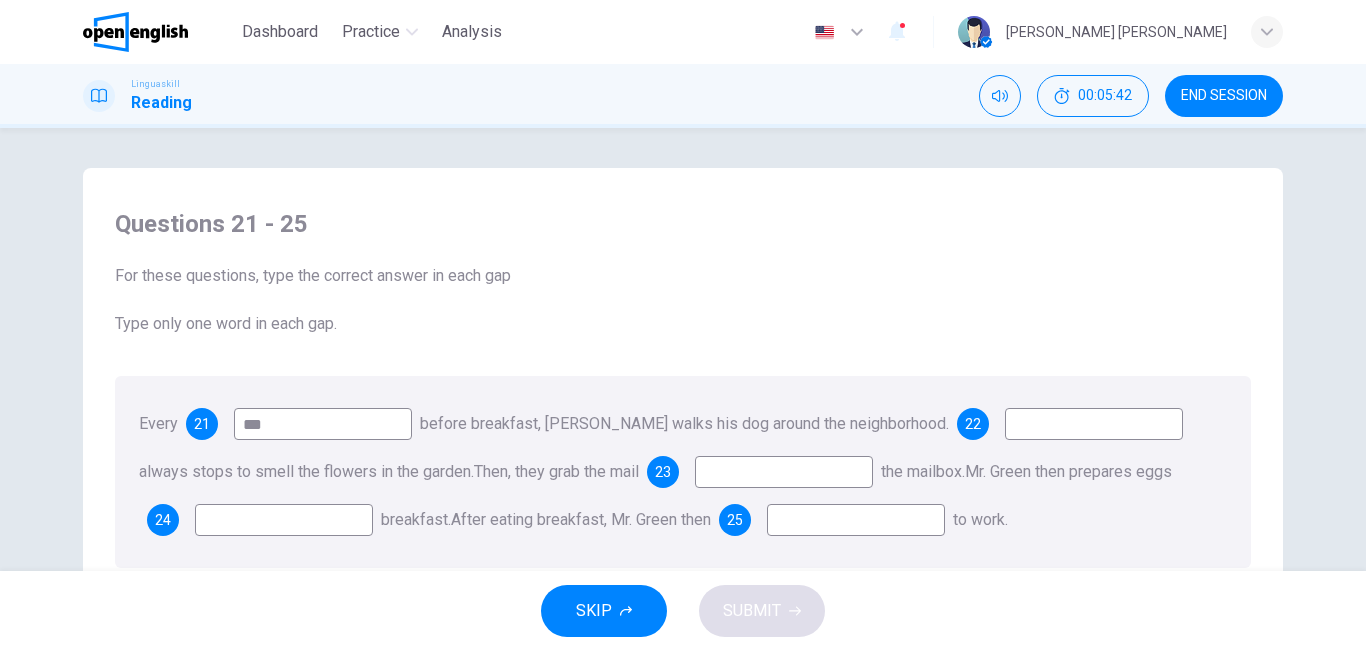 type on "***" 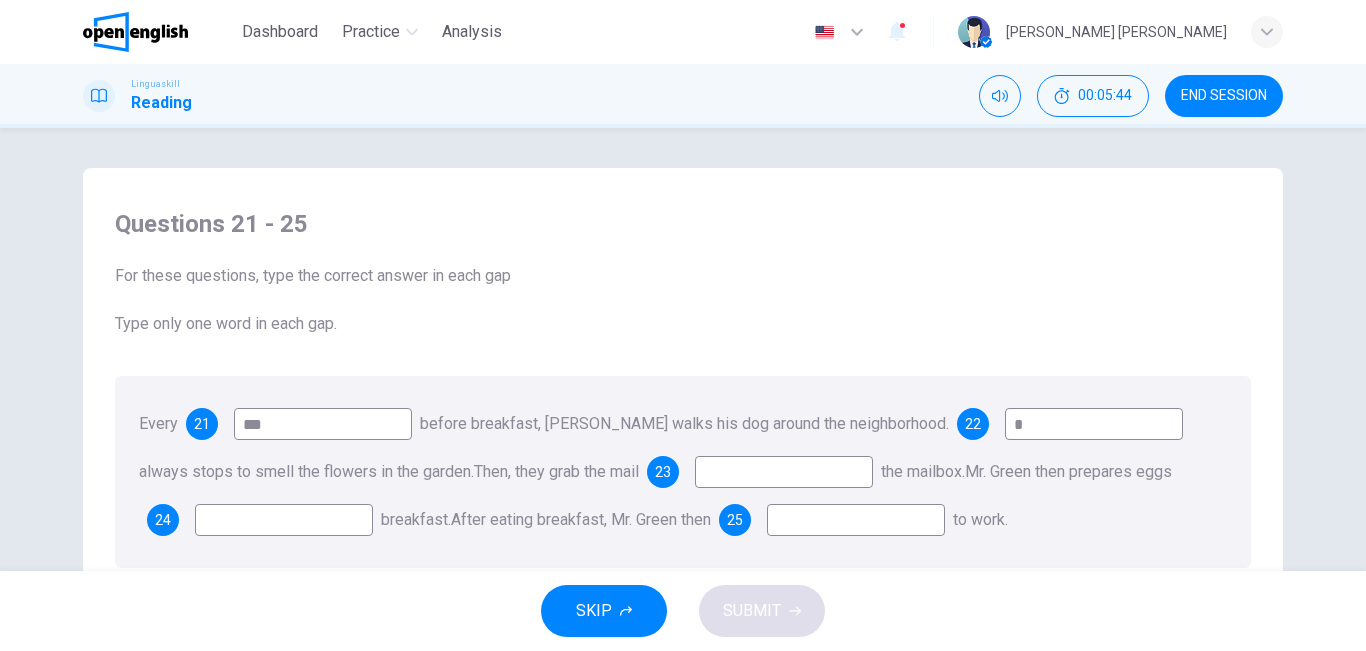 type on "*" 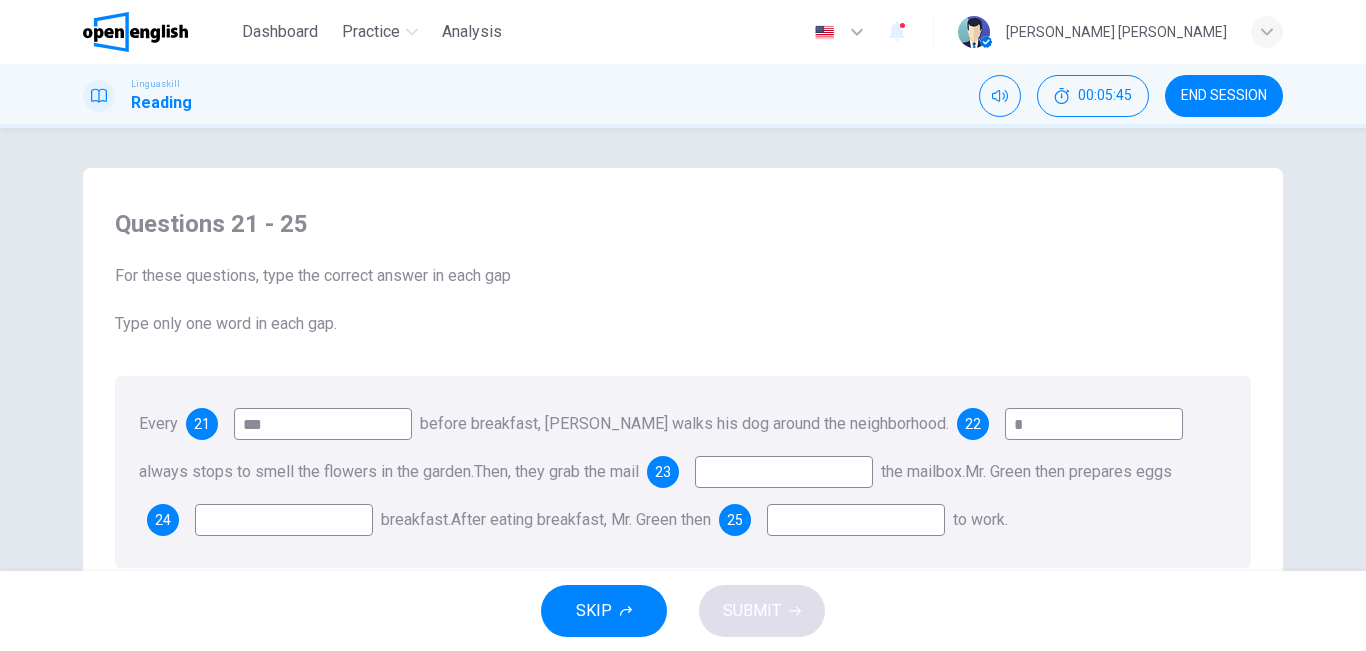 click at bounding box center [784, 472] 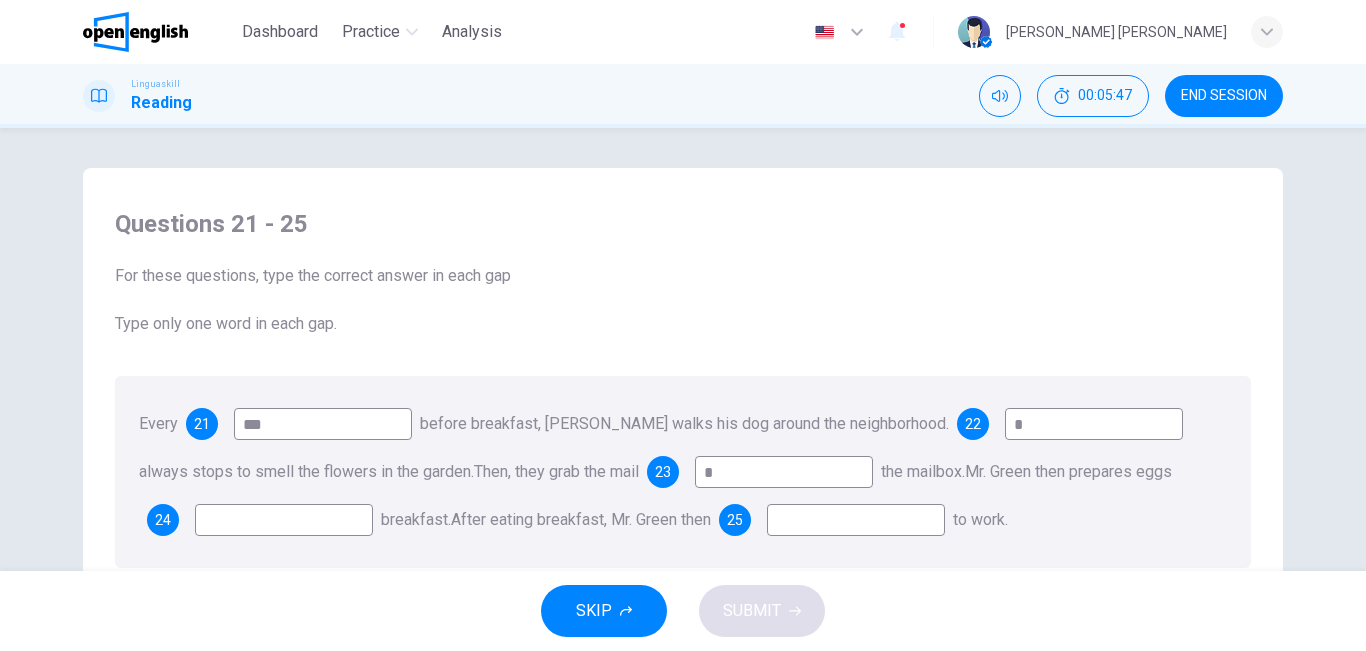 type on "*" 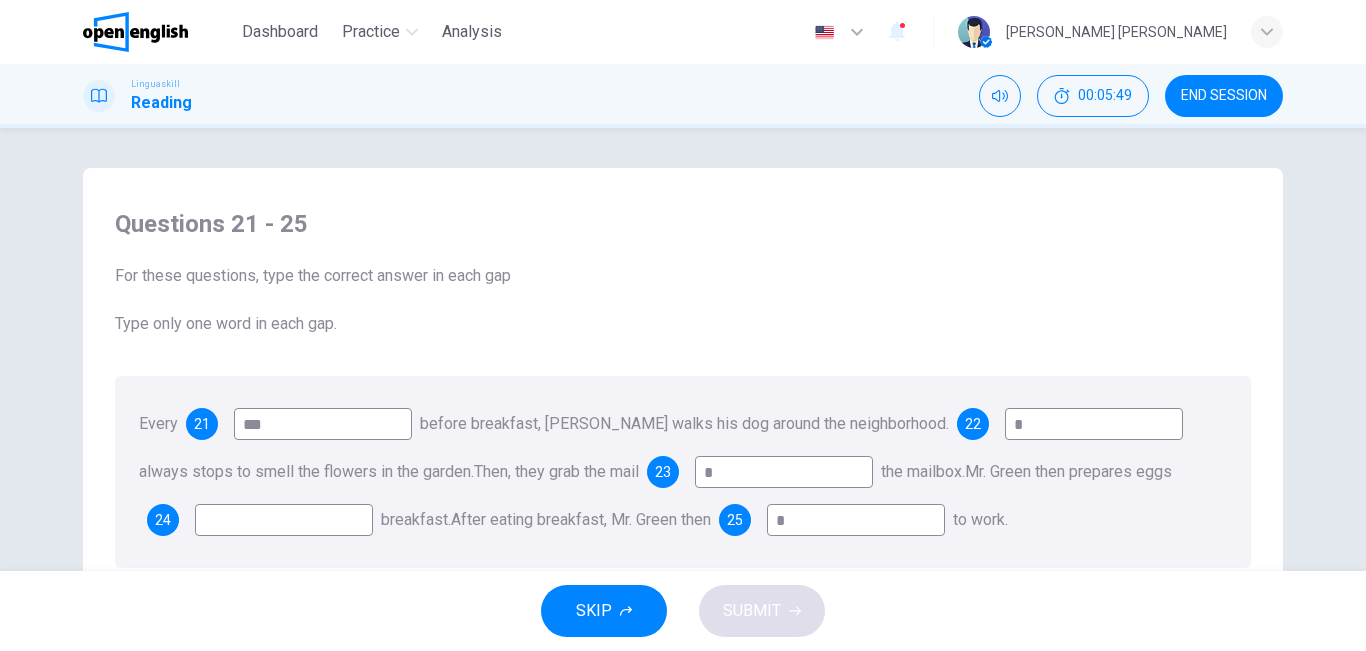 type on "*" 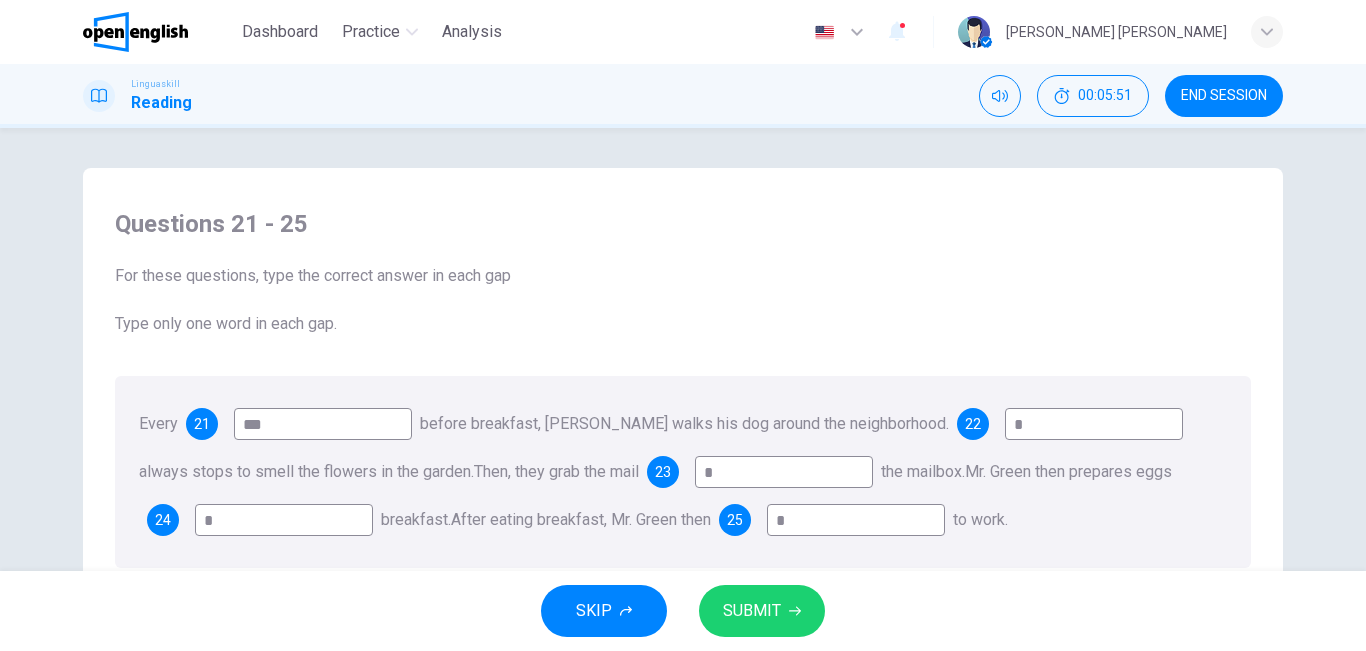 type on "*" 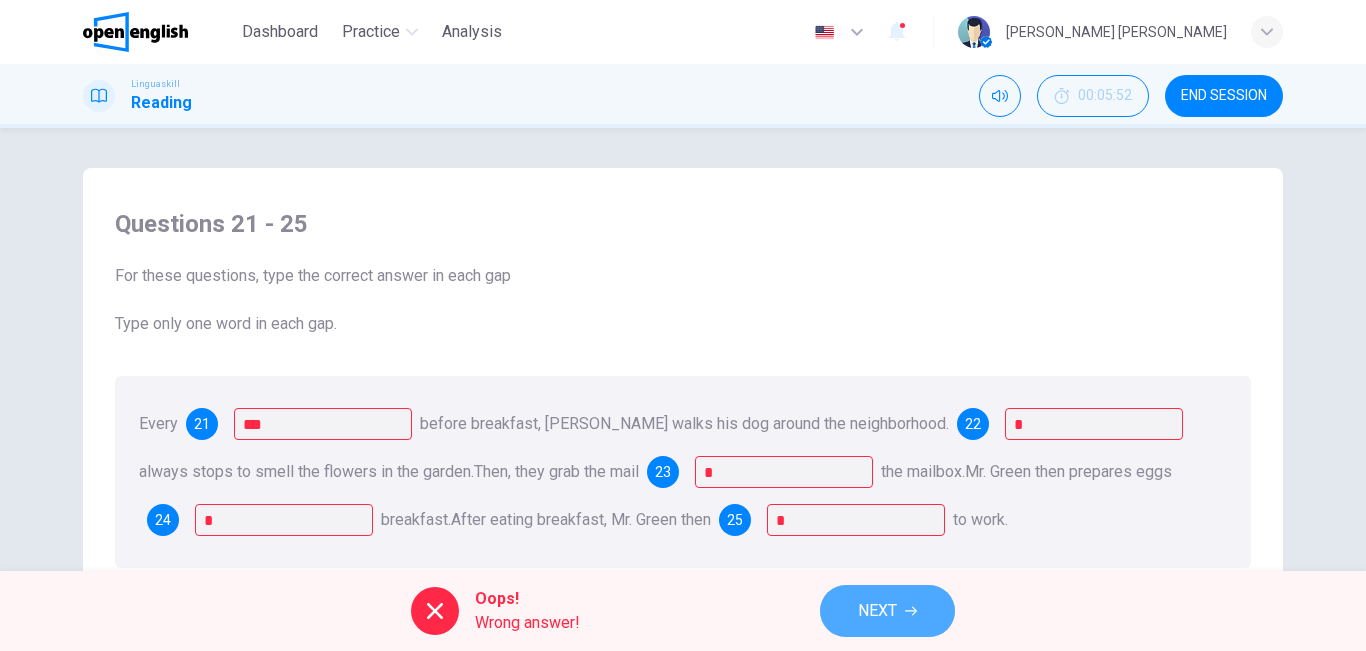 click on "NEXT" at bounding box center (877, 611) 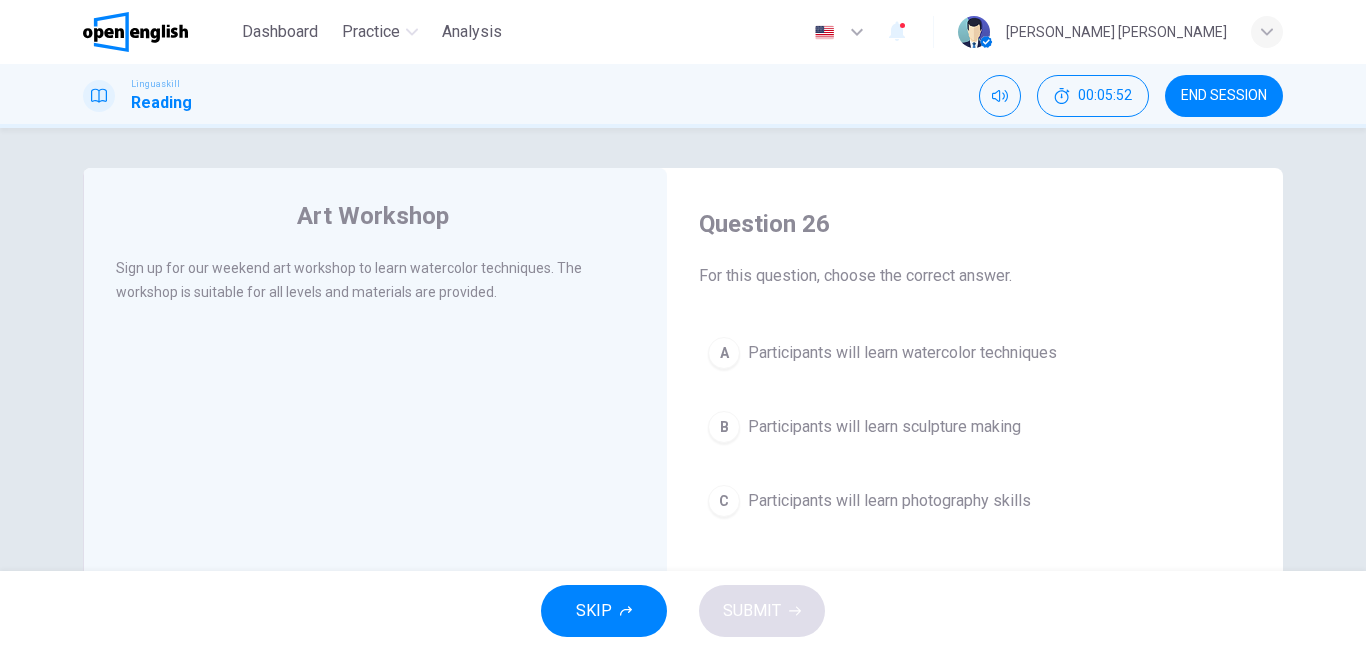 scroll, scrollTop: 74, scrollLeft: 0, axis: vertical 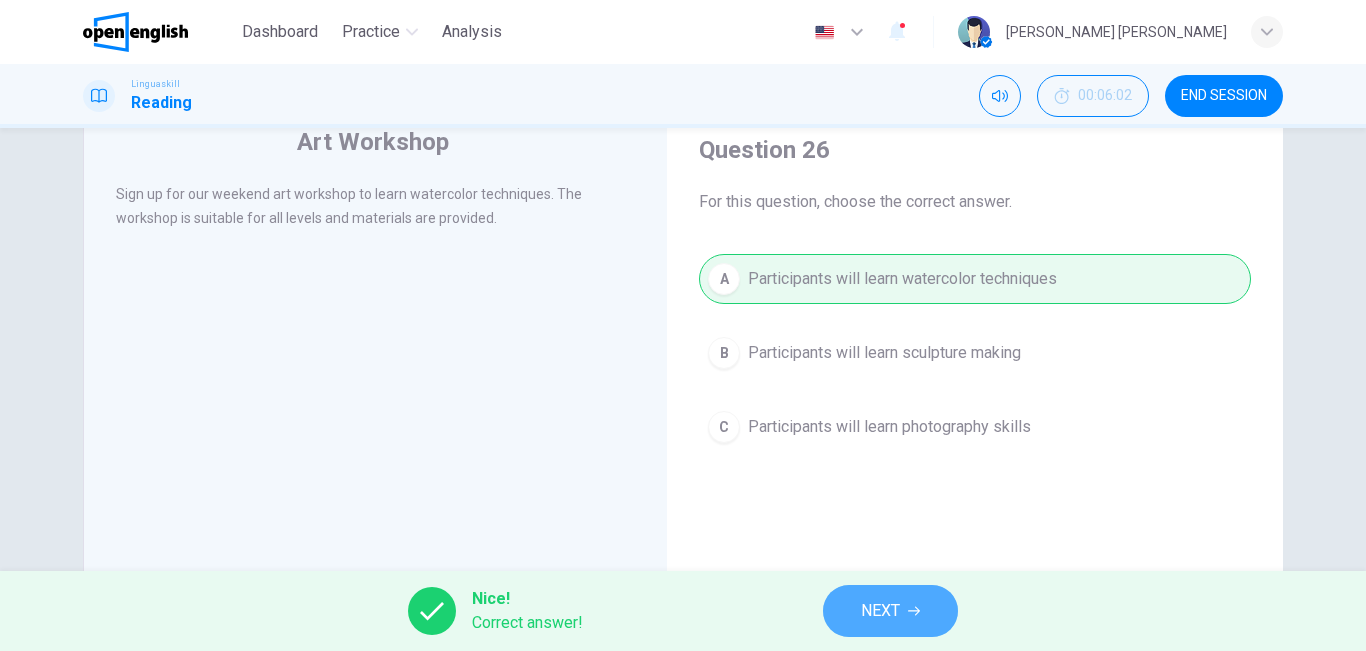 click on "NEXT" at bounding box center [890, 611] 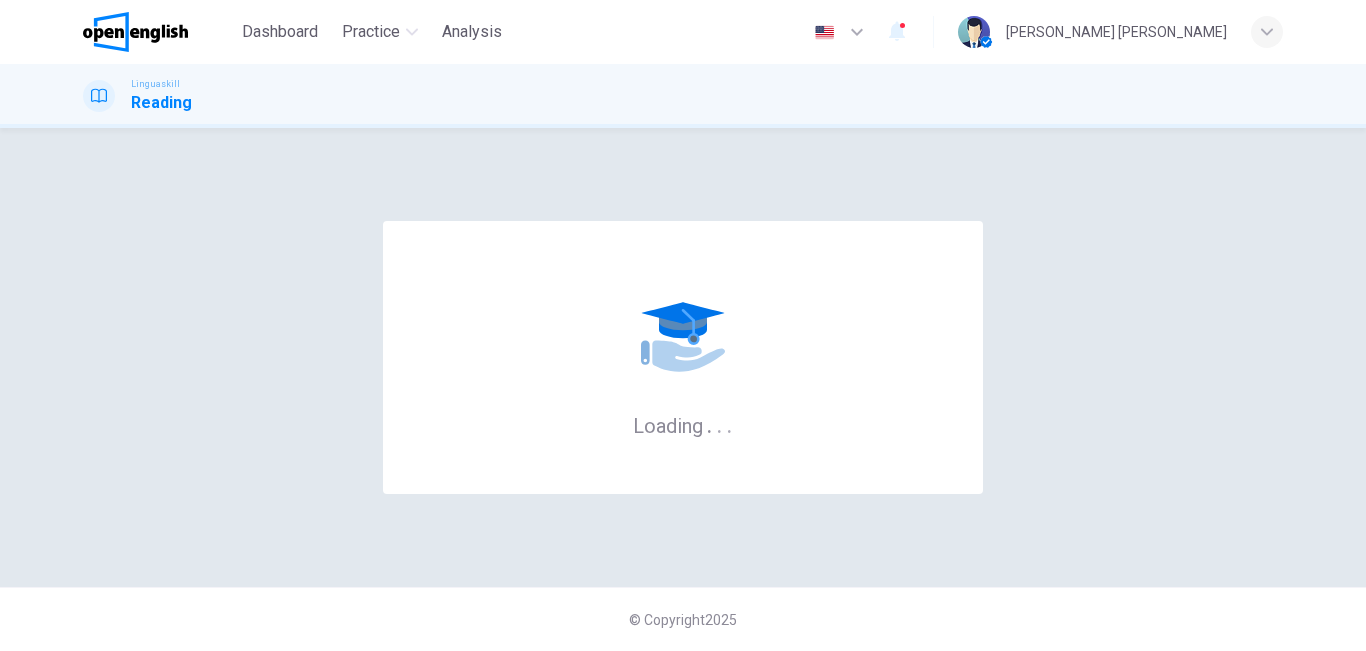 scroll, scrollTop: 0, scrollLeft: 0, axis: both 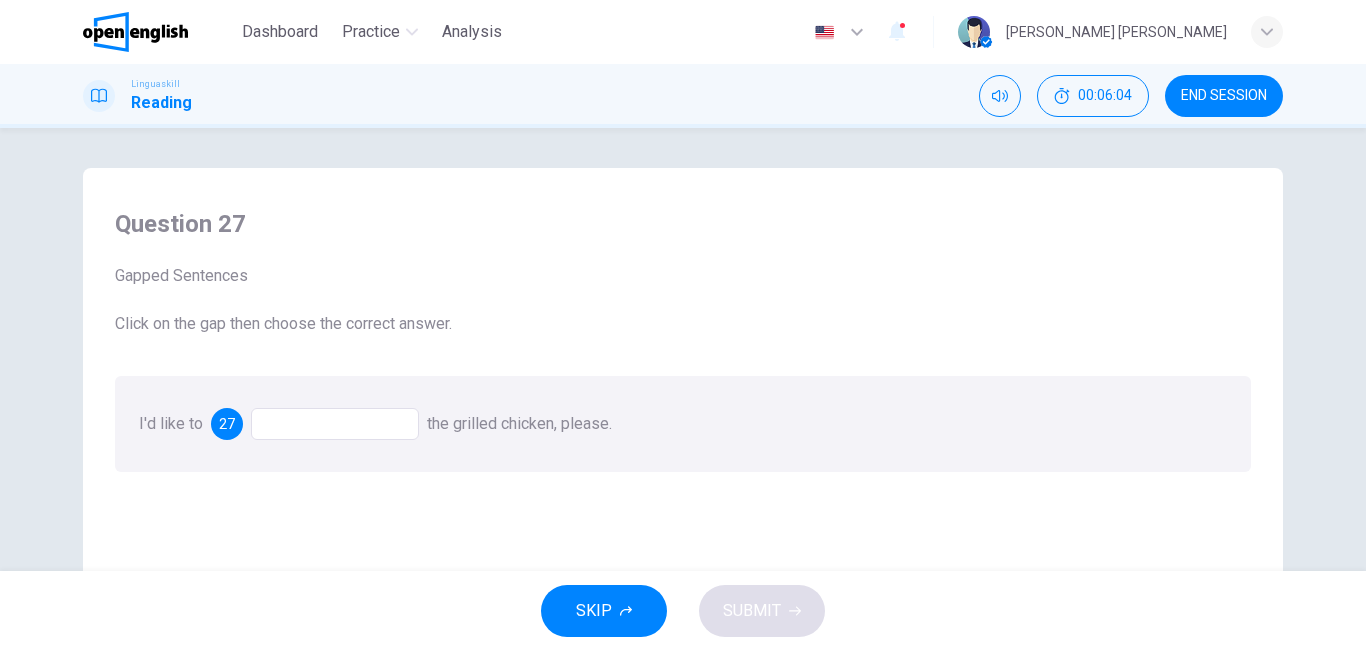 click at bounding box center [335, 424] 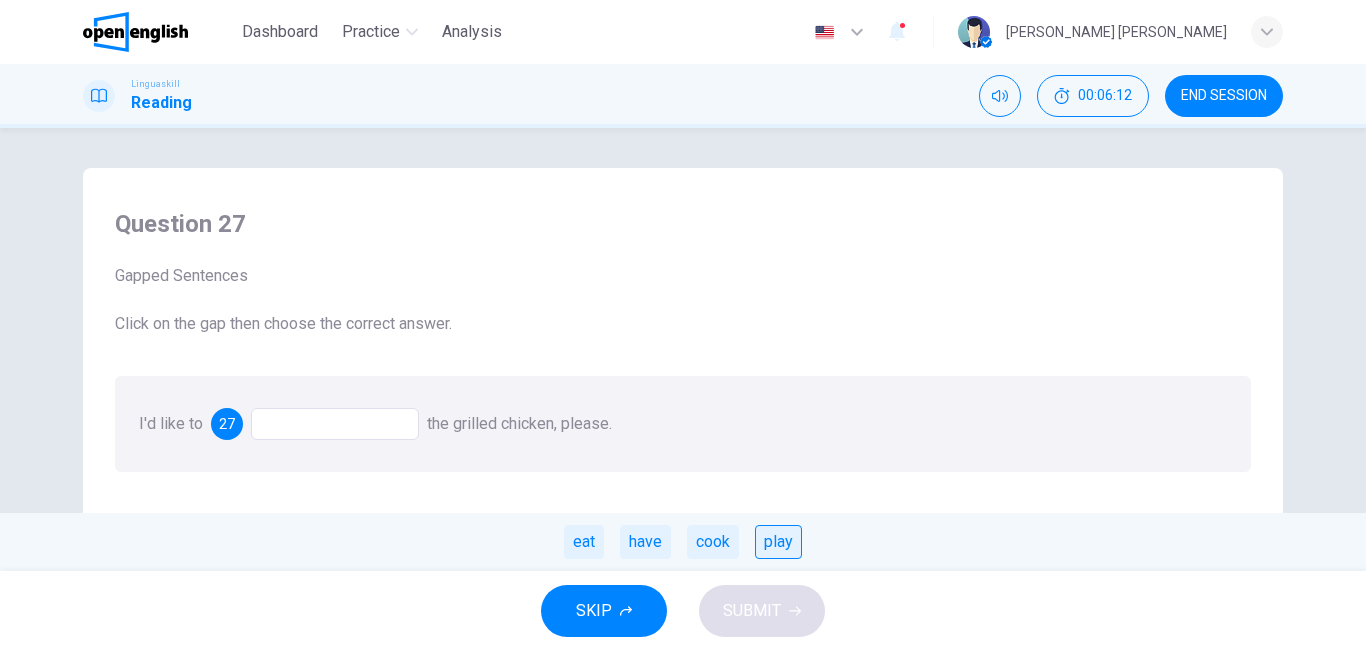 click on "play" at bounding box center [778, 542] 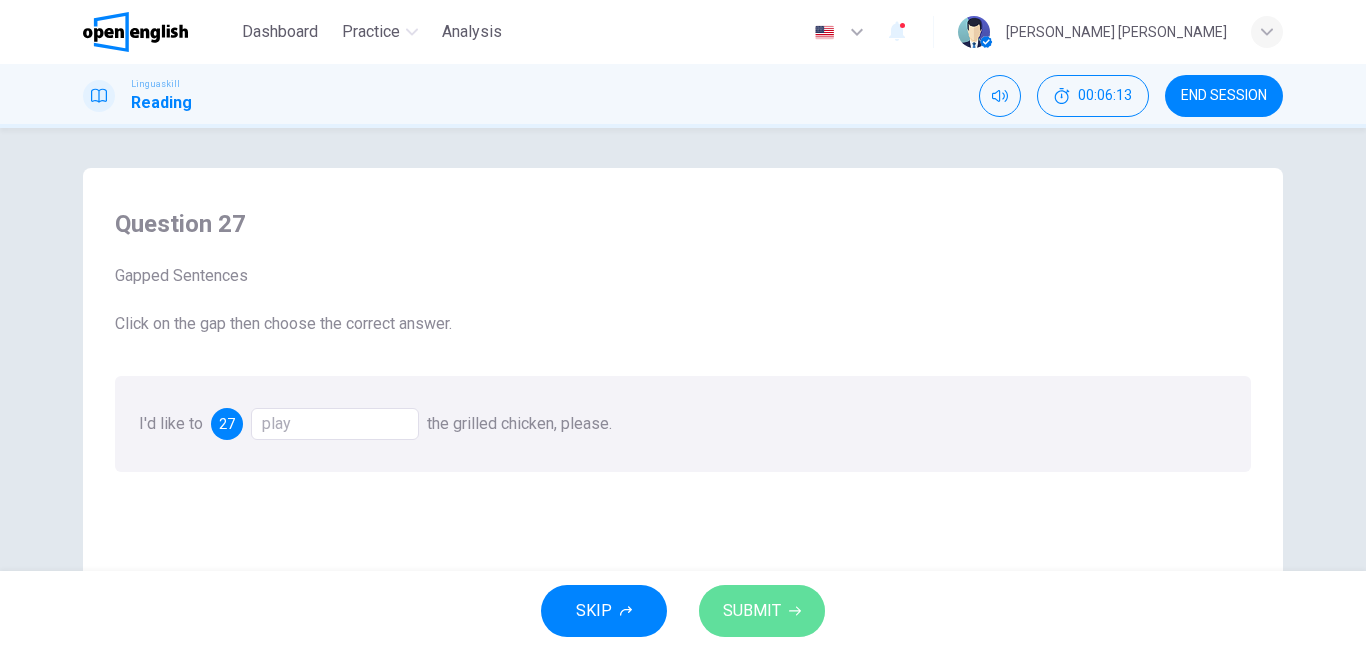 click on "SUBMIT" at bounding box center [752, 611] 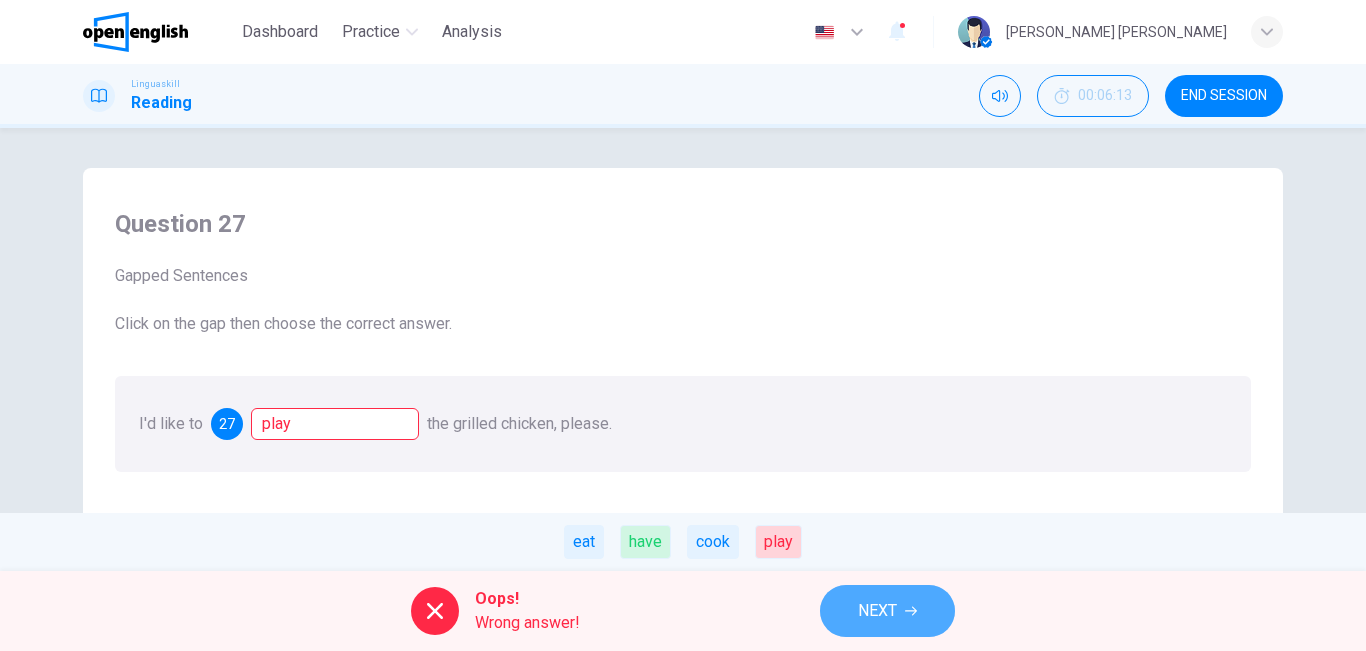 click on "NEXT" at bounding box center (887, 611) 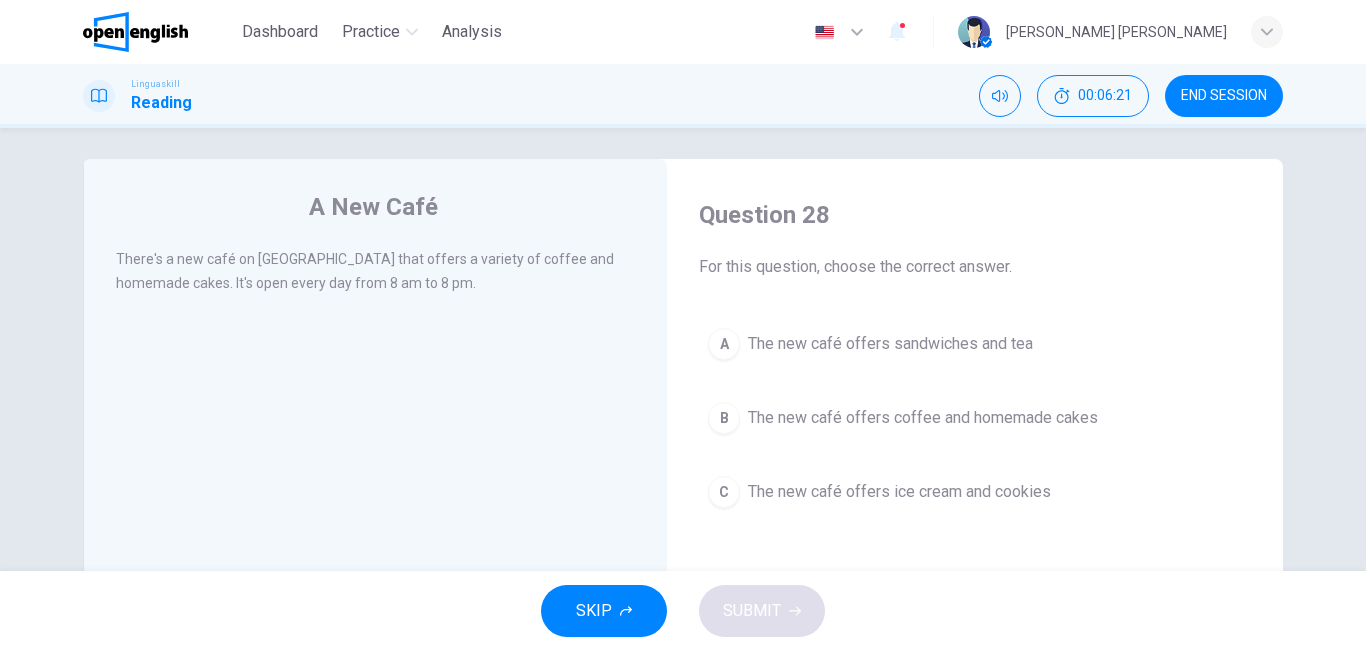 scroll, scrollTop: 8, scrollLeft: 0, axis: vertical 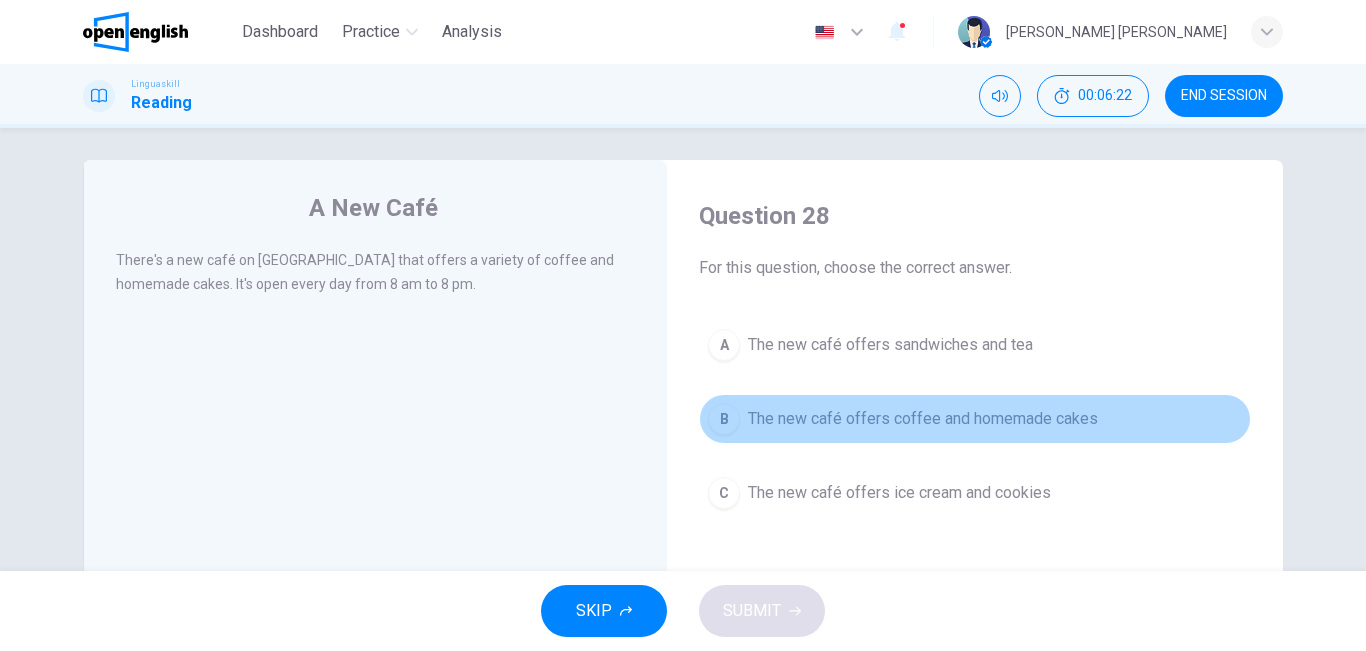 click on "The new café offers coffee and homemade cakes" at bounding box center (923, 419) 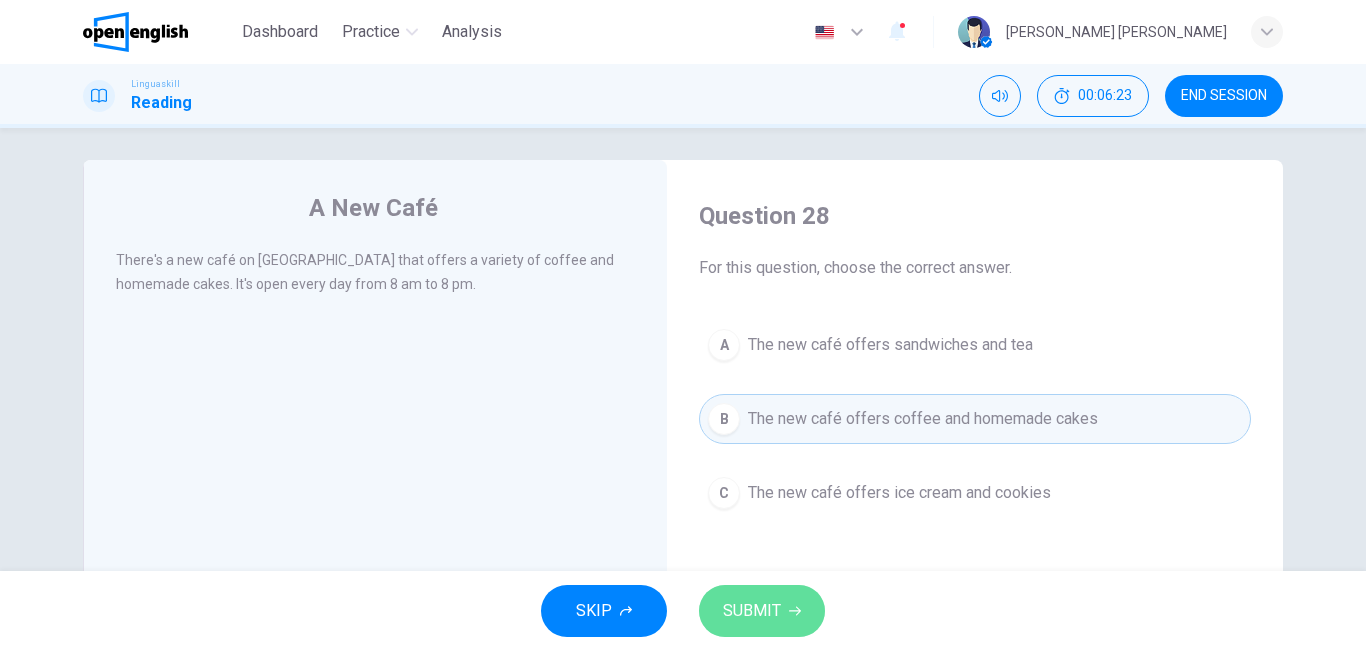 click on "SUBMIT" at bounding box center (762, 611) 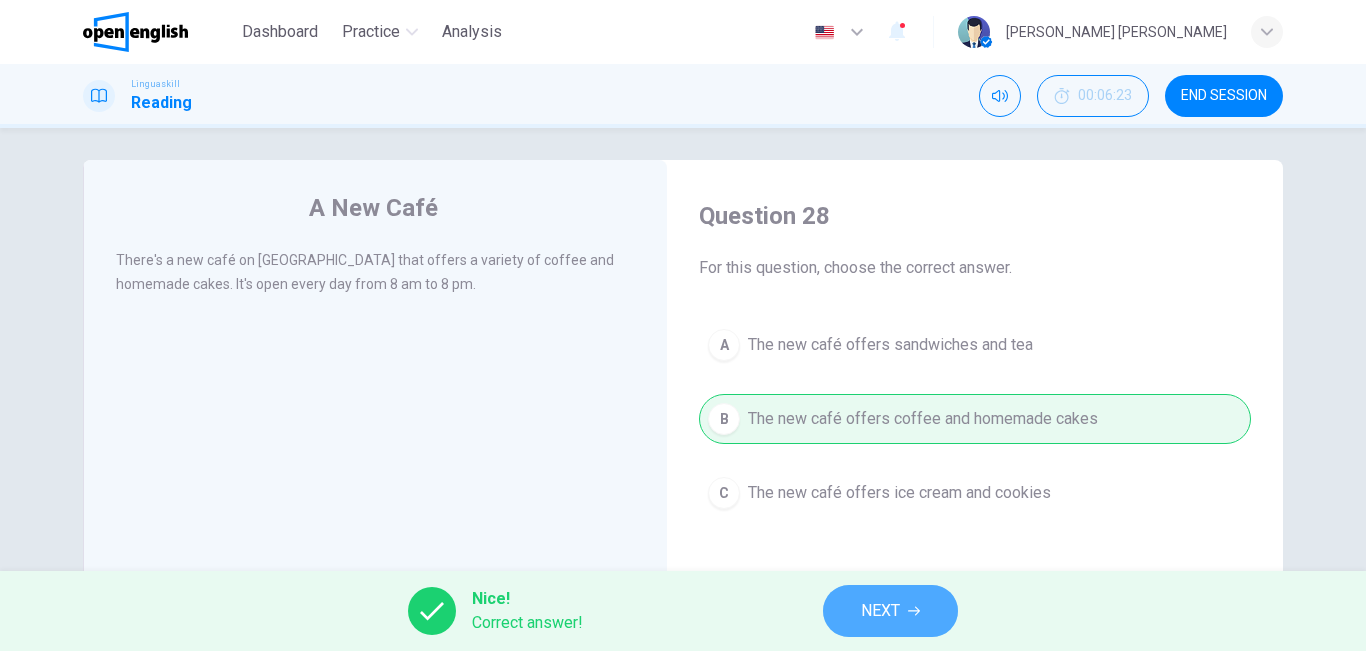 click on "NEXT" at bounding box center [890, 611] 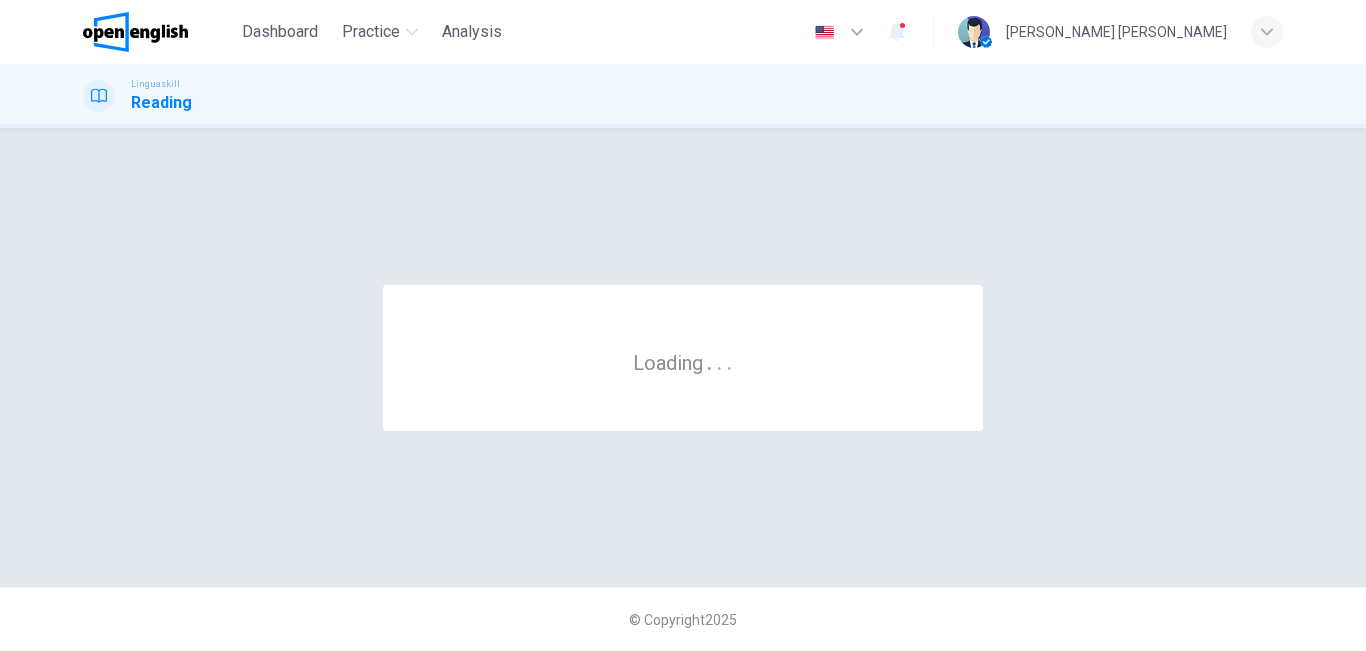 scroll, scrollTop: 0, scrollLeft: 0, axis: both 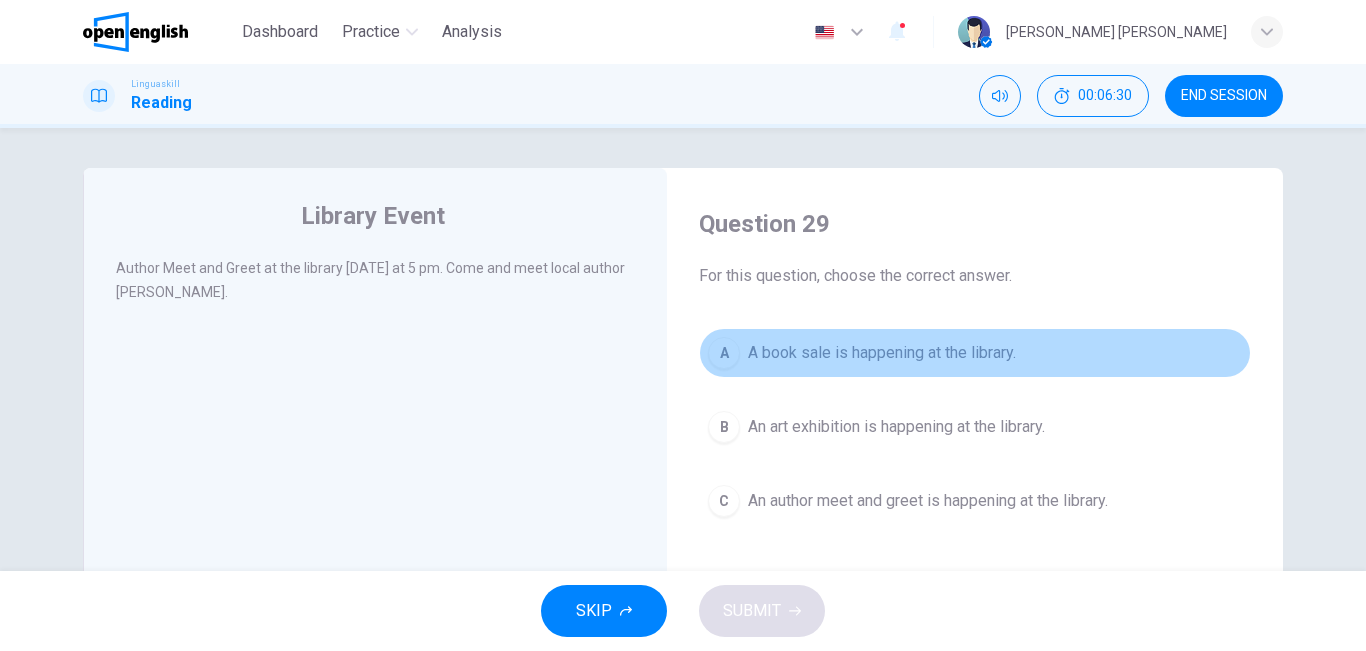 click on "A A book sale is happening at the library." at bounding box center (975, 353) 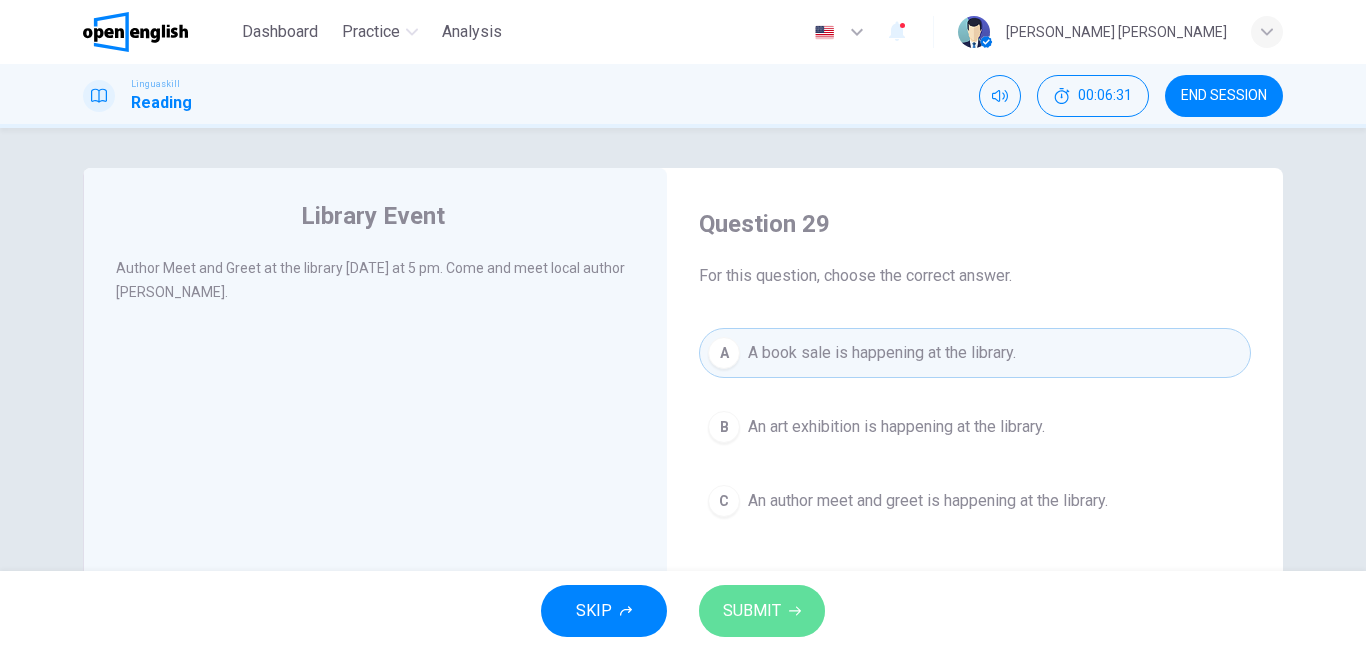 click 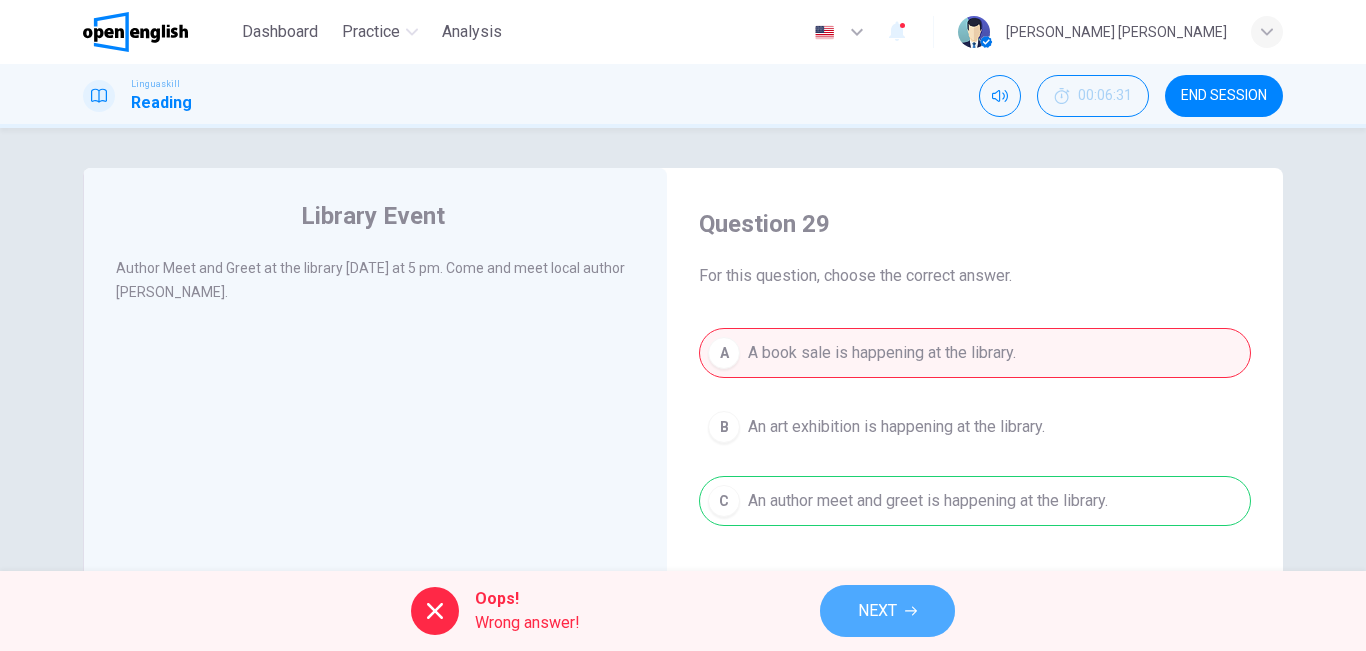 click on "NEXT" at bounding box center [877, 611] 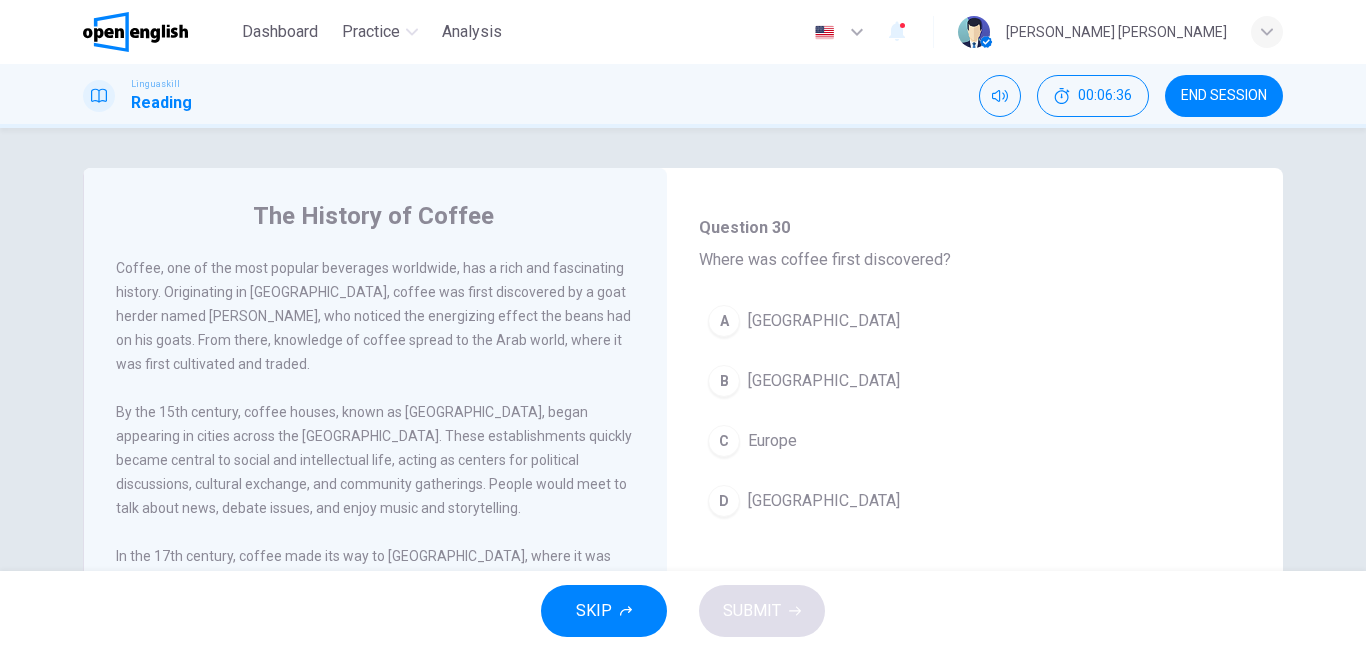 scroll, scrollTop: 121, scrollLeft: 0, axis: vertical 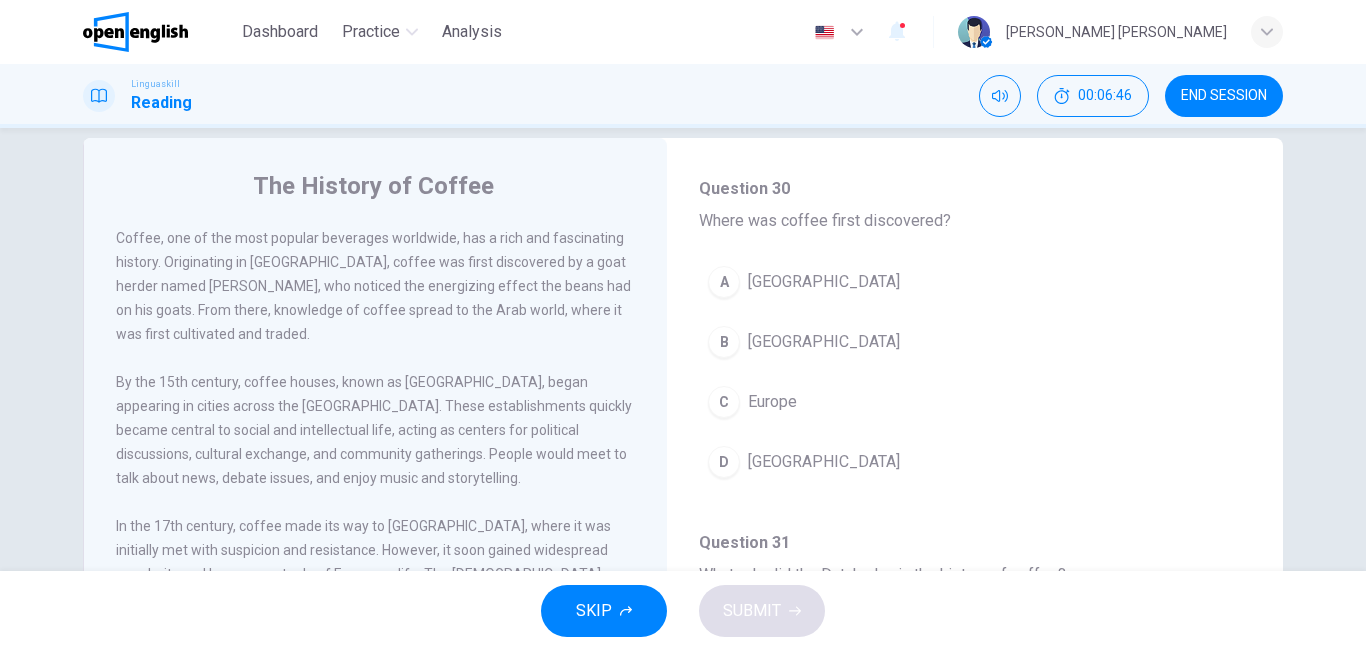 click on "[GEOGRAPHIC_DATA]" at bounding box center [824, 342] 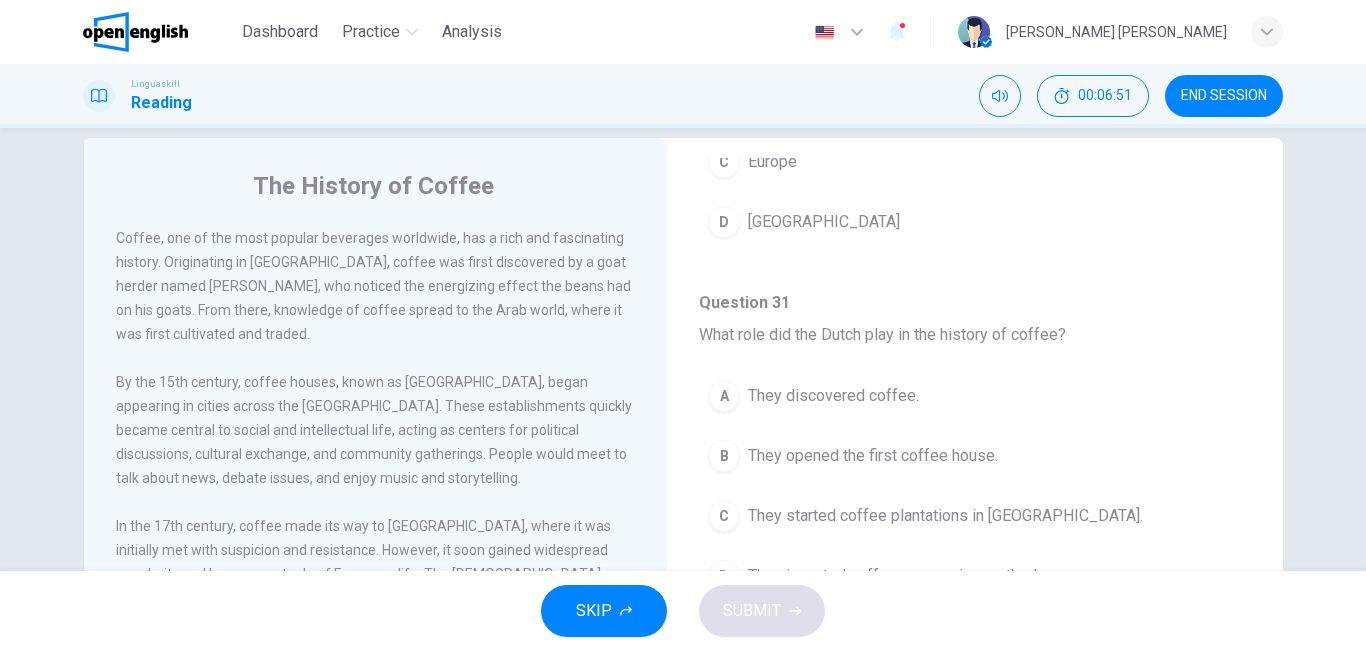 scroll, scrollTop: 387, scrollLeft: 0, axis: vertical 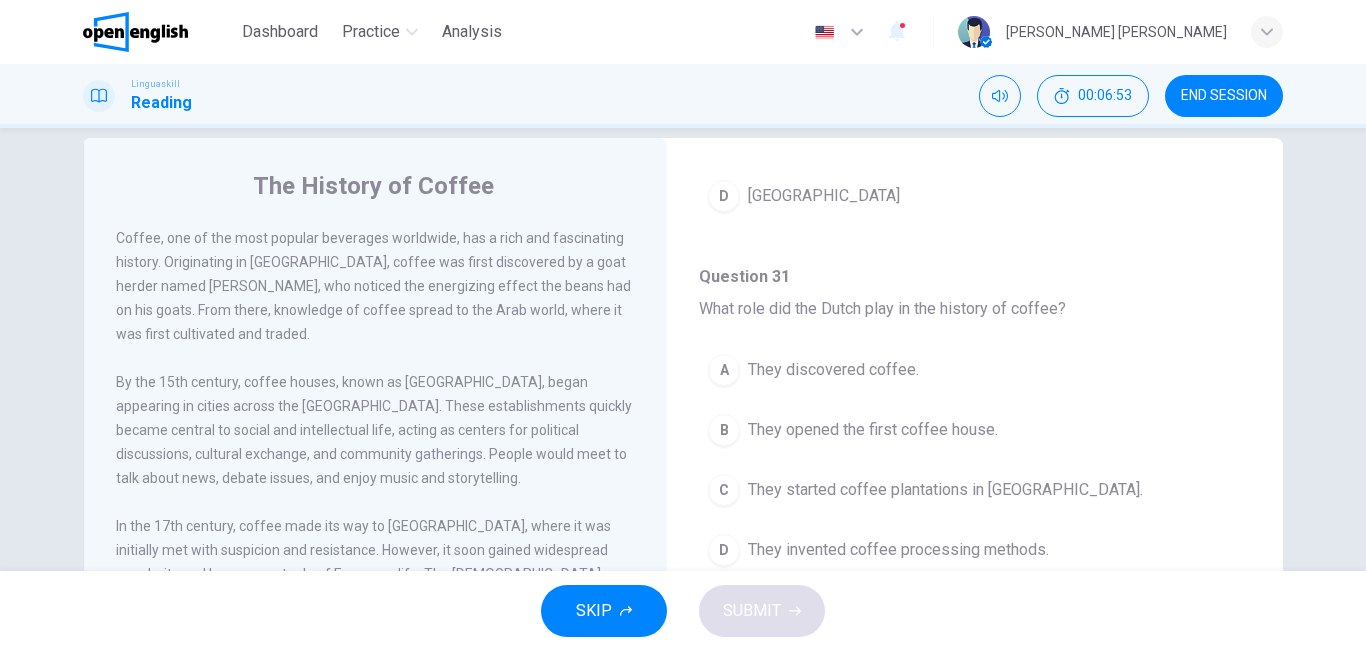 drag, startPoint x: 1251, startPoint y: 389, endPoint x: 1254, endPoint y: 399, distance: 10.440307 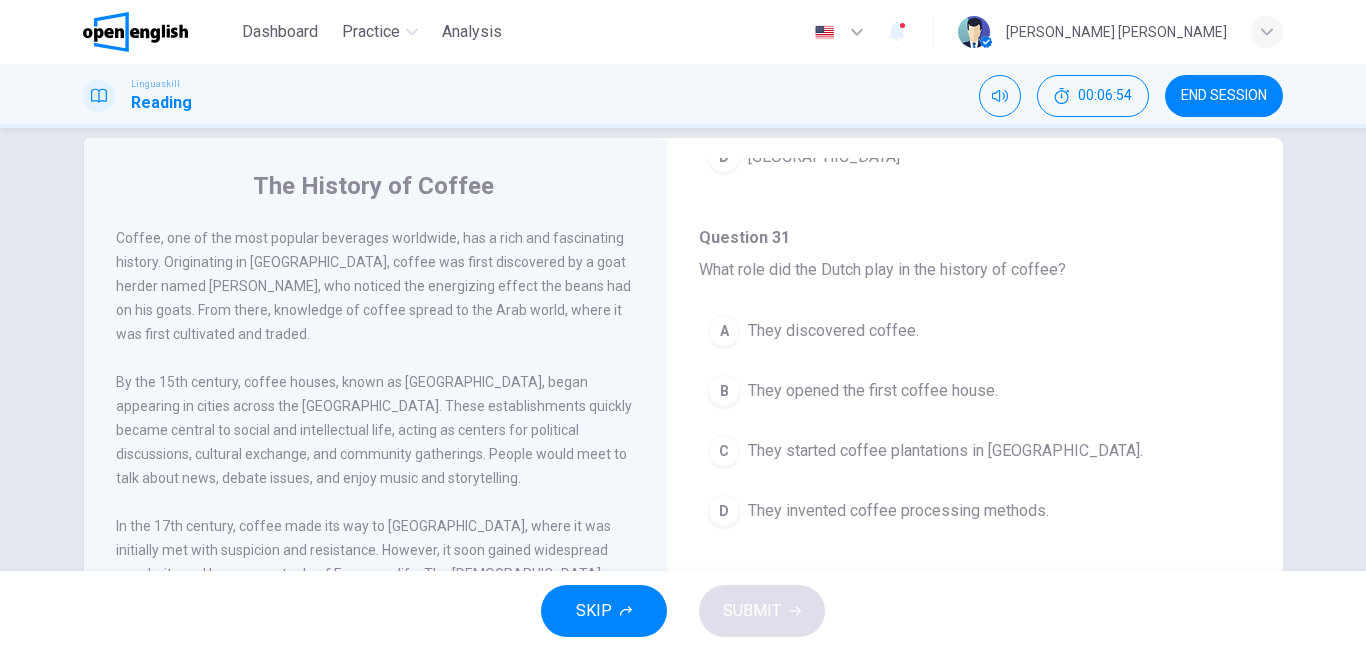 scroll, scrollTop: 432, scrollLeft: 0, axis: vertical 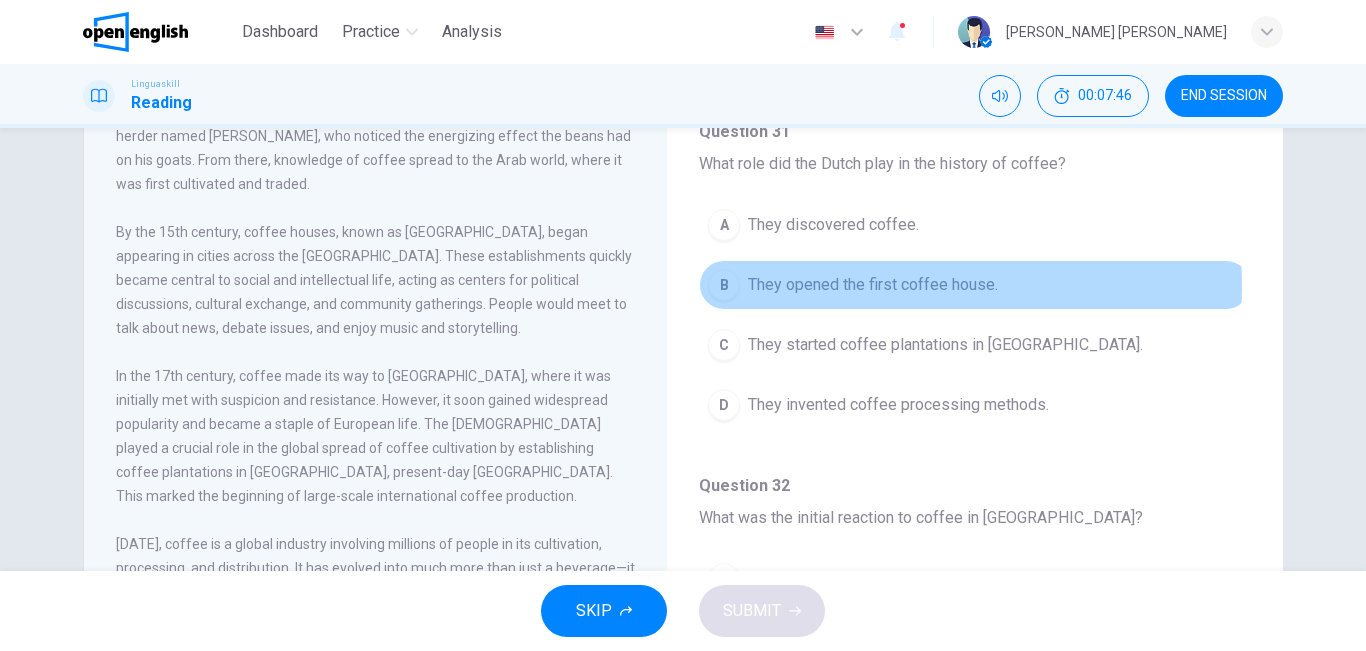 click on "They opened the first coffee house." at bounding box center [873, 285] 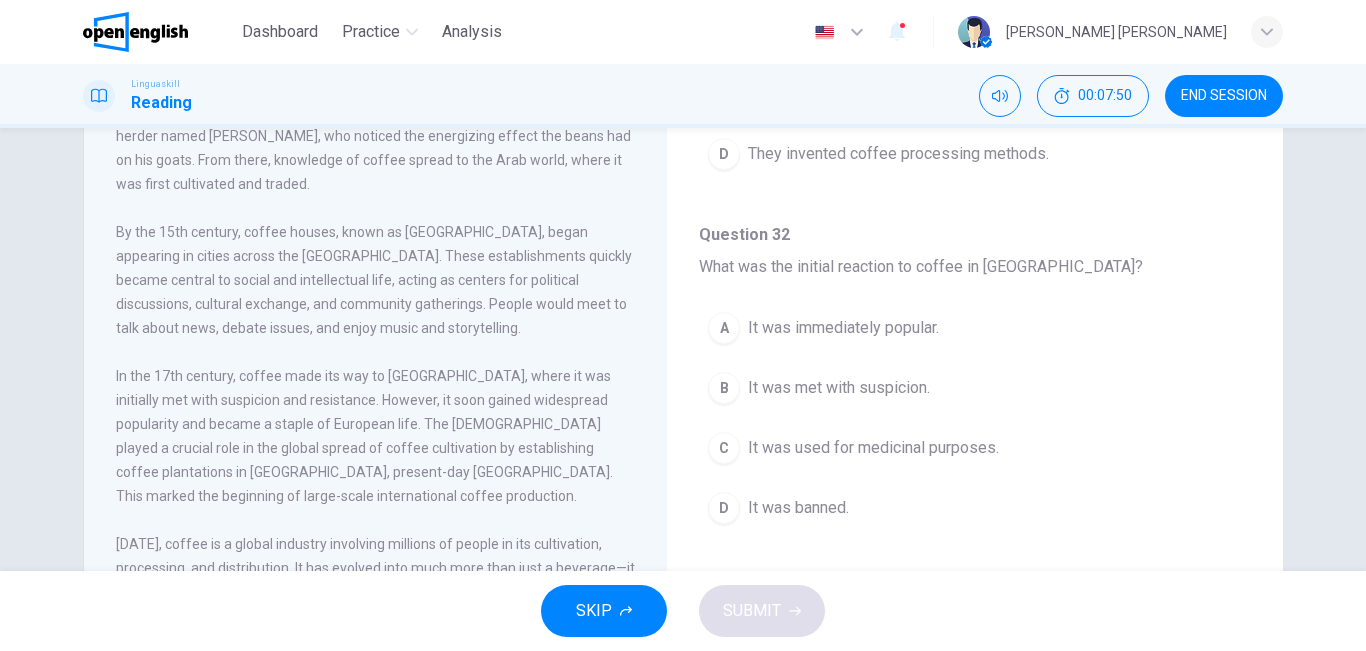 scroll, scrollTop: 728, scrollLeft: 0, axis: vertical 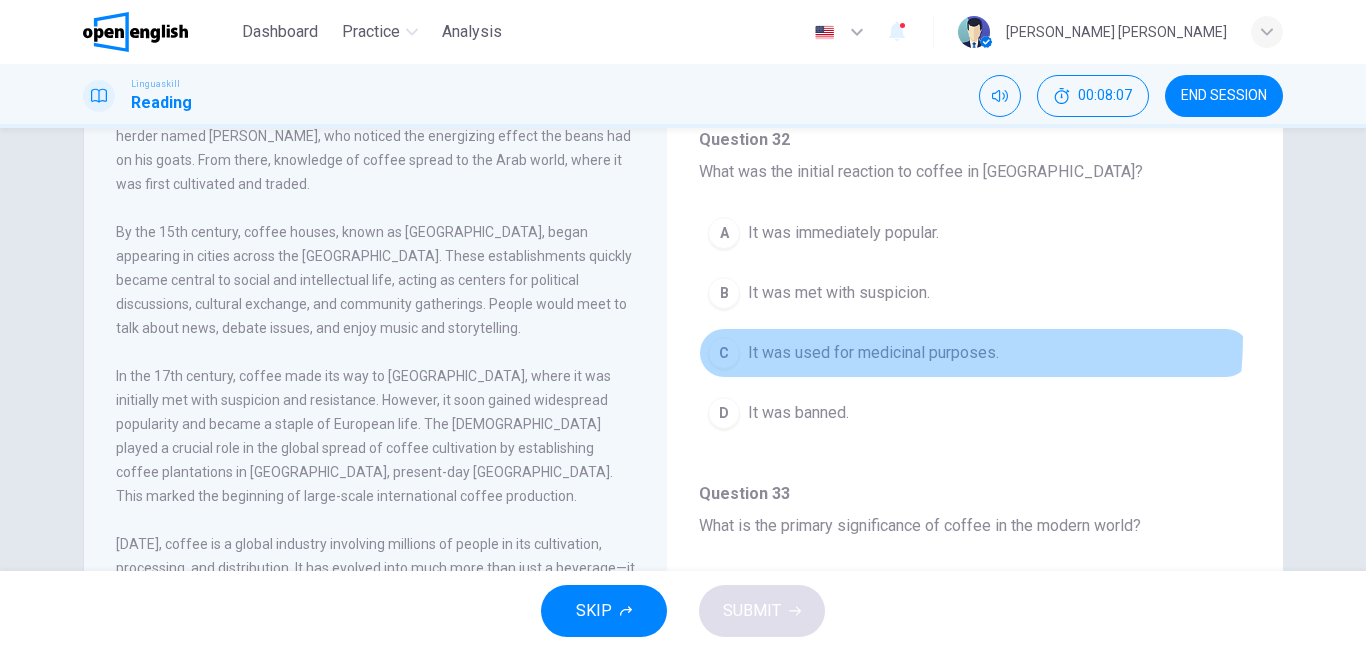 click on "C It was used for medicinal purposes." at bounding box center (975, 353) 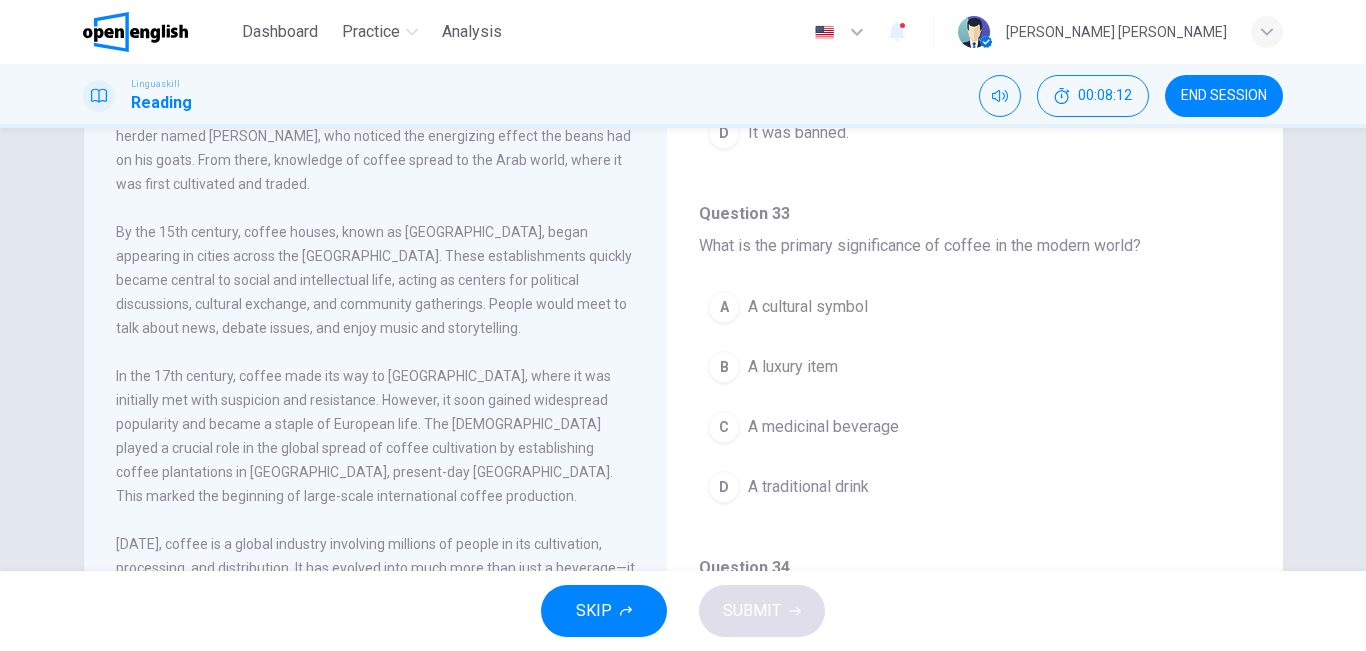 scroll, scrollTop: 1014, scrollLeft: 0, axis: vertical 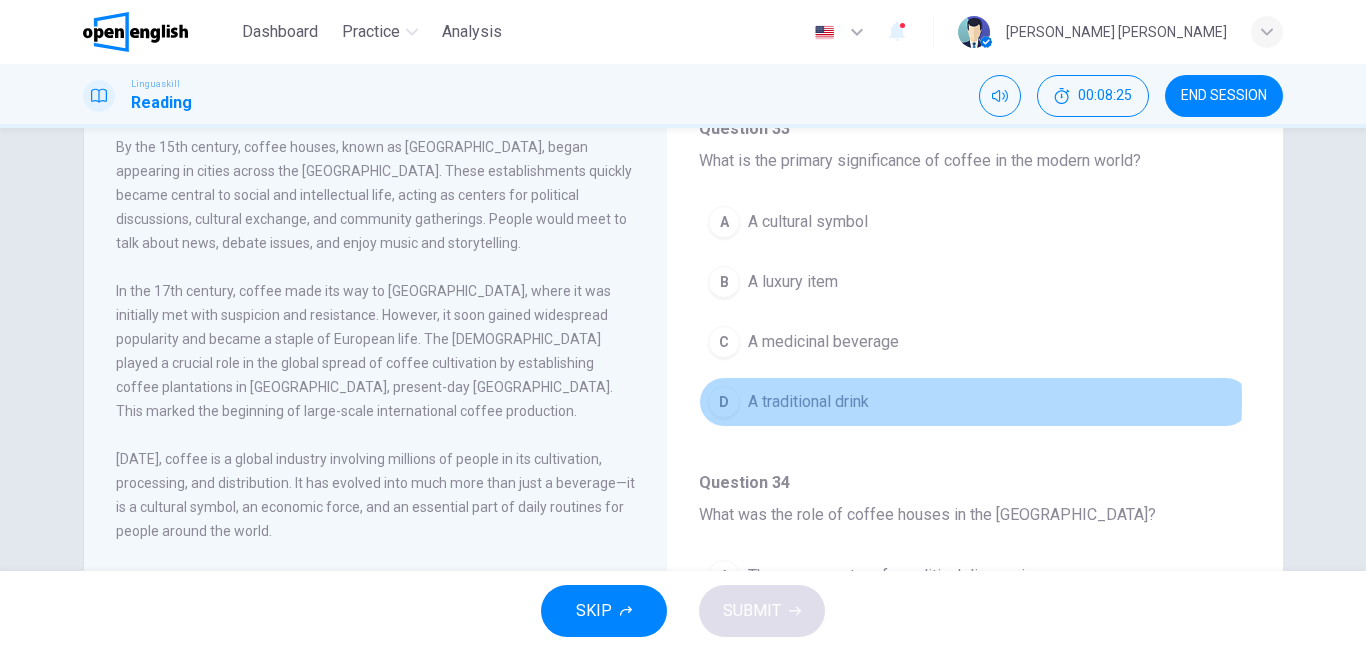 click on "A traditional drink" at bounding box center (808, 402) 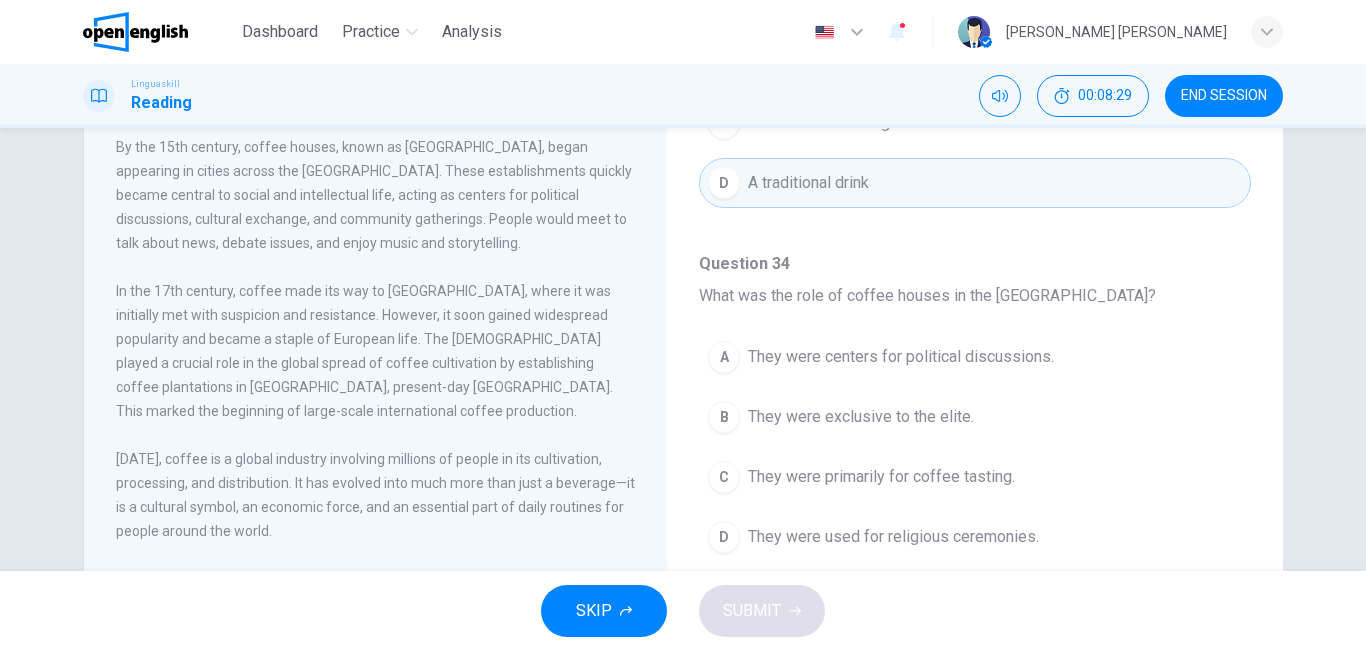 scroll, scrollTop: 1227, scrollLeft: 0, axis: vertical 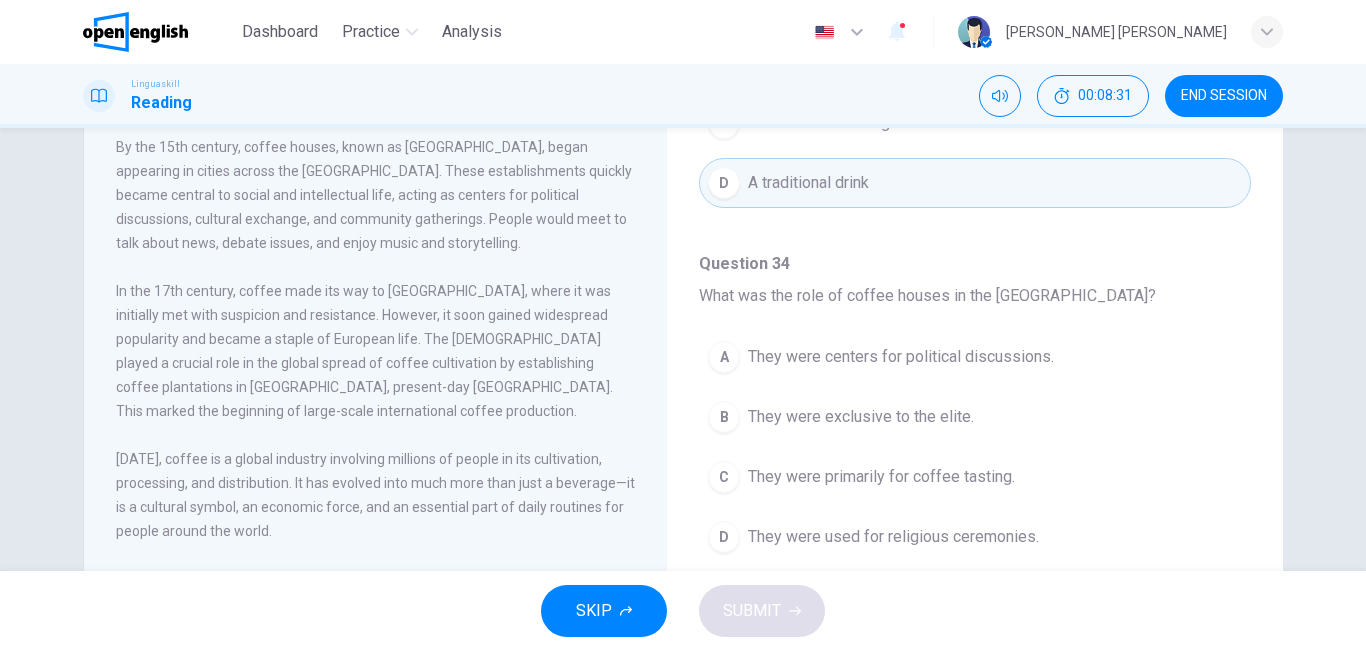 click on "They were primarily for coffee tasting." at bounding box center [881, 477] 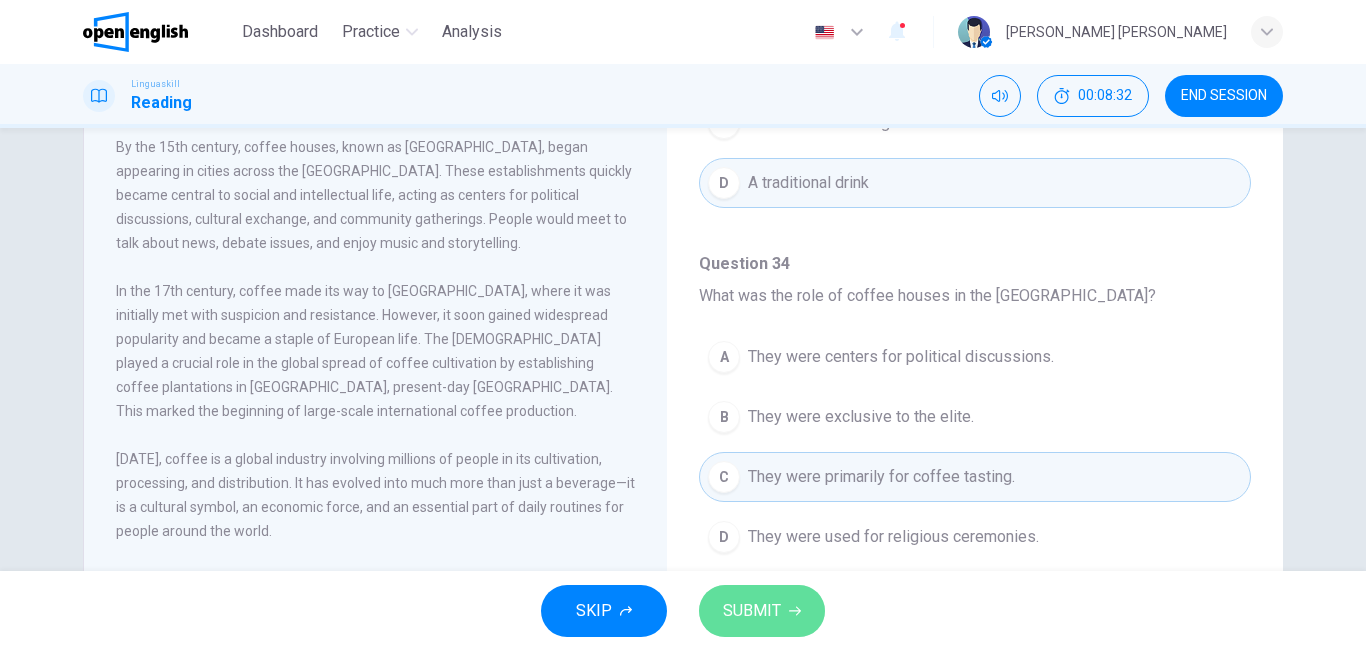 click on "SUBMIT" at bounding box center [762, 611] 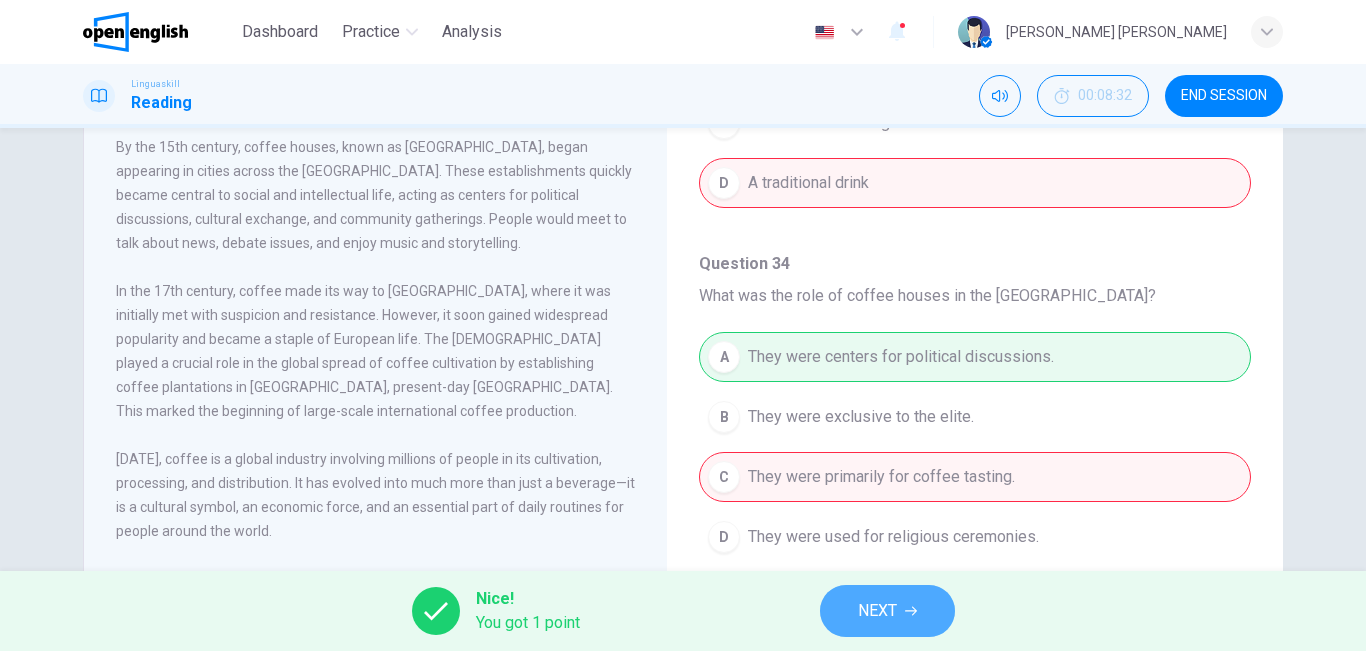 click on "NEXT" at bounding box center (887, 611) 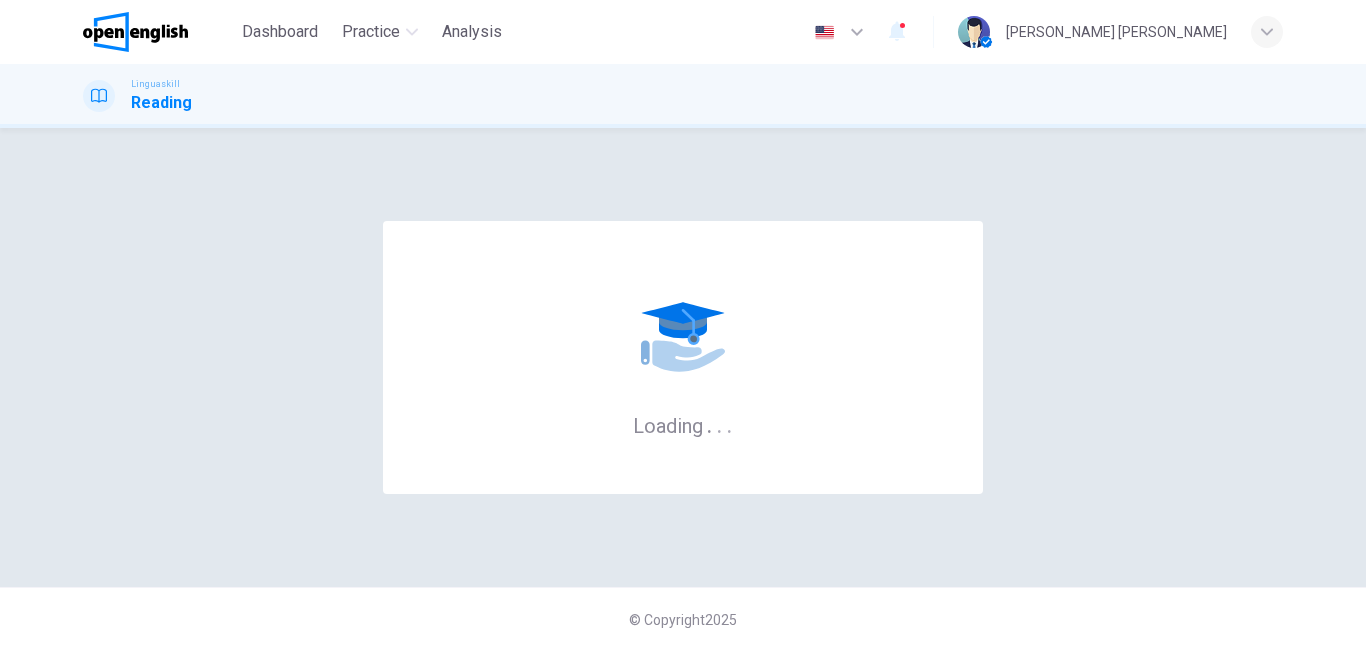 scroll, scrollTop: 0, scrollLeft: 0, axis: both 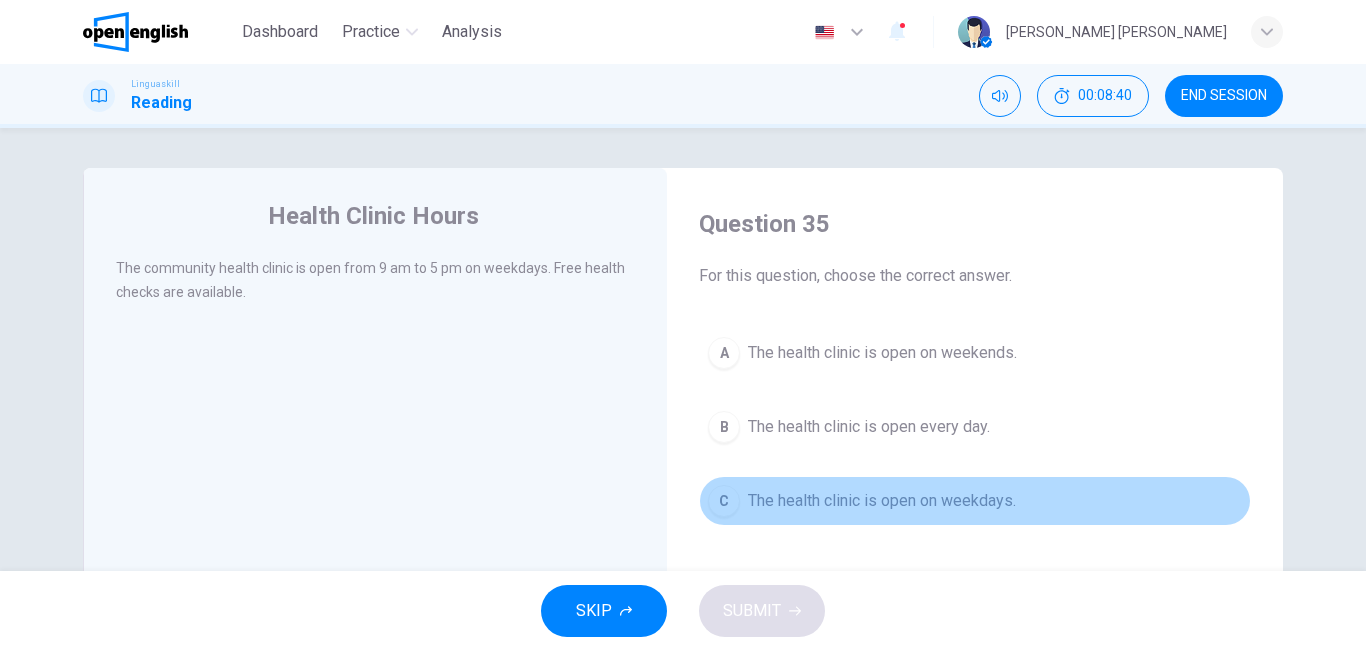 click on "The health clinic is open on weekdays." at bounding box center [882, 501] 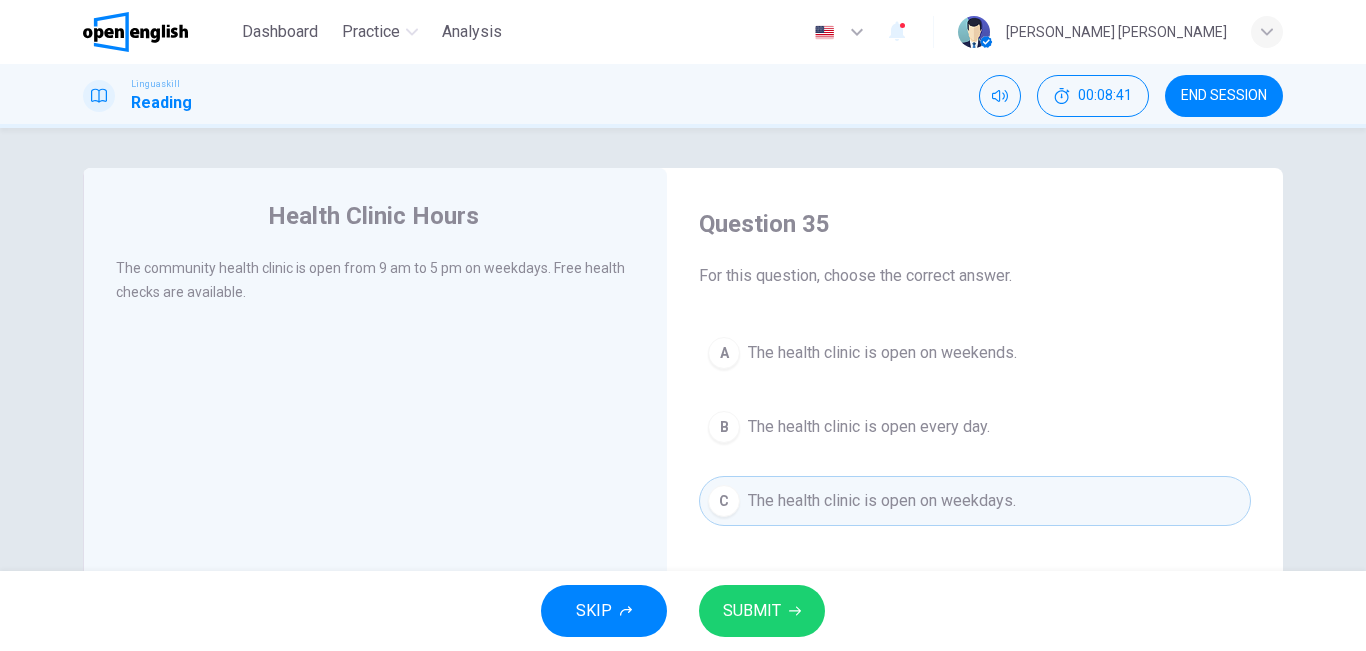 click on "SUBMIT" at bounding box center [762, 611] 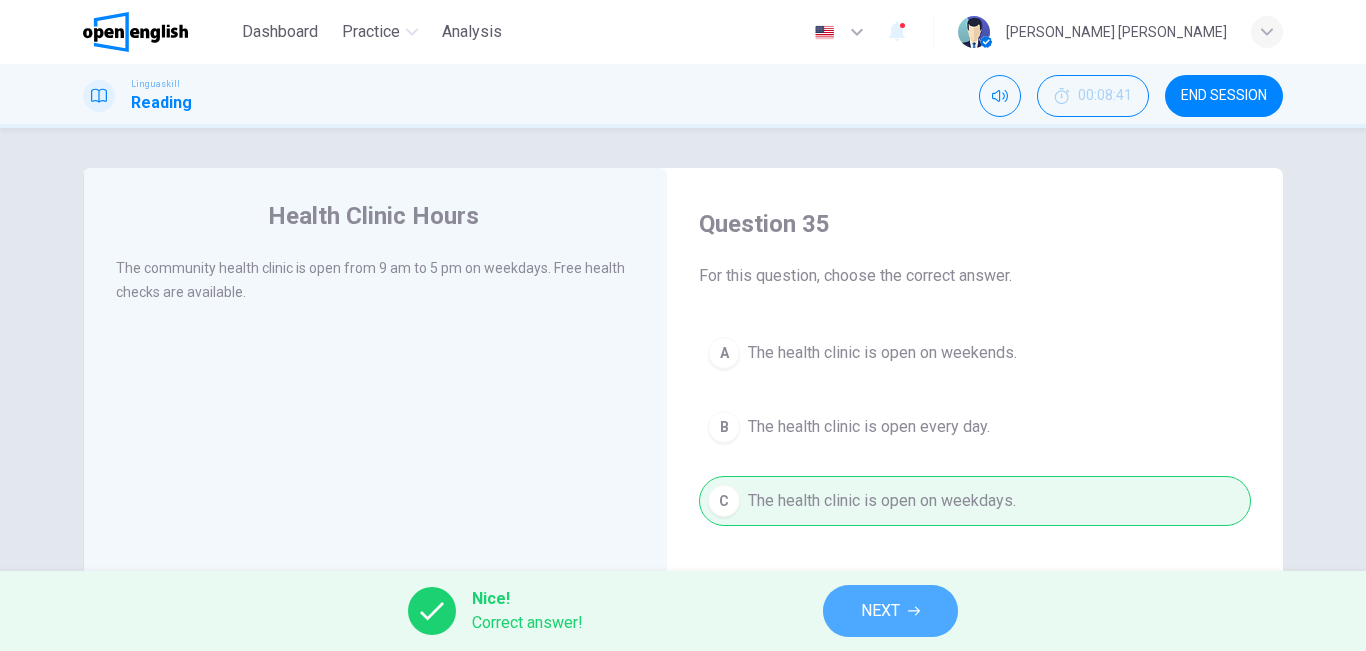 click on "NEXT" at bounding box center (890, 611) 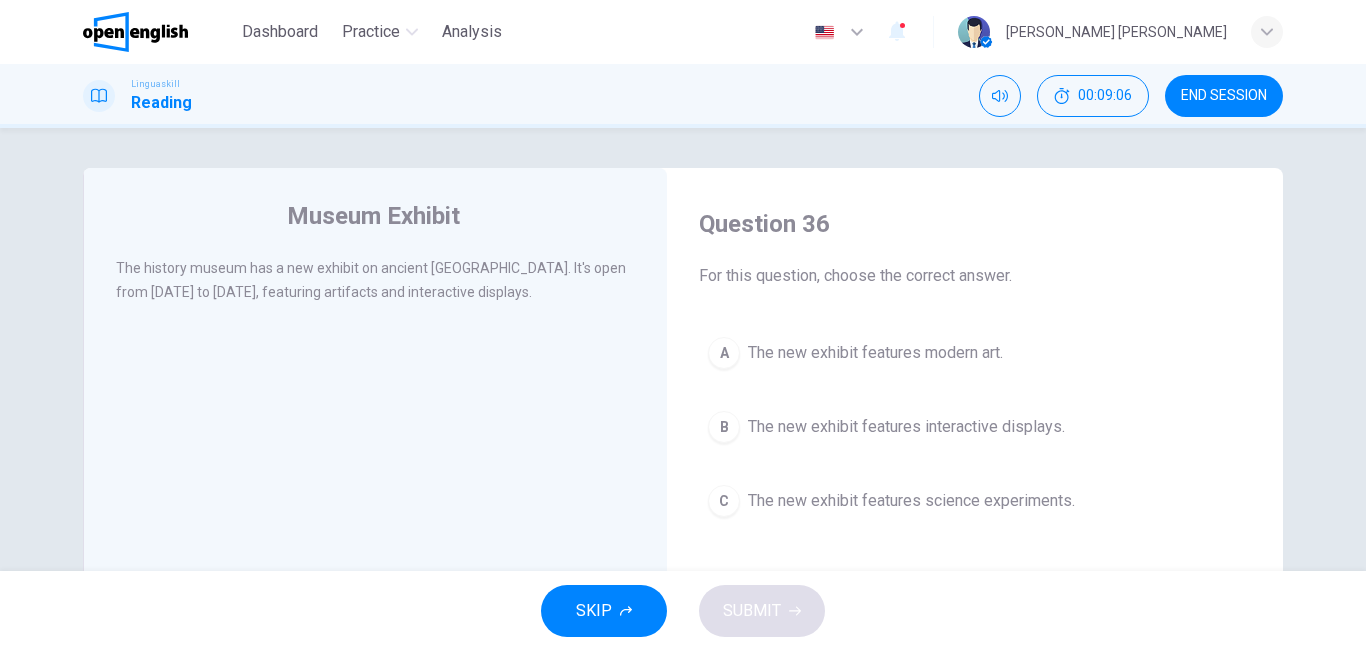 click on "The new exhibit features interactive displays." at bounding box center (906, 427) 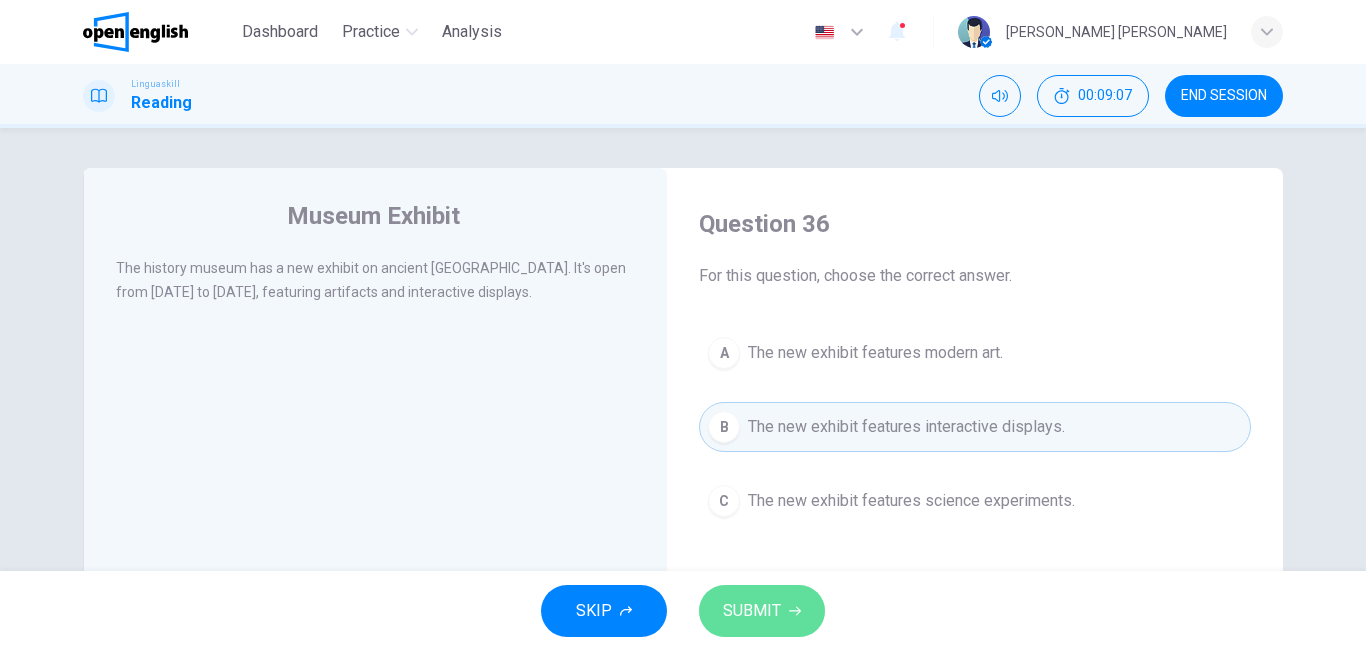click on "SUBMIT" at bounding box center (762, 611) 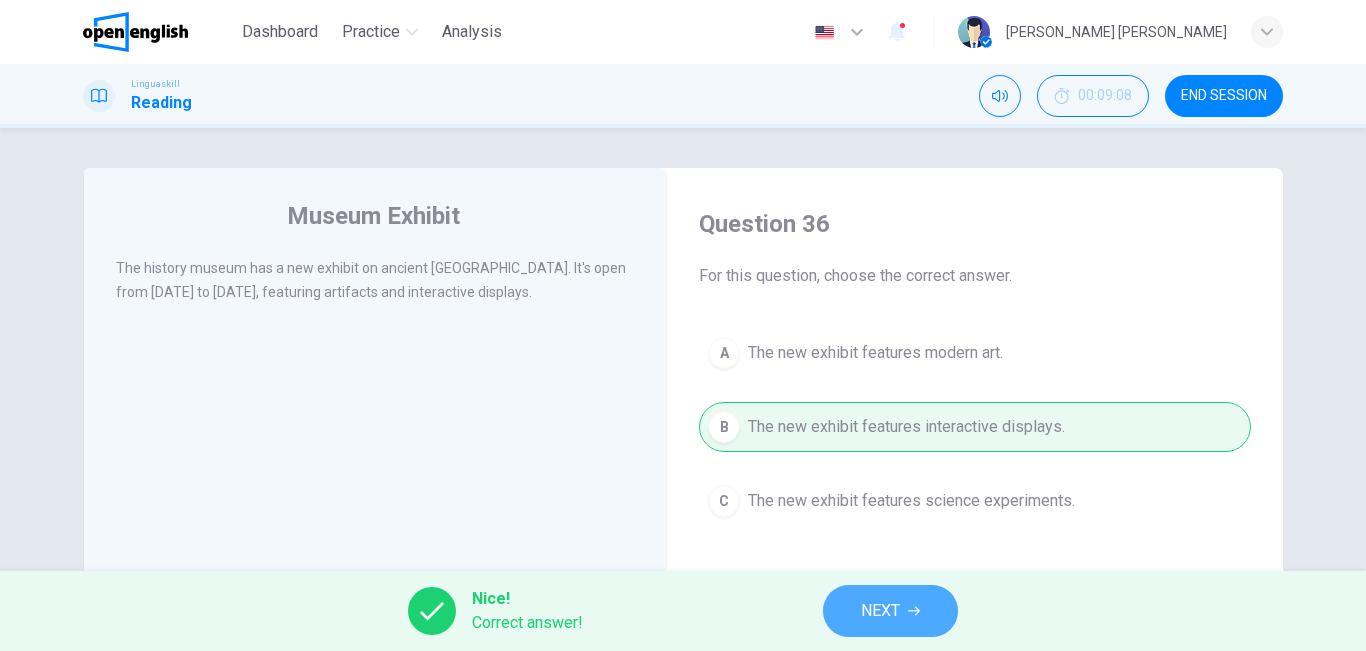 click on "NEXT" at bounding box center (890, 611) 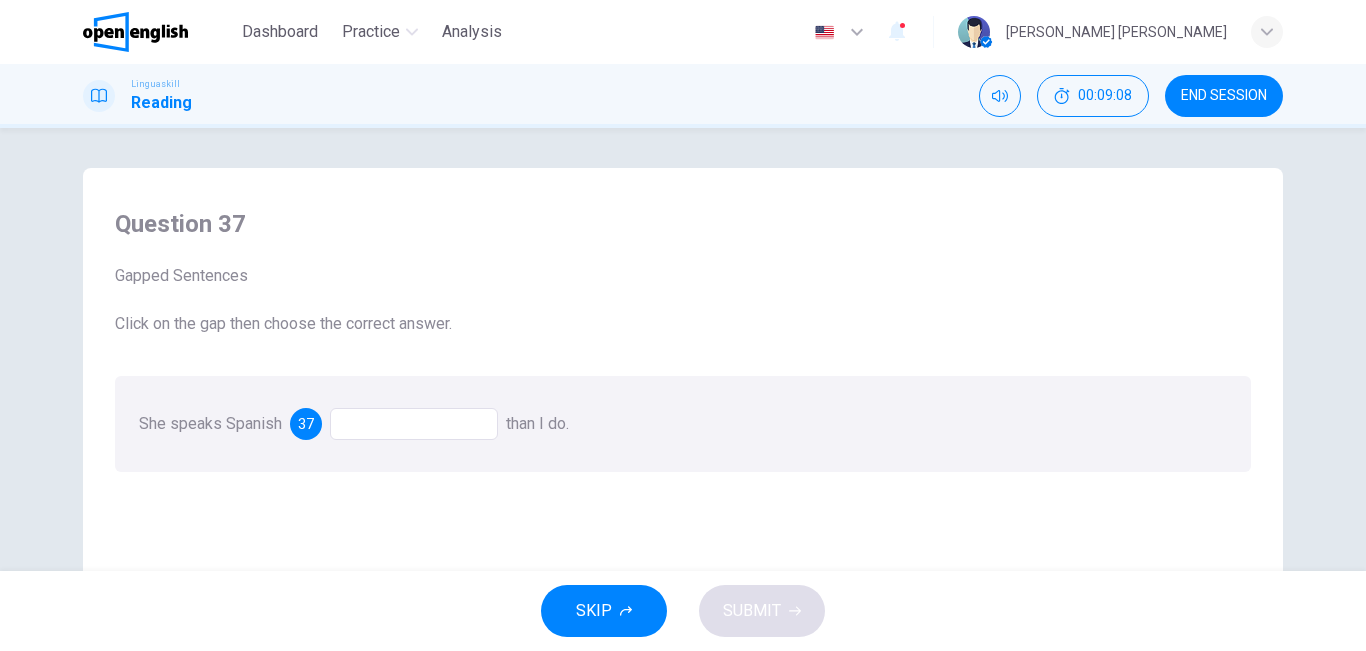 click at bounding box center (414, 424) 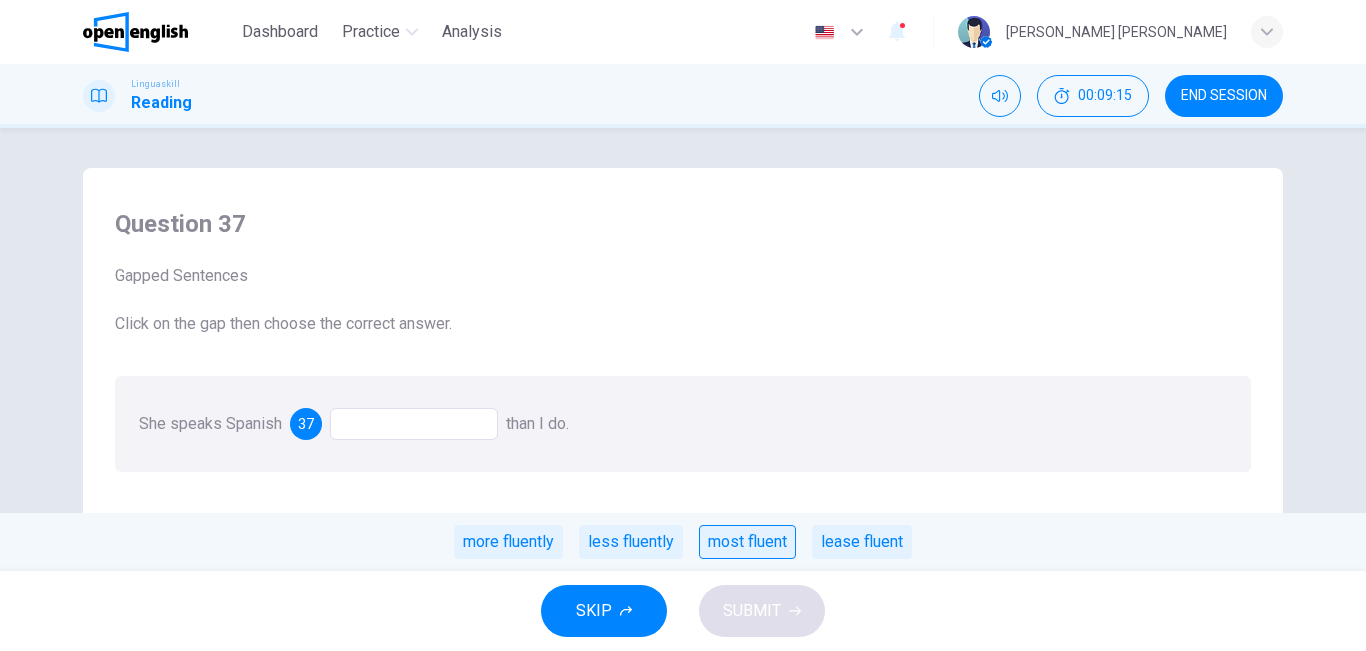 click on "most fluent" at bounding box center (747, 542) 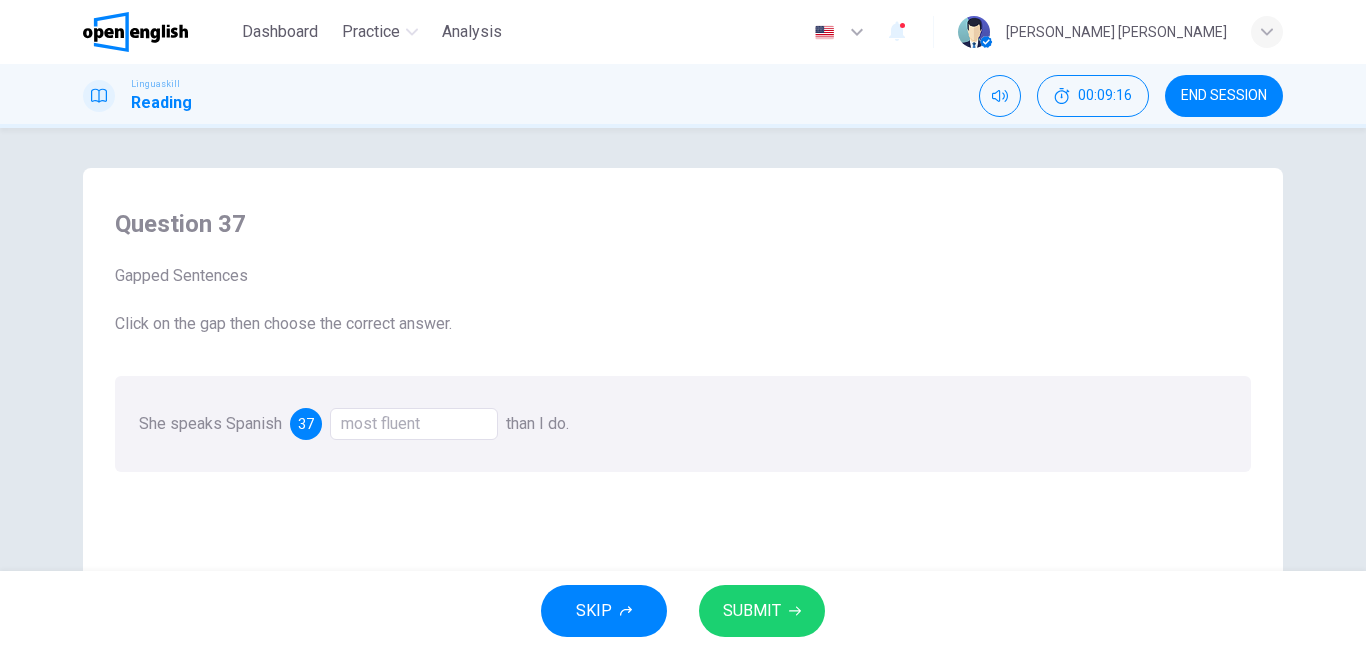 click on "SUBMIT" at bounding box center [762, 611] 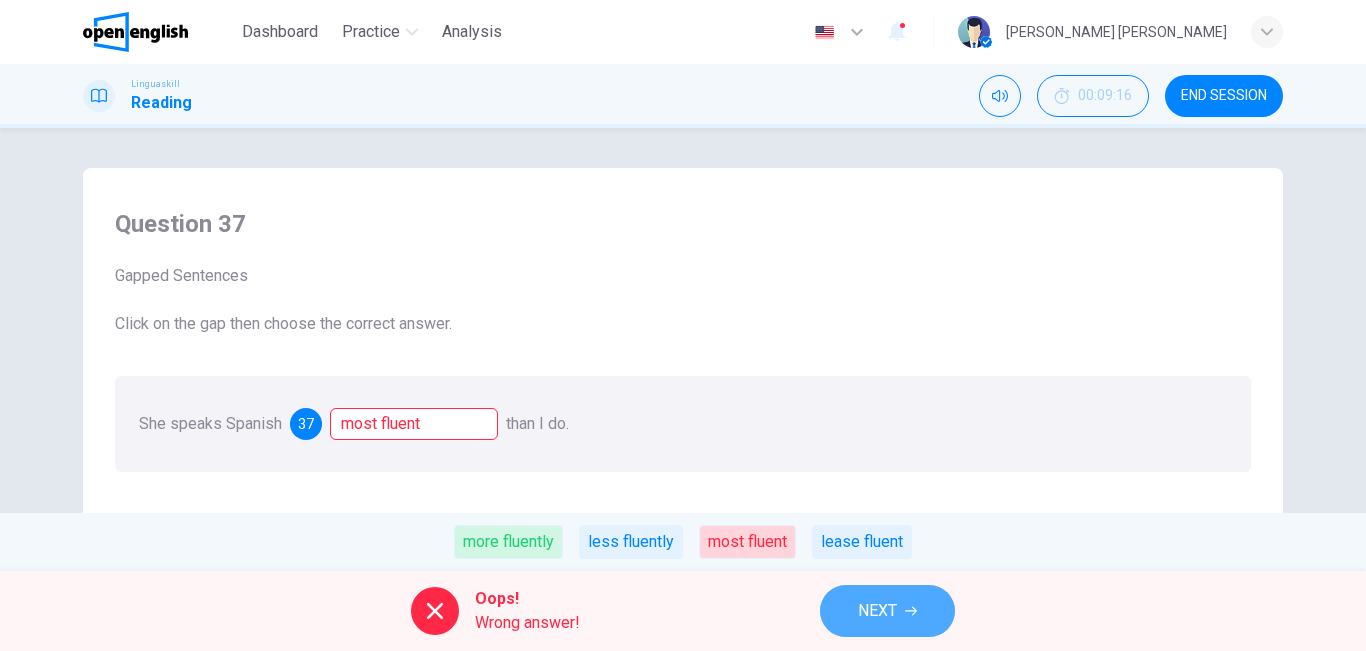 click on "NEXT" at bounding box center (877, 611) 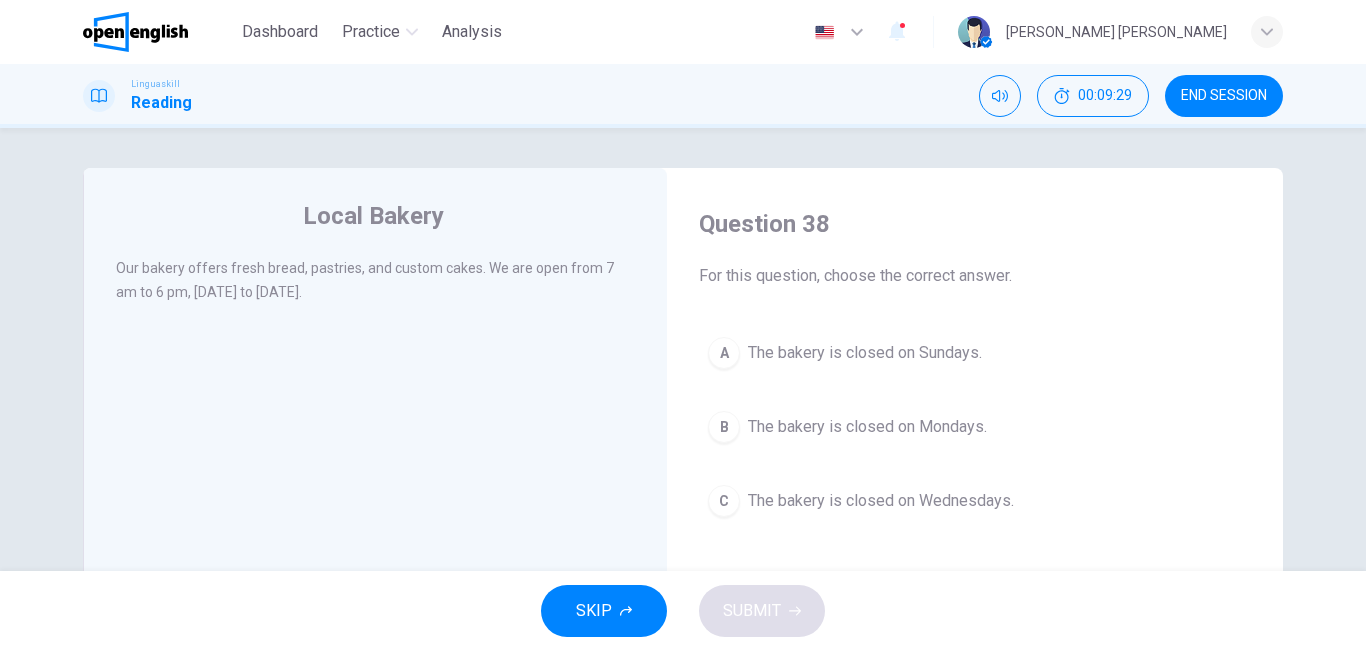 click on "The bakery is closed on Sundays." at bounding box center (865, 353) 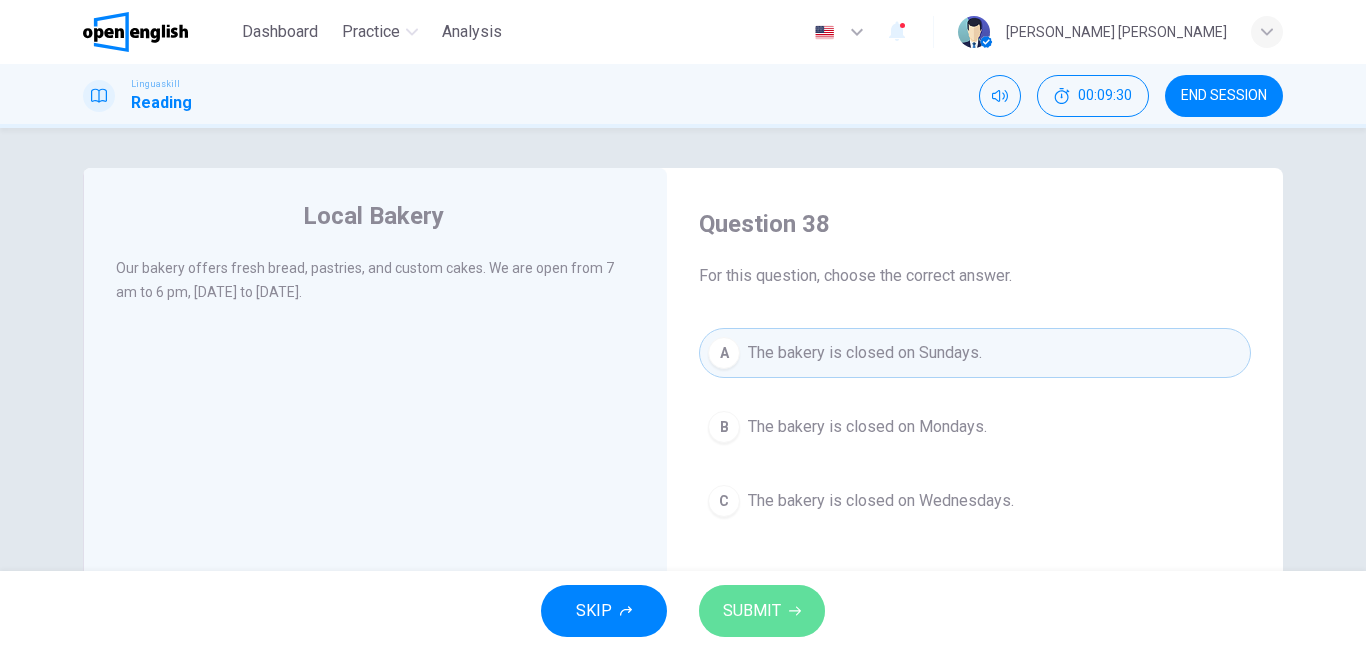 click on "SUBMIT" at bounding box center (752, 611) 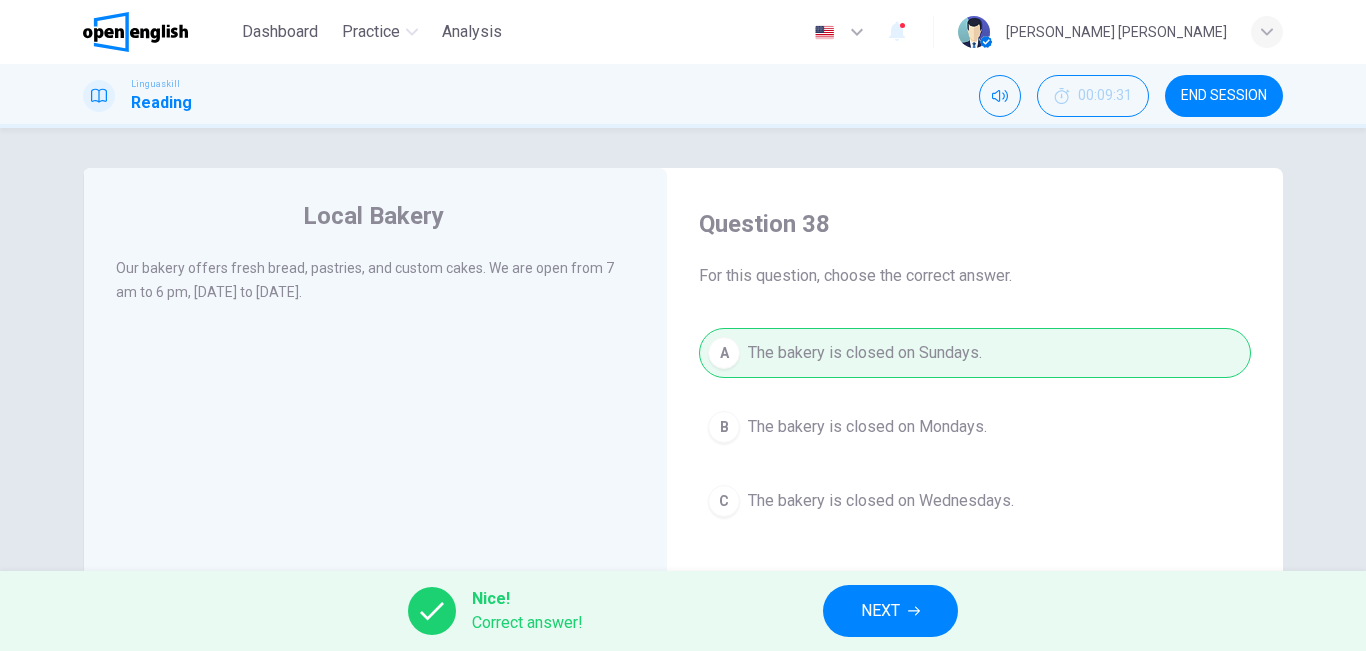 click on "NEXT" at bounding box center (890, 611) 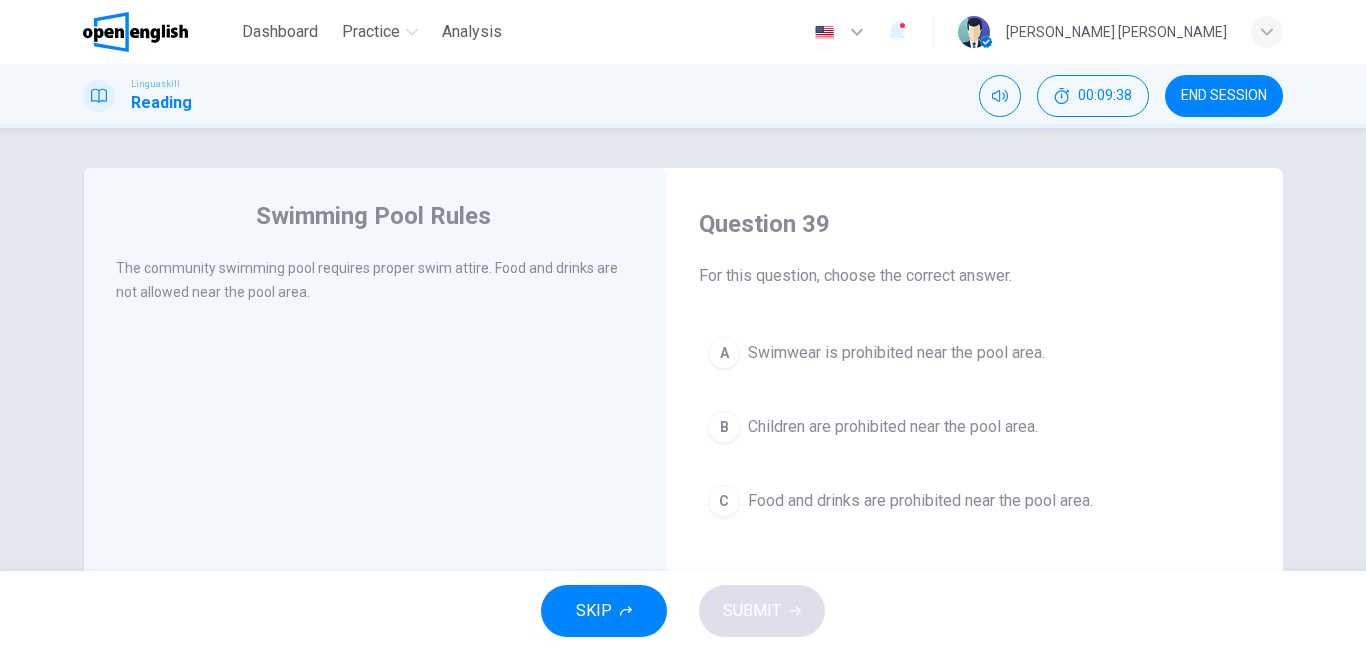 click on "A Swimwear is prohibited near the pool area." at bounding box center (975, 353) 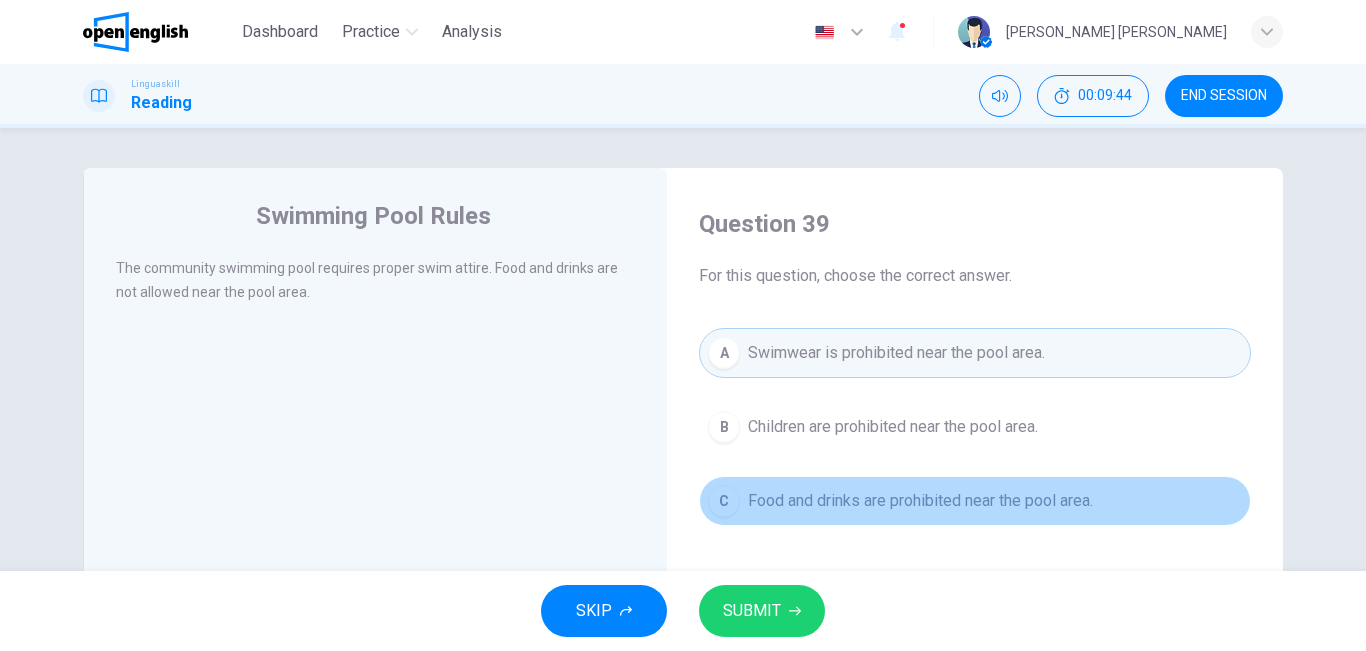 click on "Food and drinks are prohibited near the pool area." at bounding box center (920, 501) 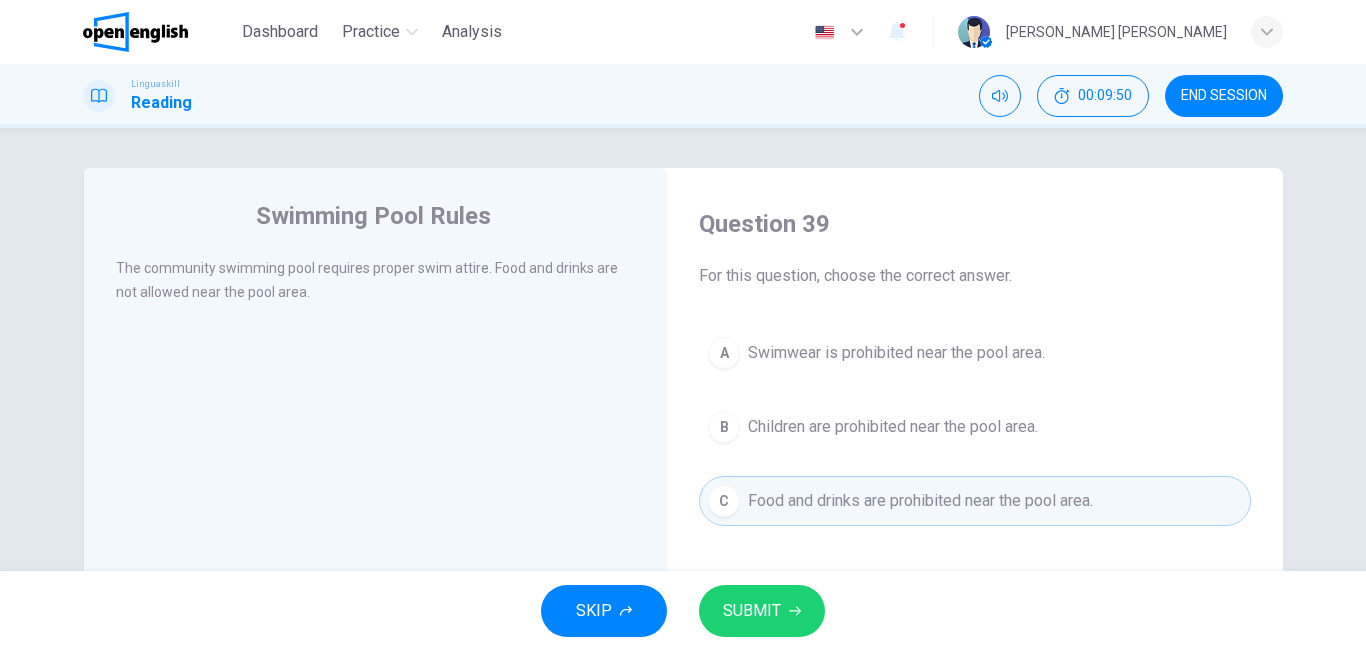 click 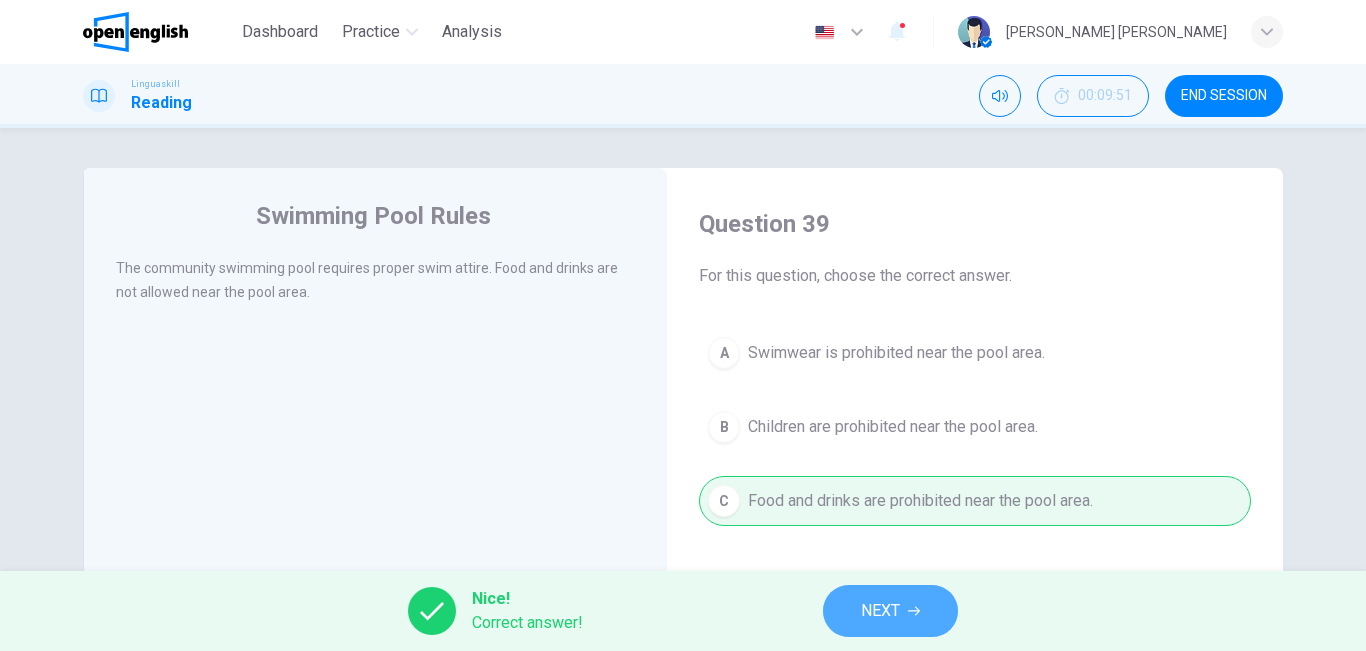 click 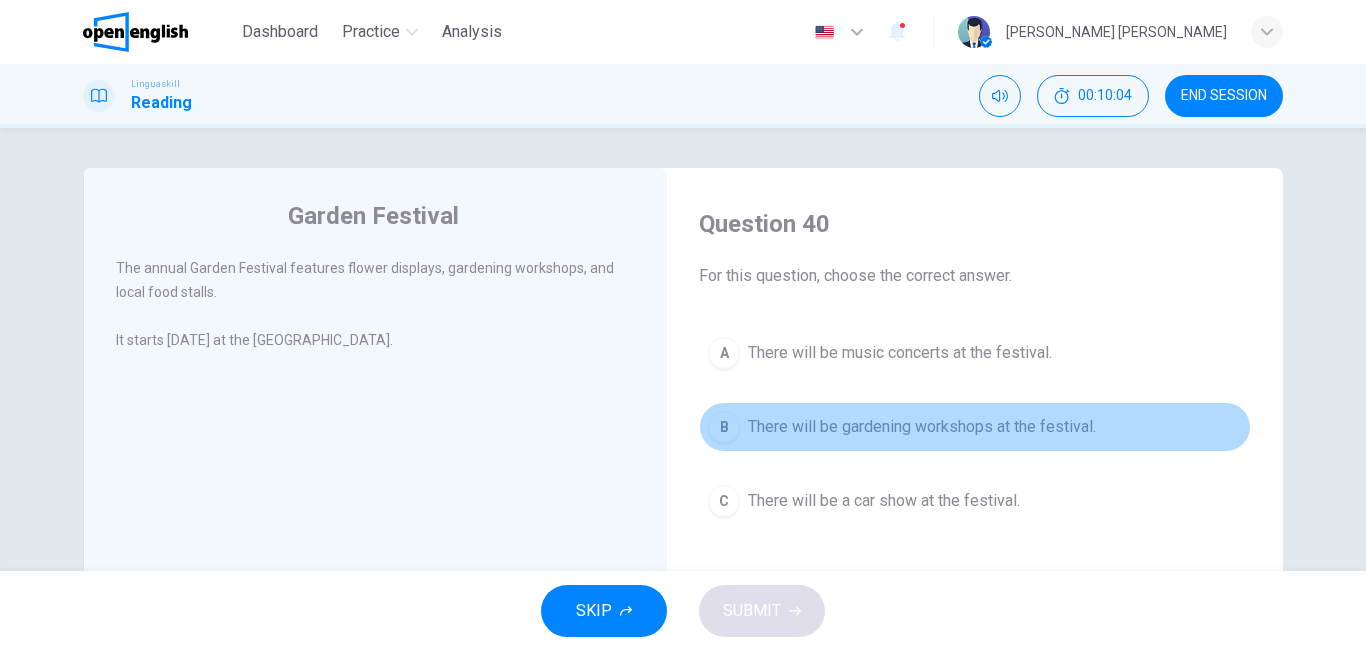 click on "There will be gardening workshops at the festival." at bounding box center [922, 427] 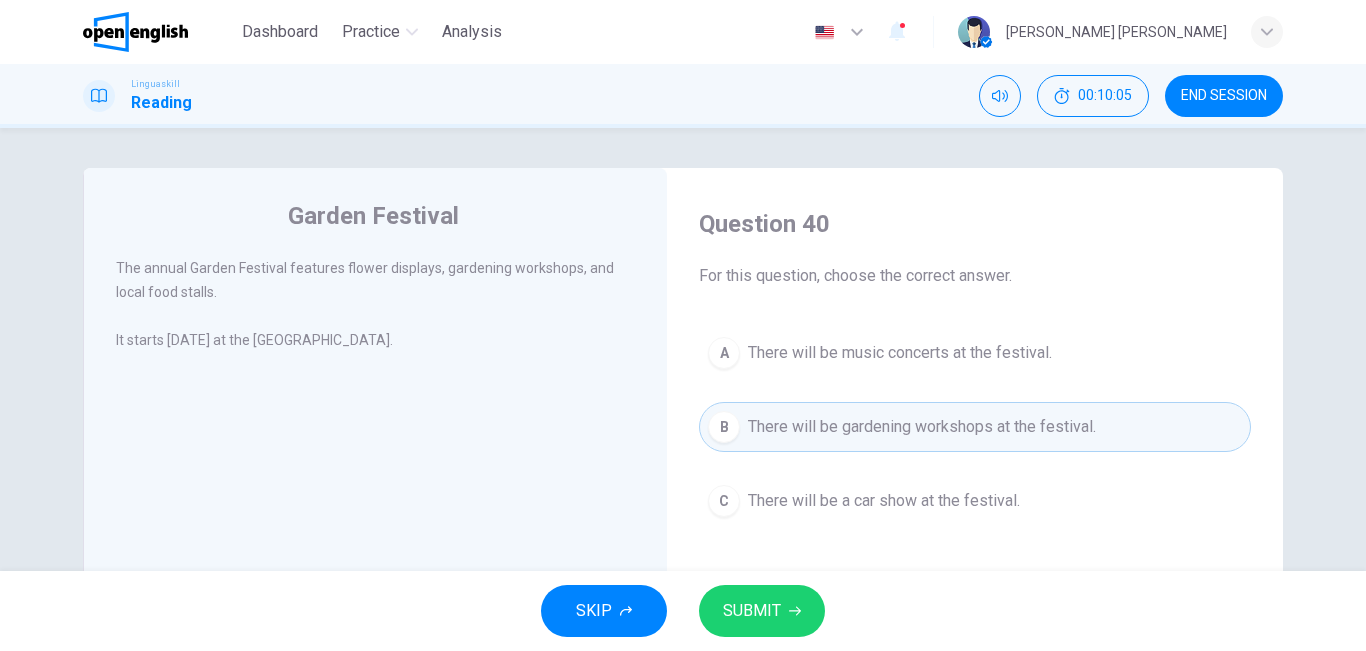 click on "SUBMIT" at bounding box center (762, 611) 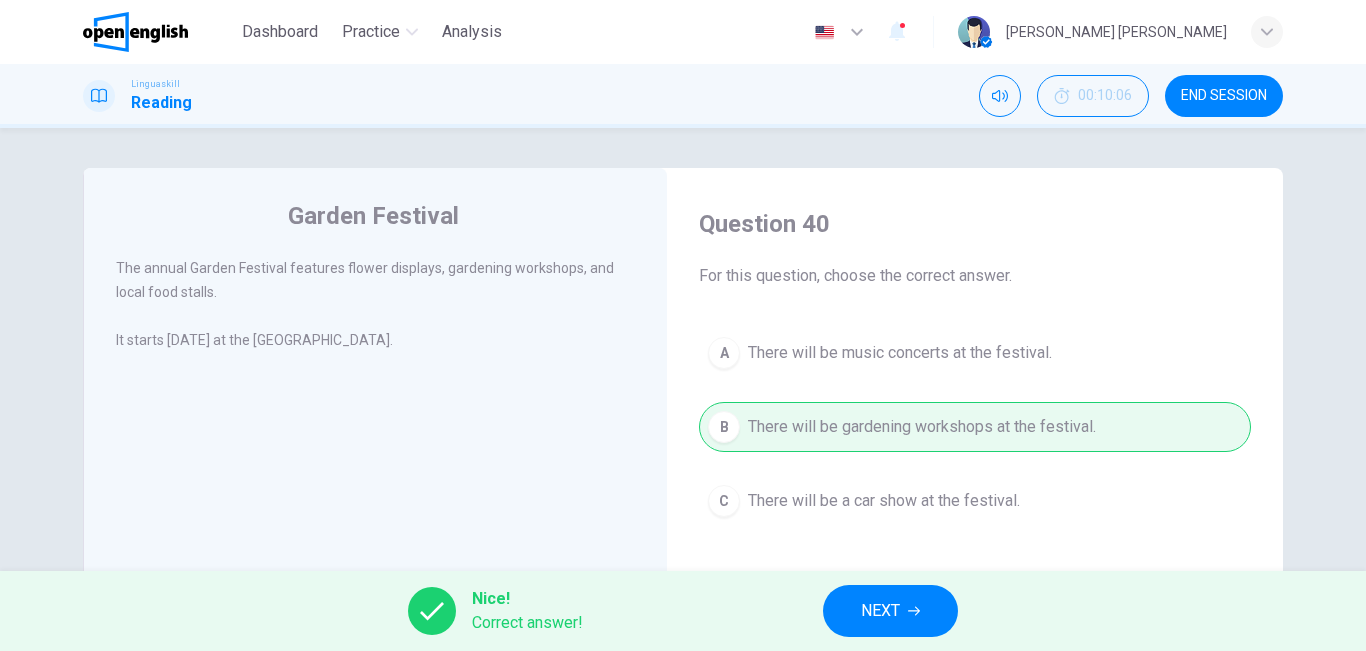click on "NEXT" at bounding box center (890, 611) 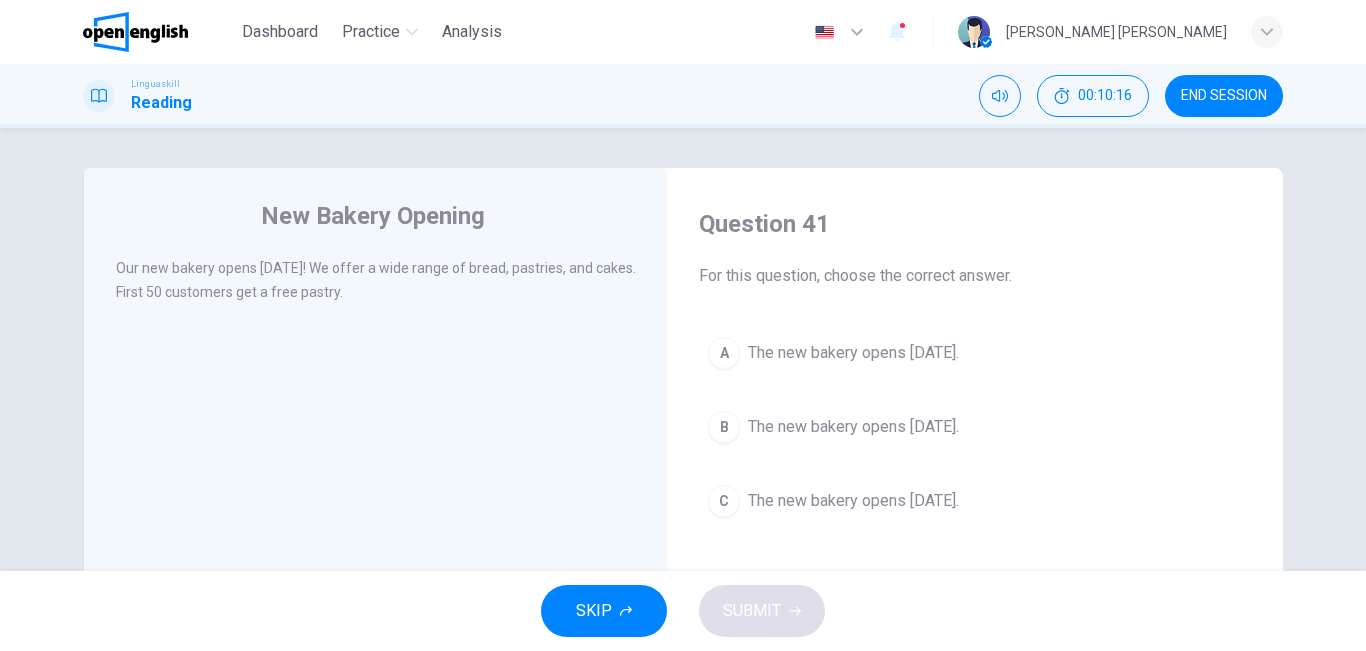 click on "The new bakery opens [DATE]." at bounding box center (853, 427) 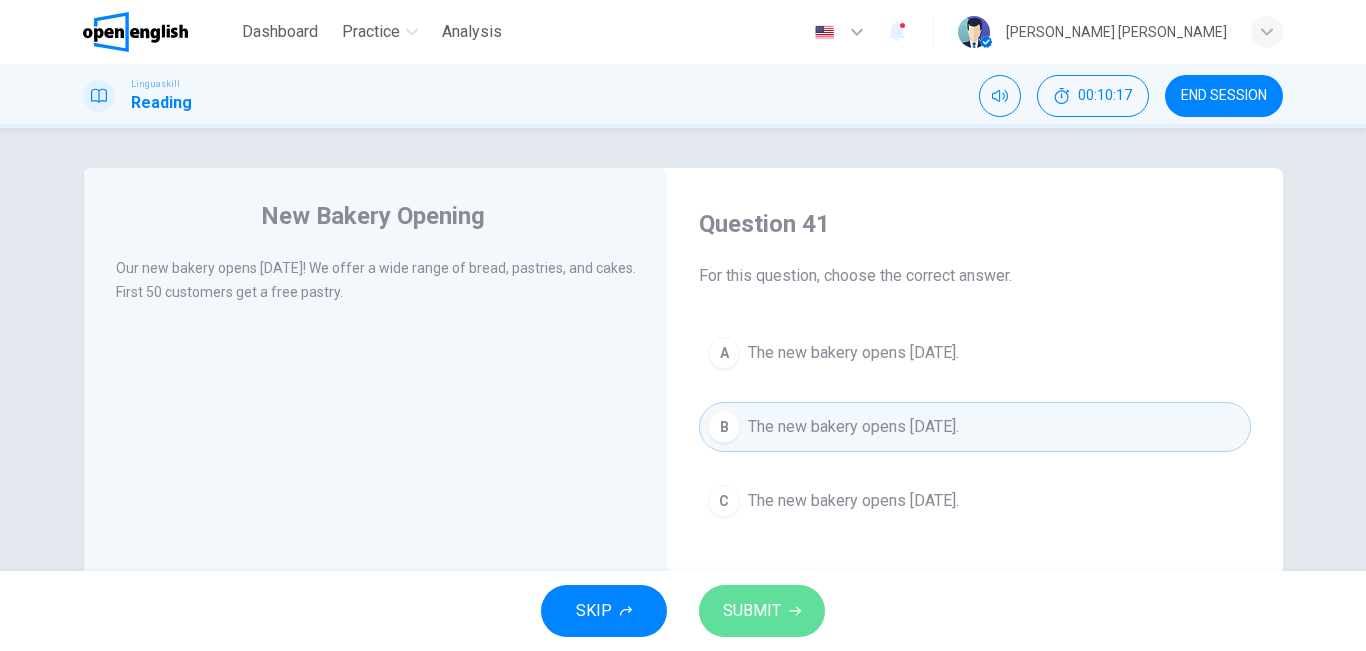 click on "SUBMIT" at bounding box center [762, 611] 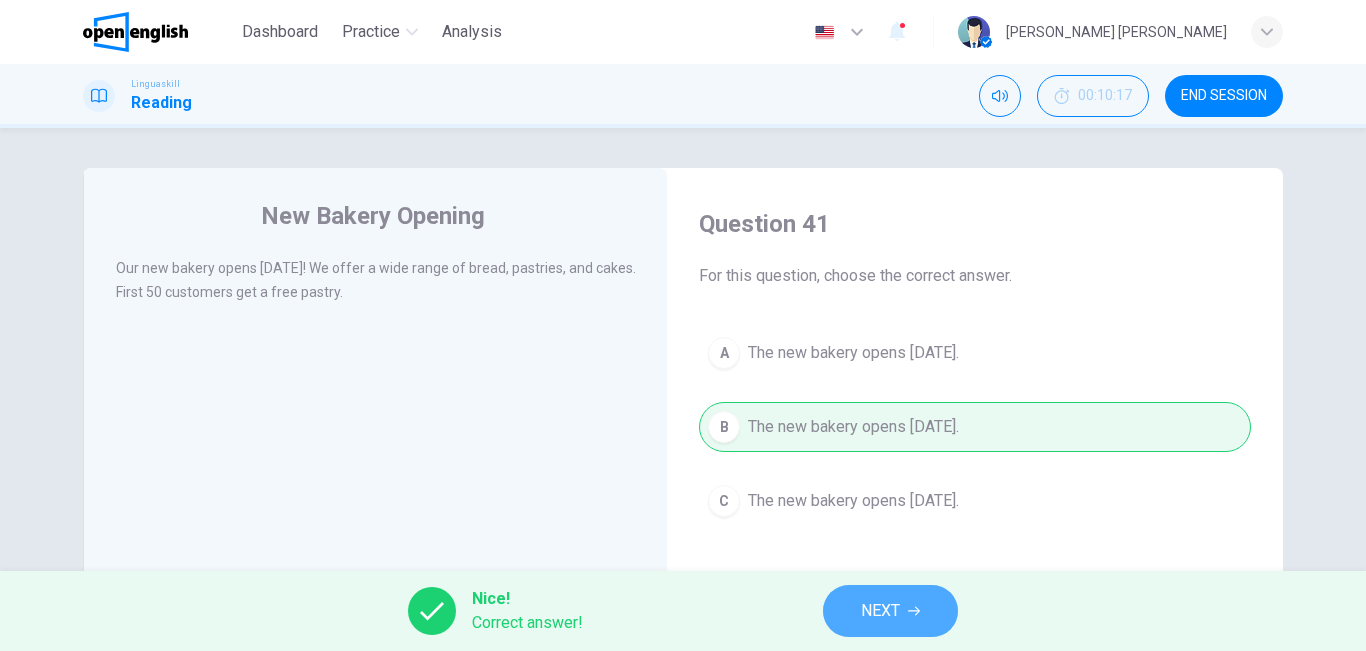 click on "NEXT" at bounding box center (890, 611) 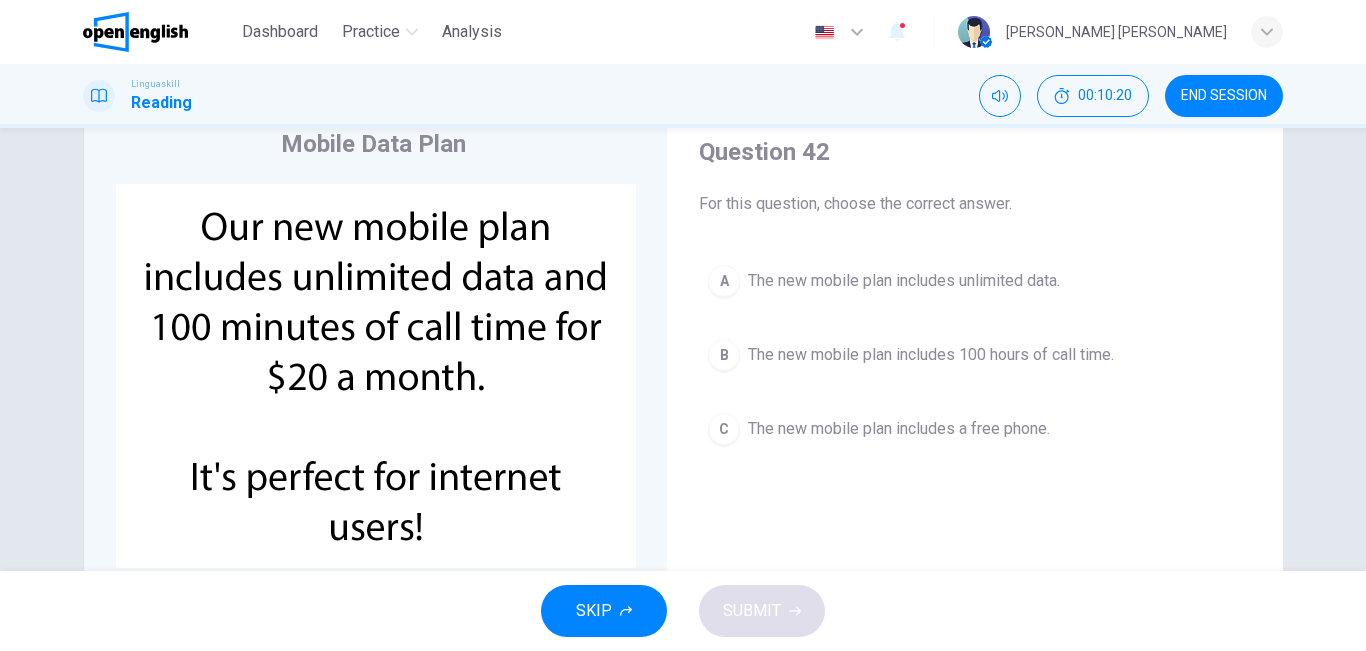 scroll, scrollTop: 78, scrollLeft: 0, axis: vertical 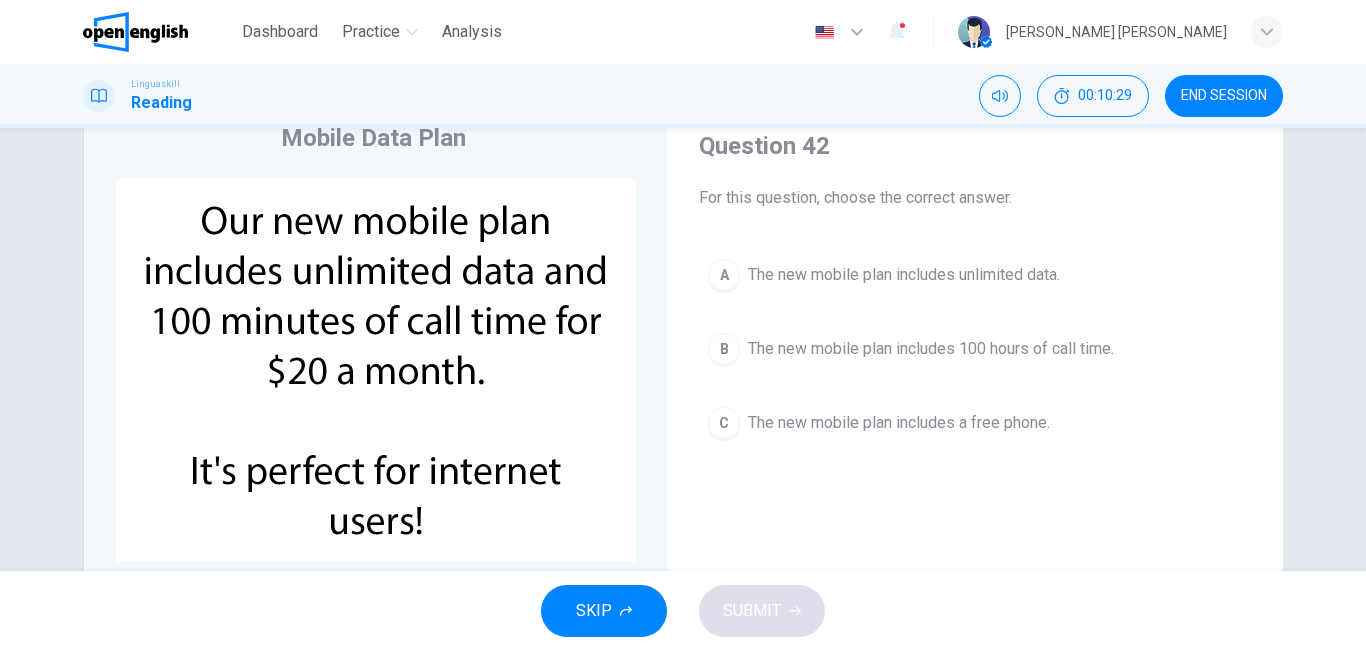 click on "The new mobile plan includes unlimited data." at bounding box center (904, 275) 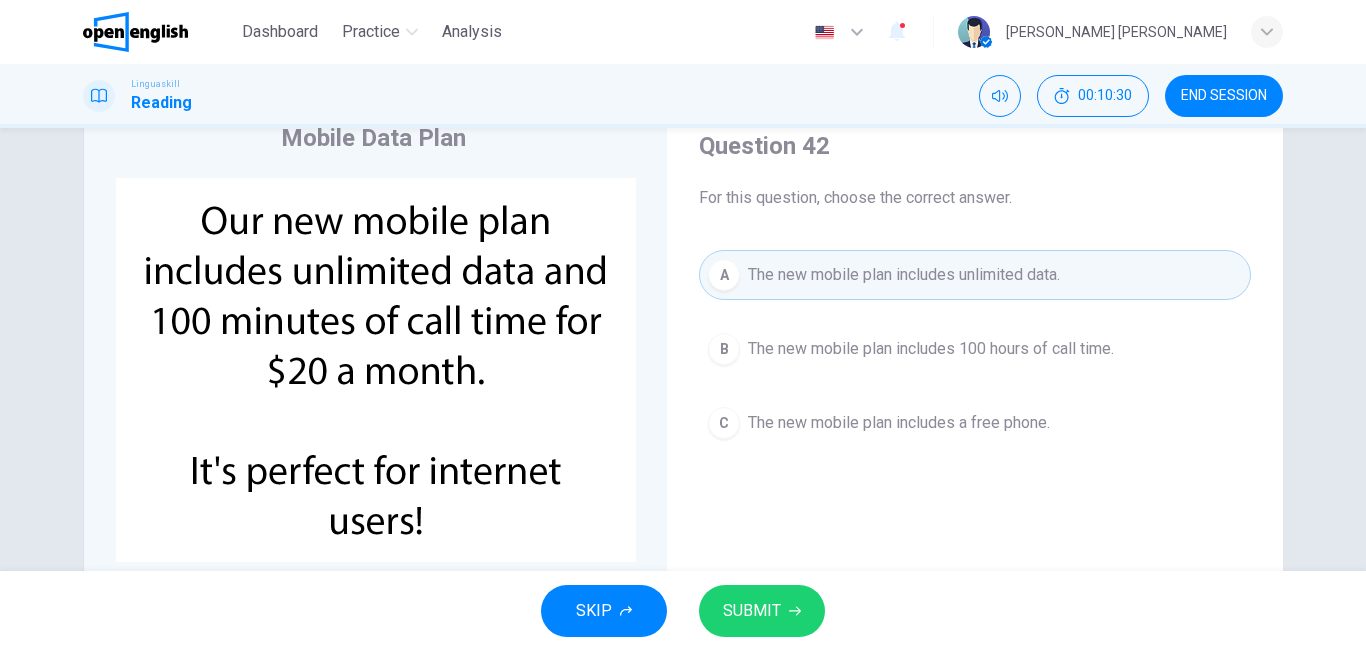 click on "SUBMIT" at bounding box center [752, 611] 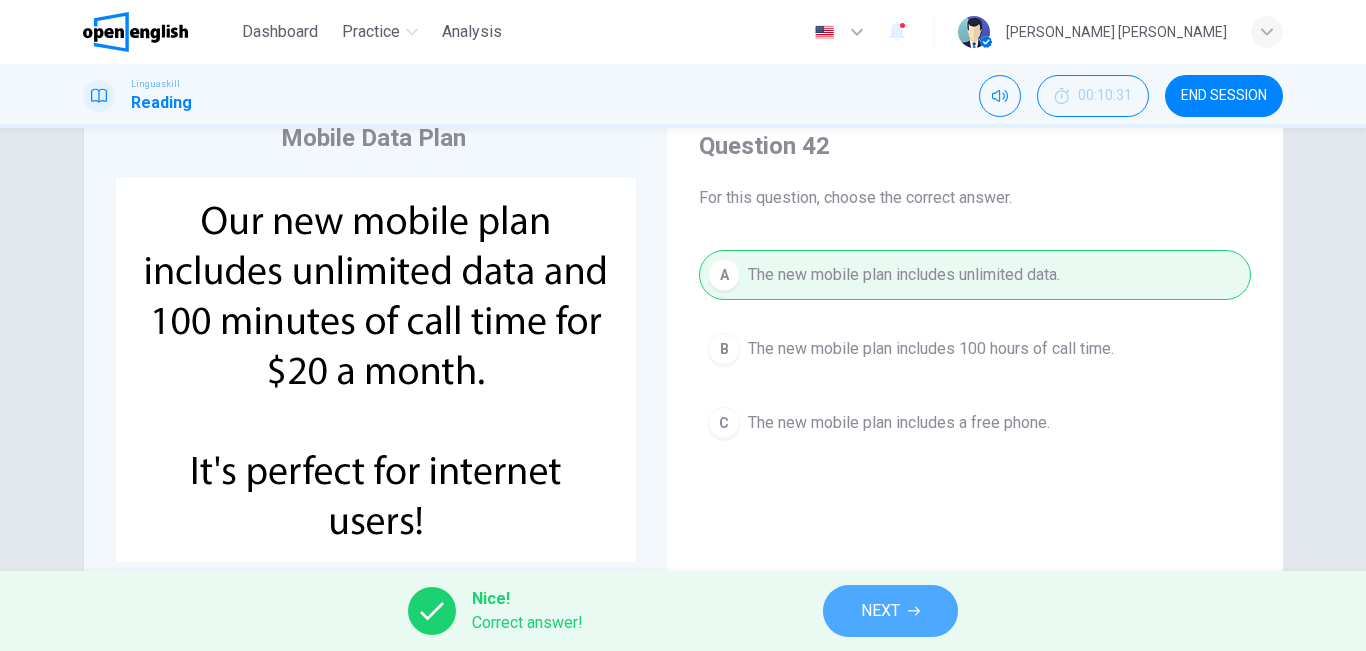 click on "NEXT" at bounding box center (880, 611) 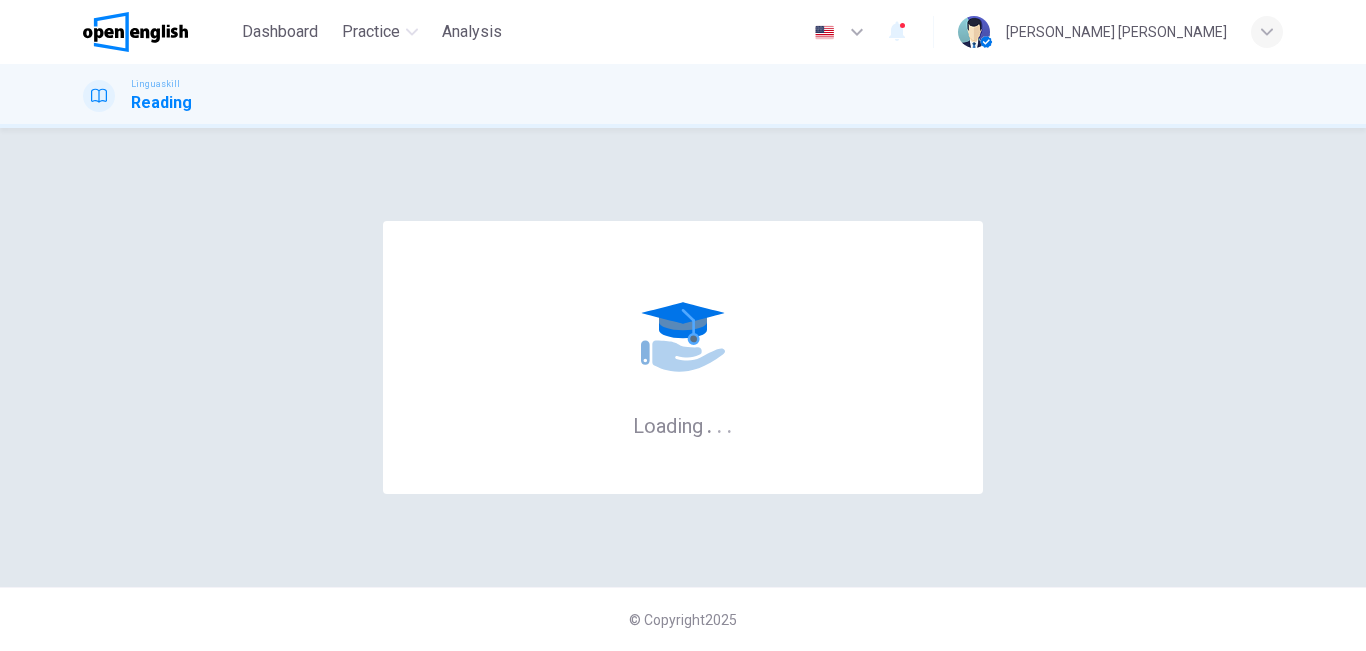 scroll, scrollTop: 0, scrollLeft: 0, axis: both 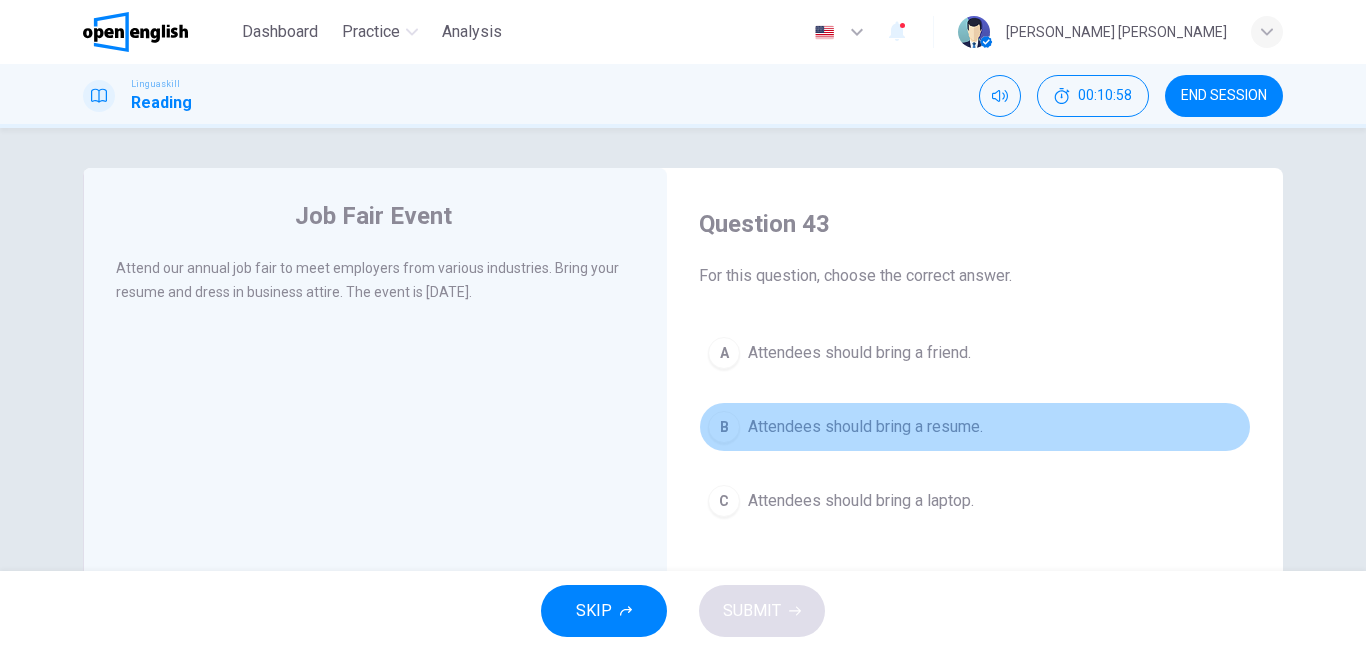 click on "Attendees should bring a resume." at bounding box center (865, 427) 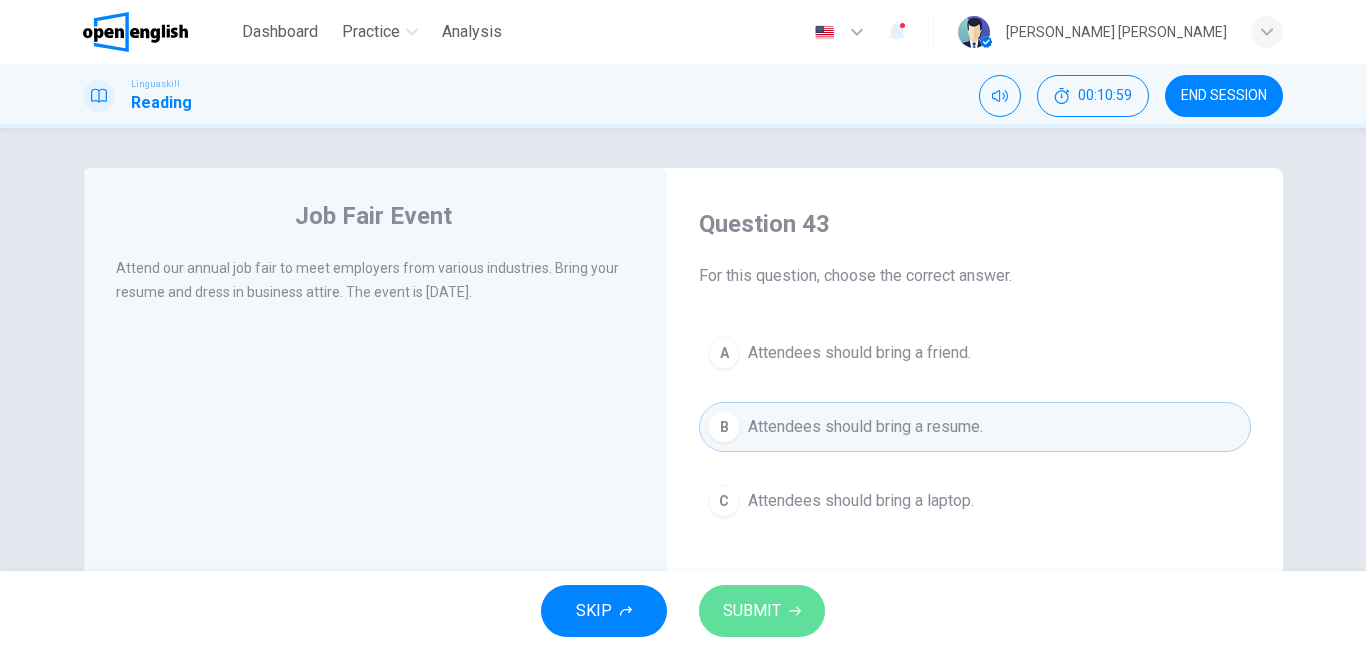 click on "SUBMIT" at bounding box center [752, 611] 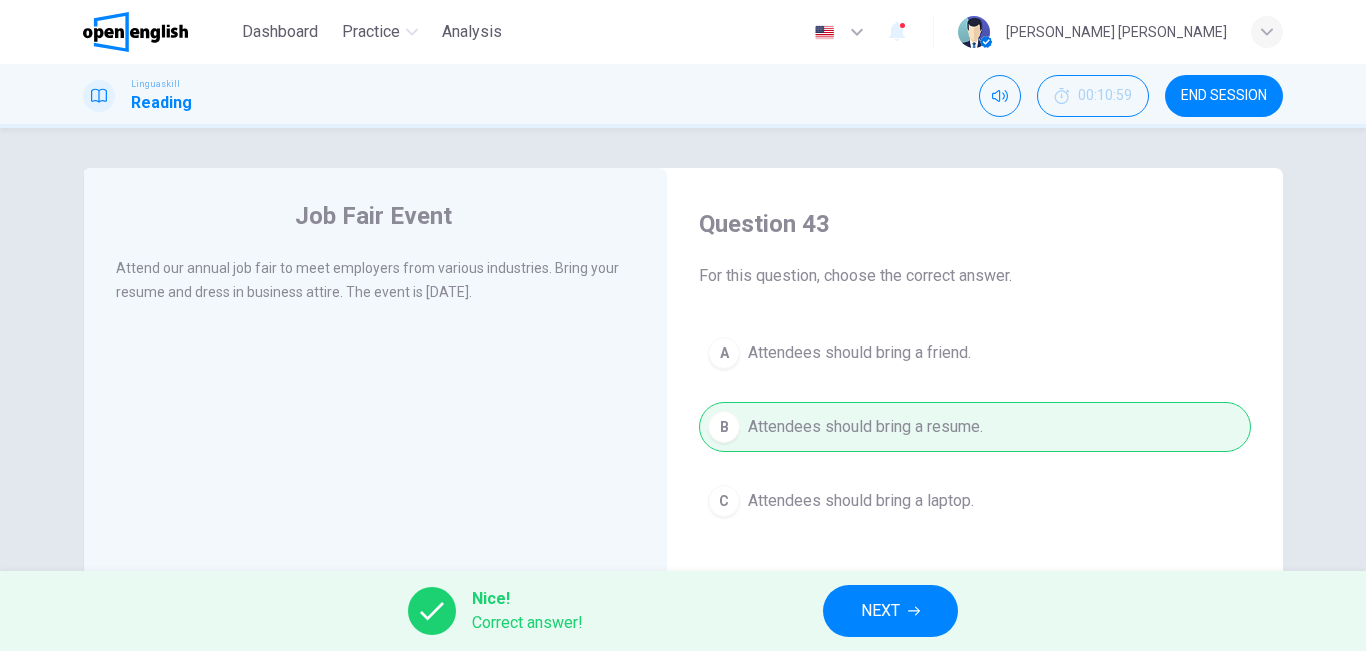 click on "NEXT" at bounding box center (890, 611) 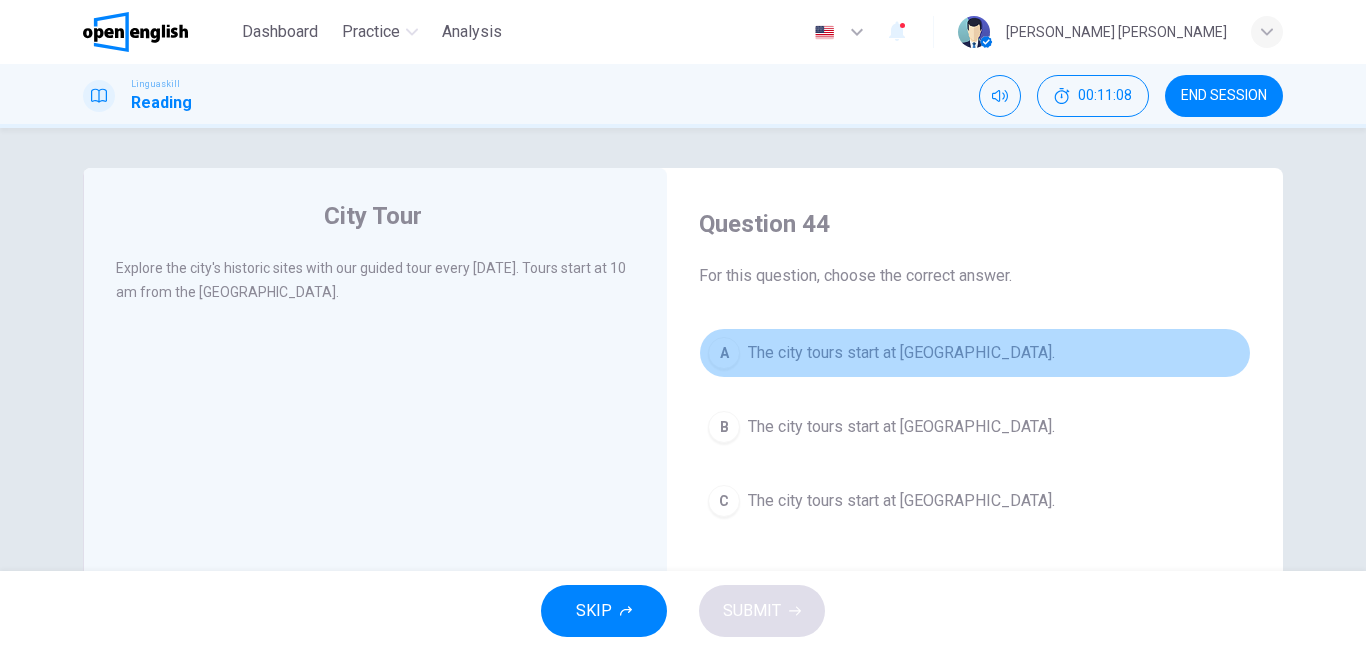 click on "The city tours start at [GEOGRAPHIC_DATA]." at bounding box center [901, 353] 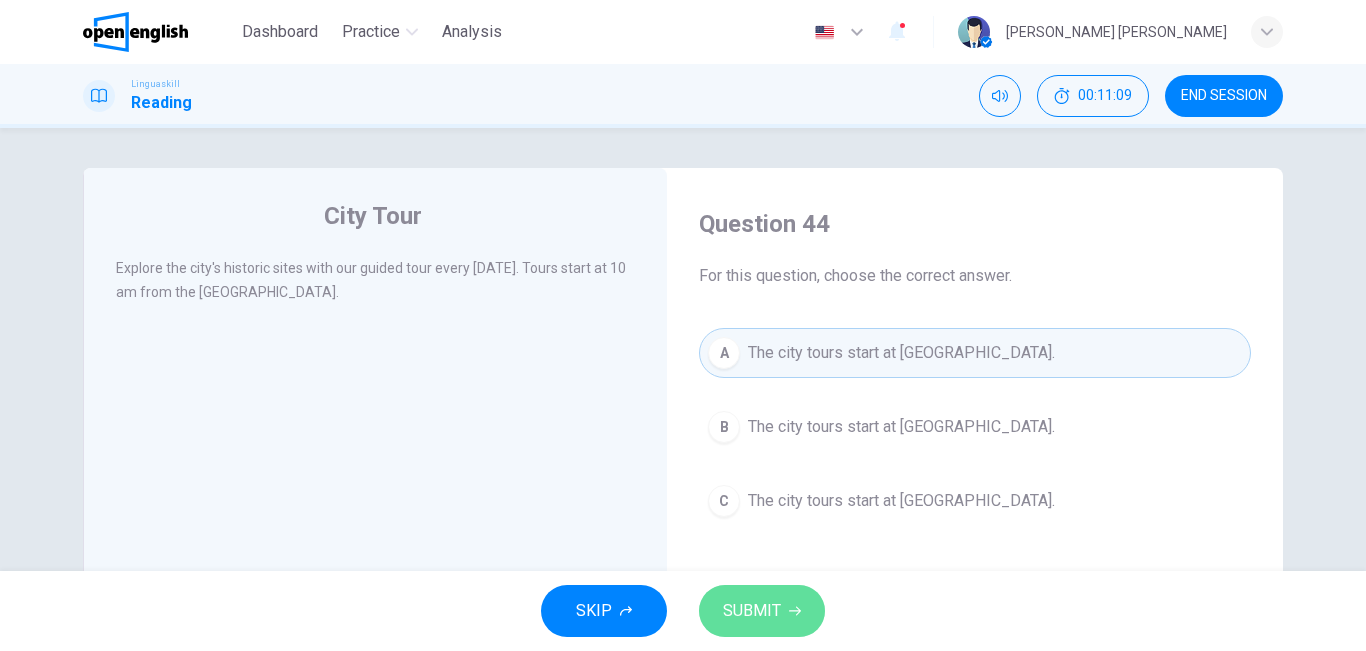 click on "SUBMIT" at bounding box center [752, 611] 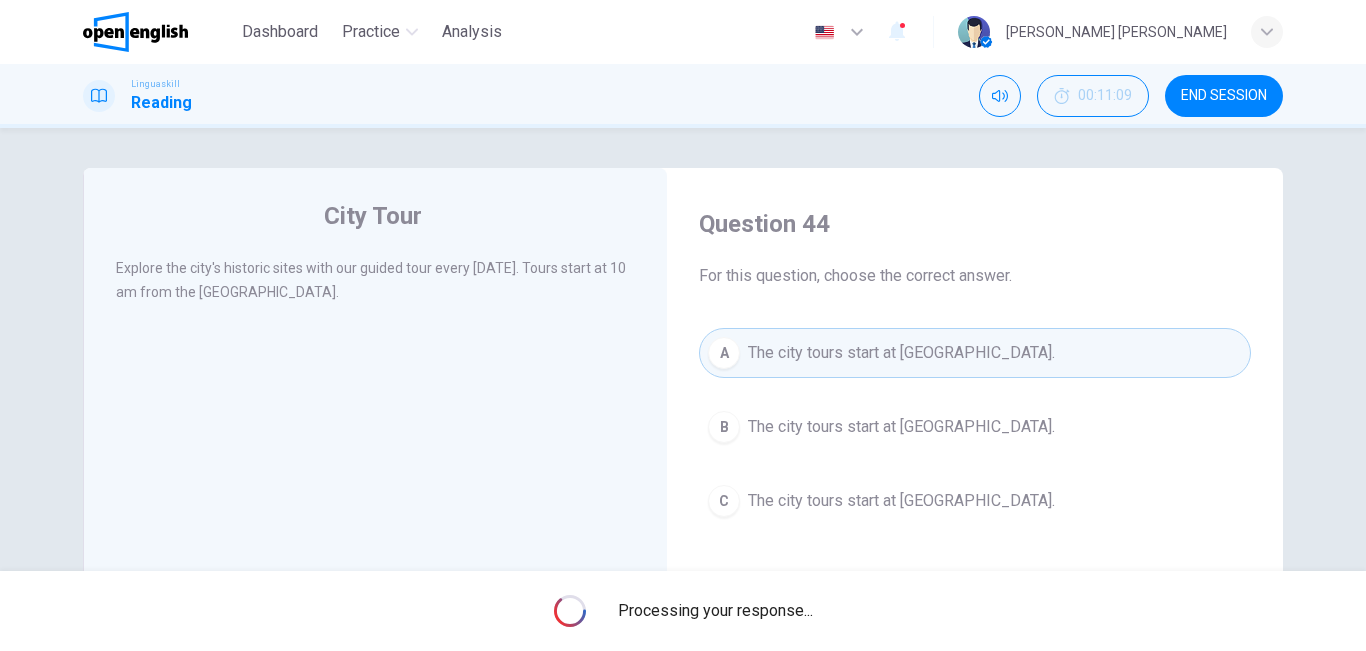 click on "Processing your response..." at bounding box center [715, 611] 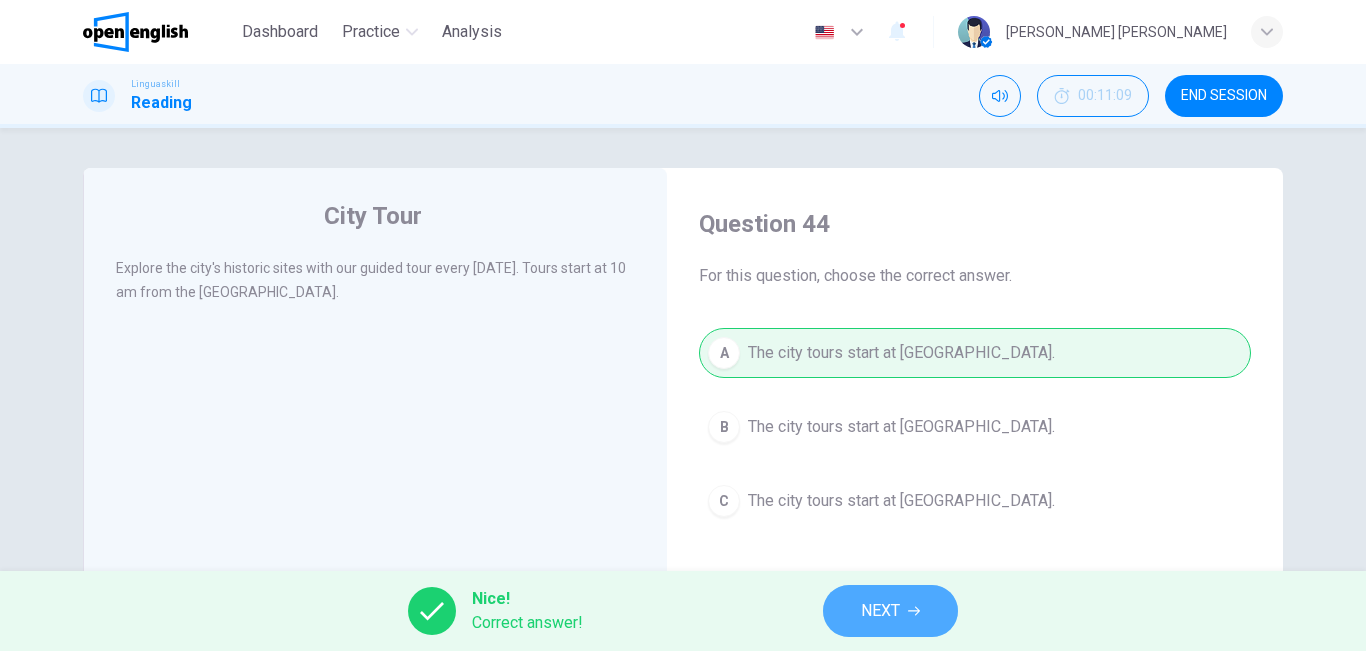 click on "NEXT" at bounding box center [890, 611] 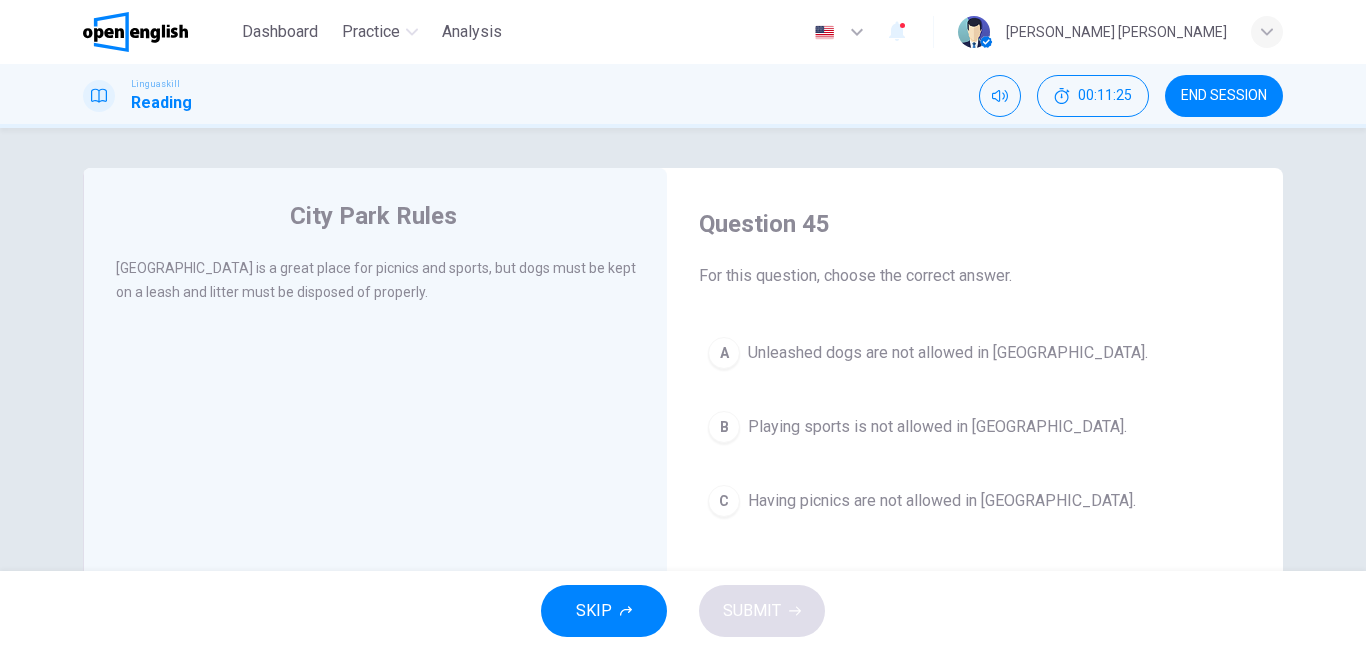 click on "Having picnics are not allowed in [GEOGRAPHIC_DATA]." at bounding box center (942, 501) 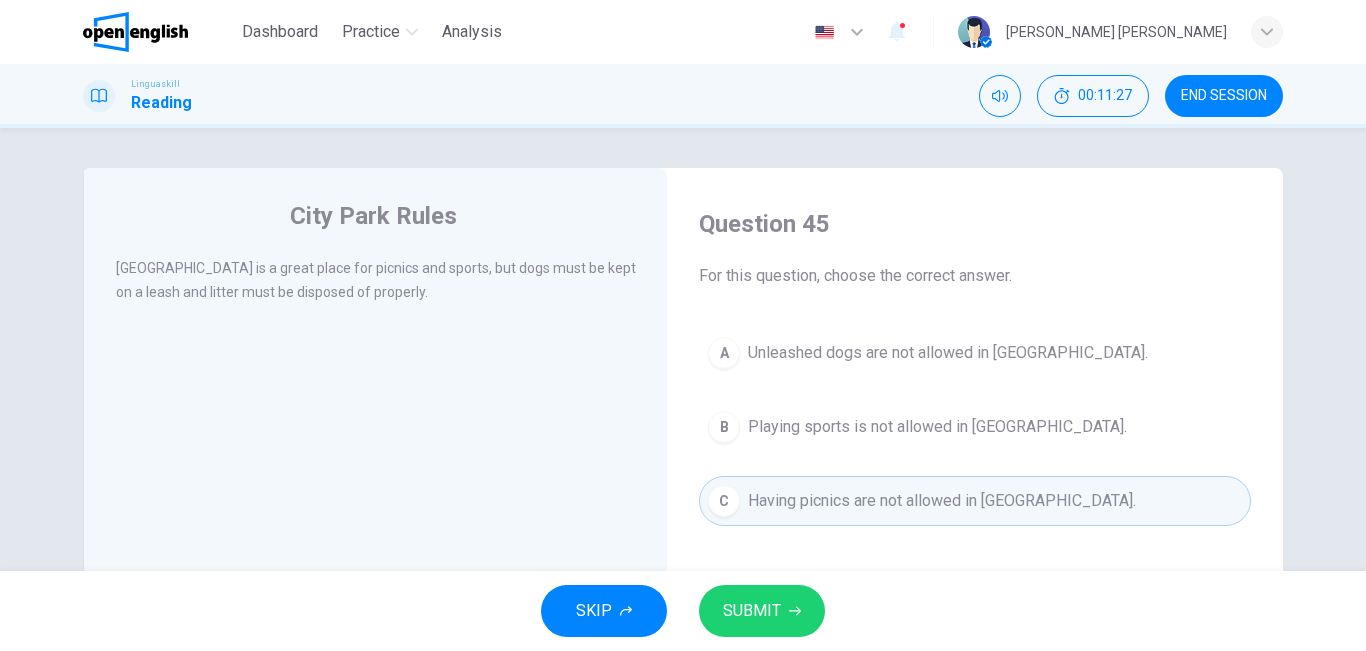 click on "SUBMIT" at bounding box center (752, 611) 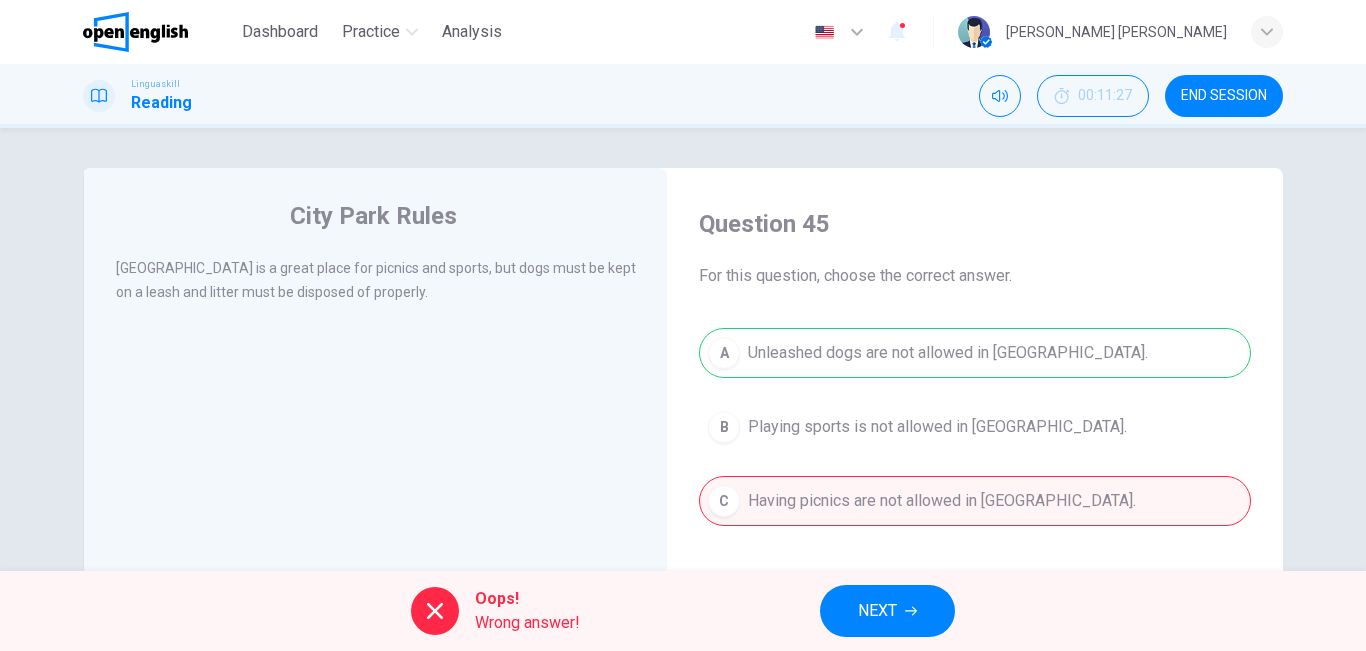 click on "NEXT" at bounding box center (877, 611) 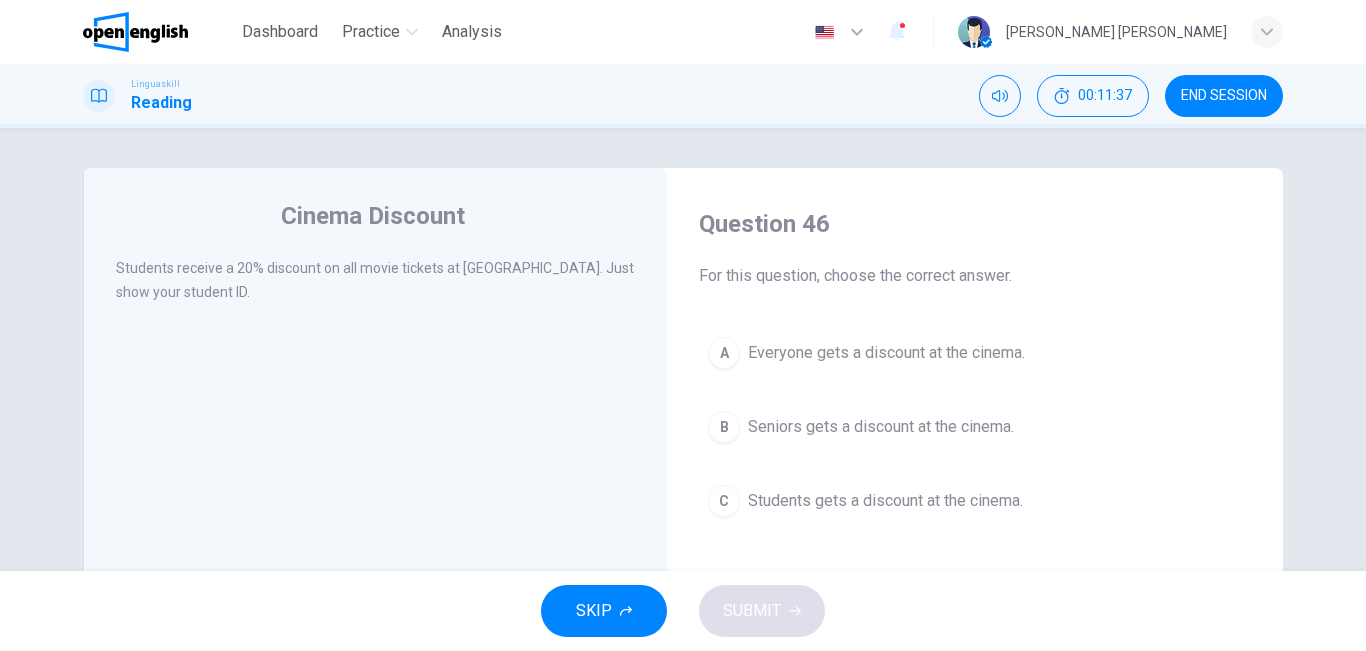 click on "Students gets a discount at the cinema." at bounding box center (885, 501) 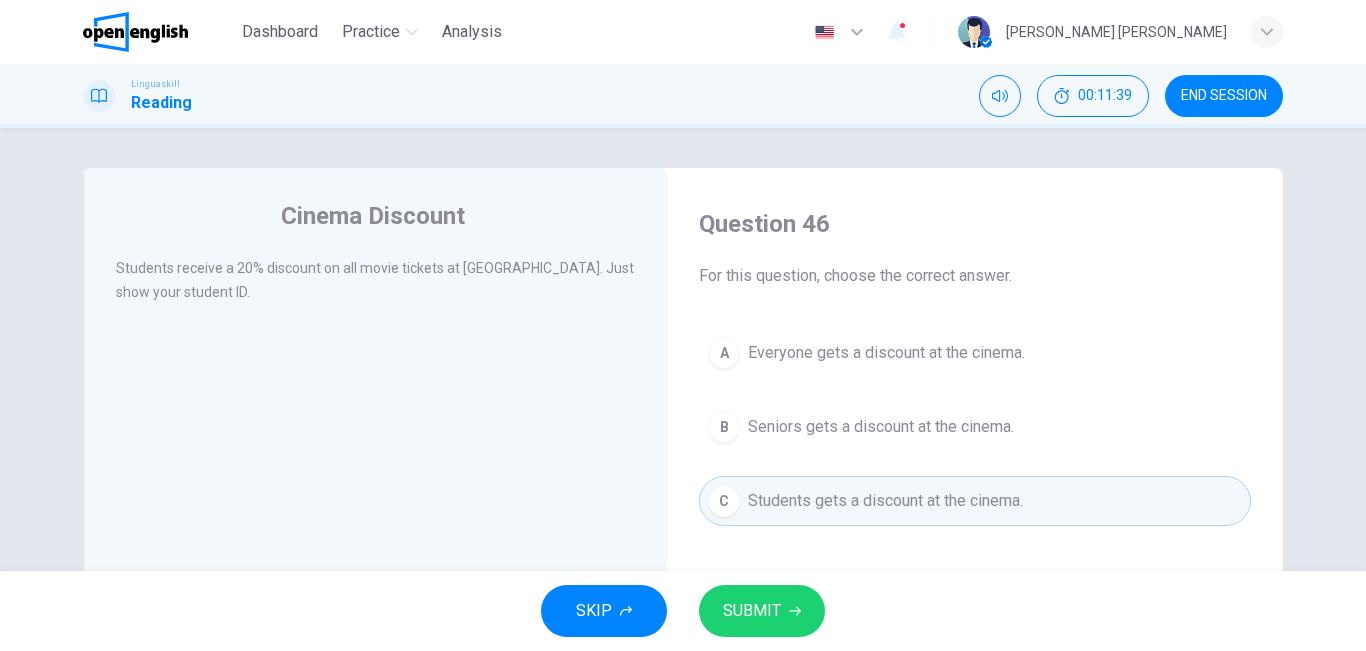 click on "SUBMIT" at bounding box center [762, 611] 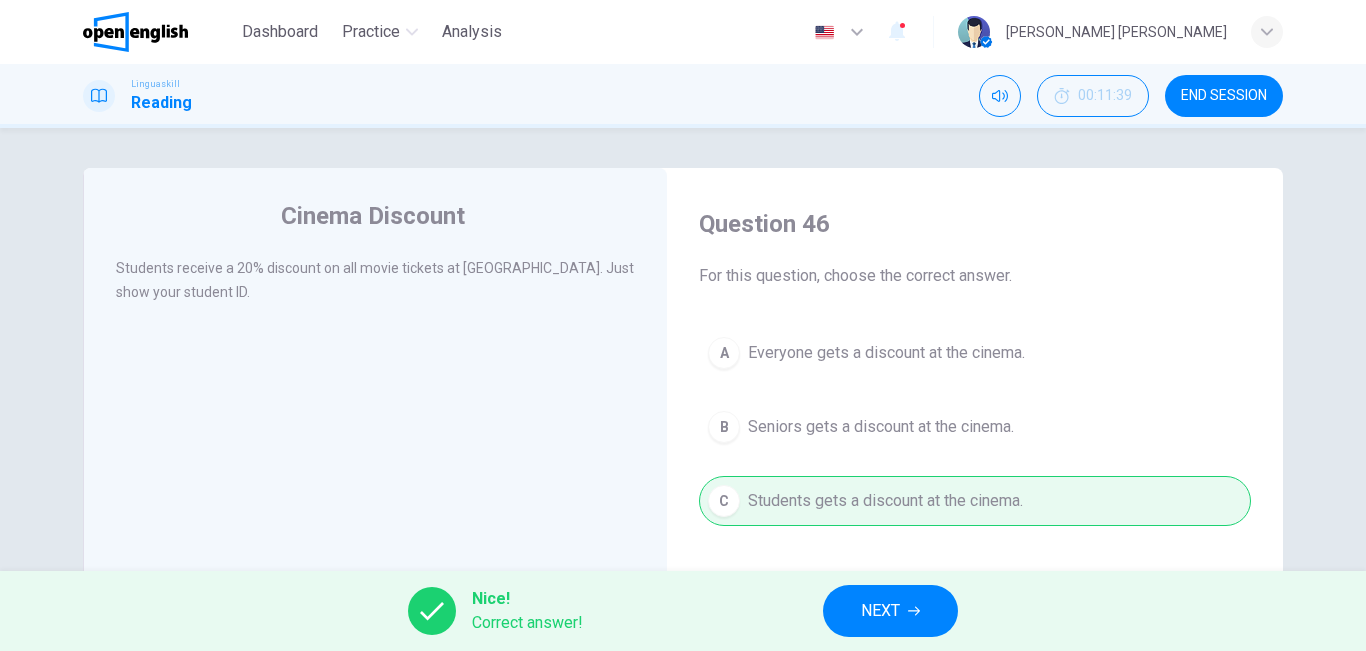 click on "NEXT" at bounding box center [880, 611] 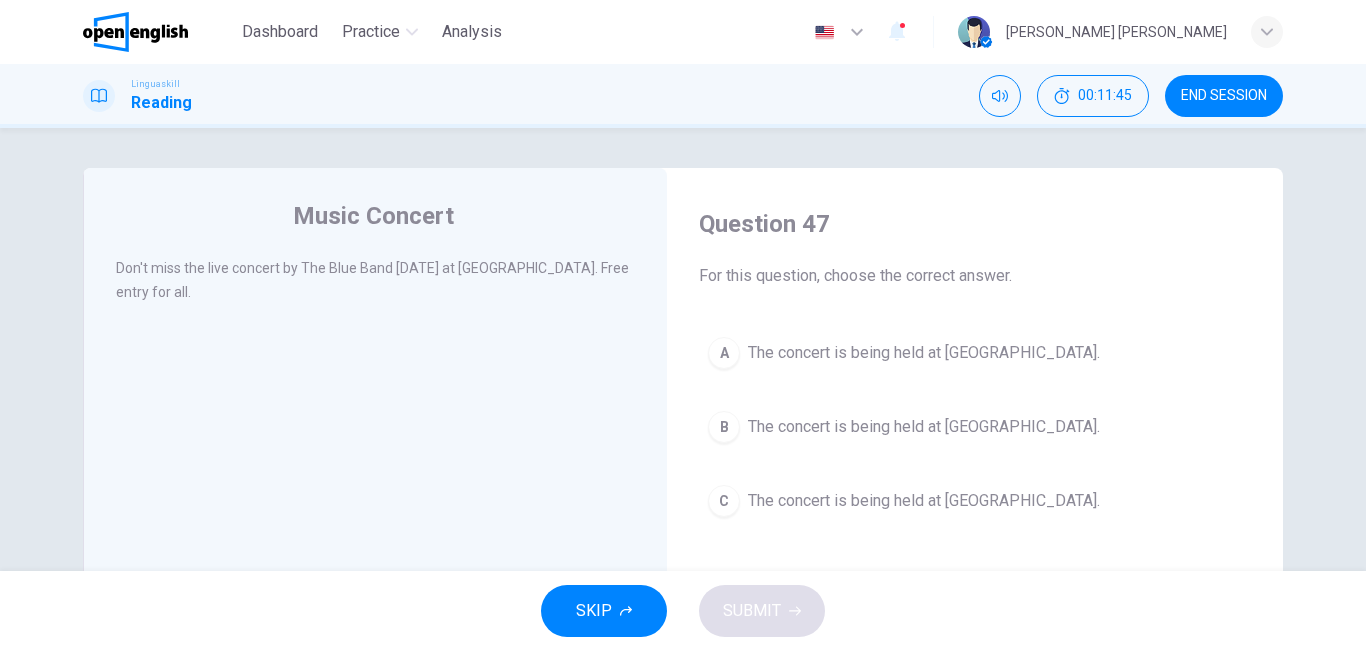 click on "The concert is being held at [GEOGRAPHIC_DATA]." at bounding box center (924, 501) 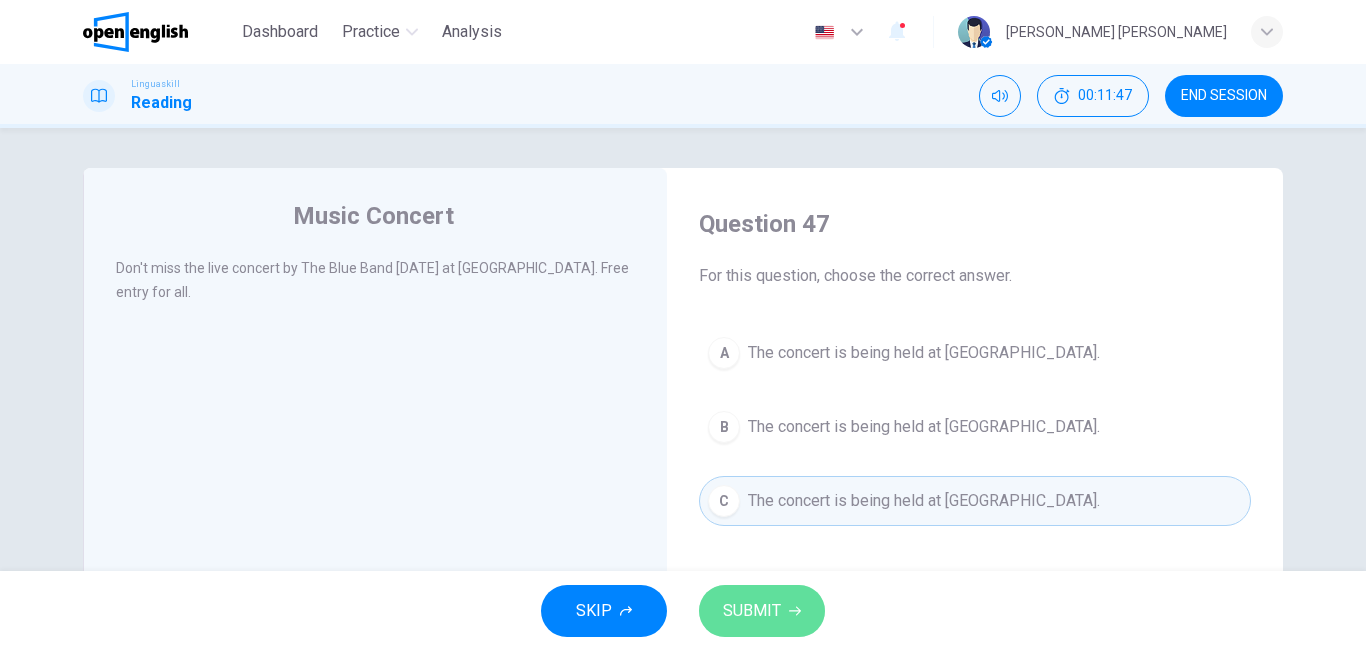 click on "SUBMIT" at bounding box center (762, 611) 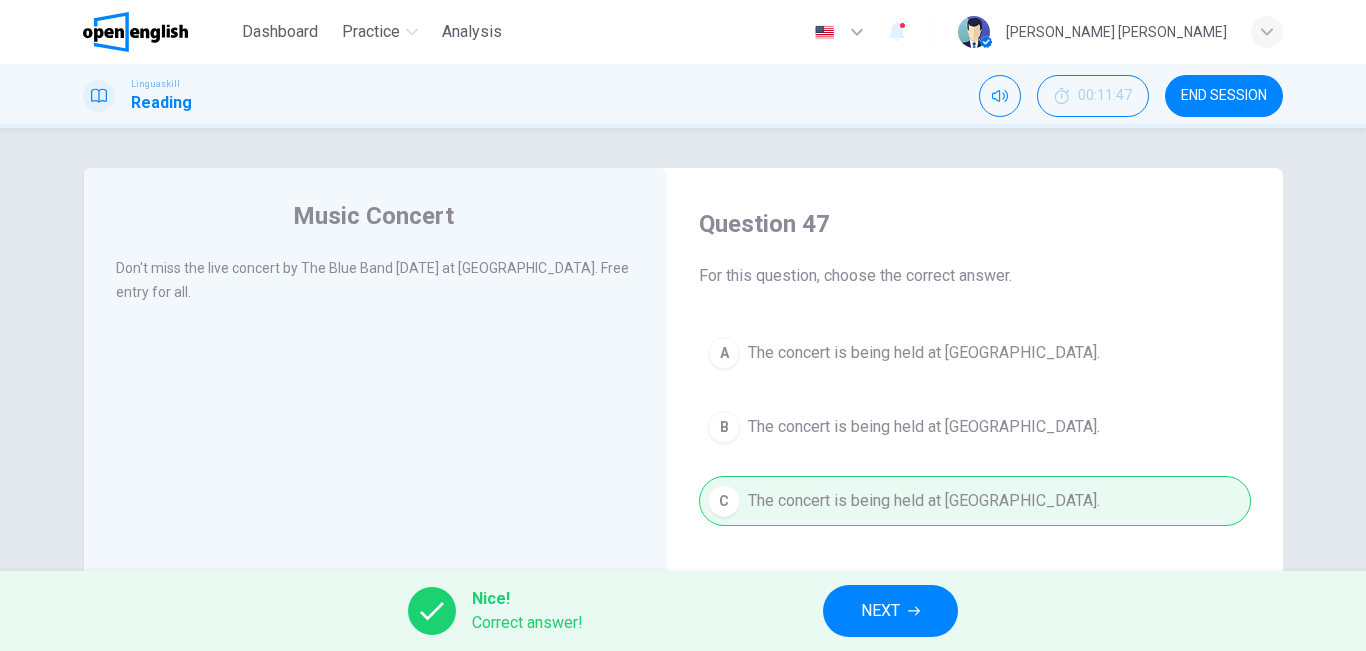 click on "NEXT" at bounding box center (880, 611) 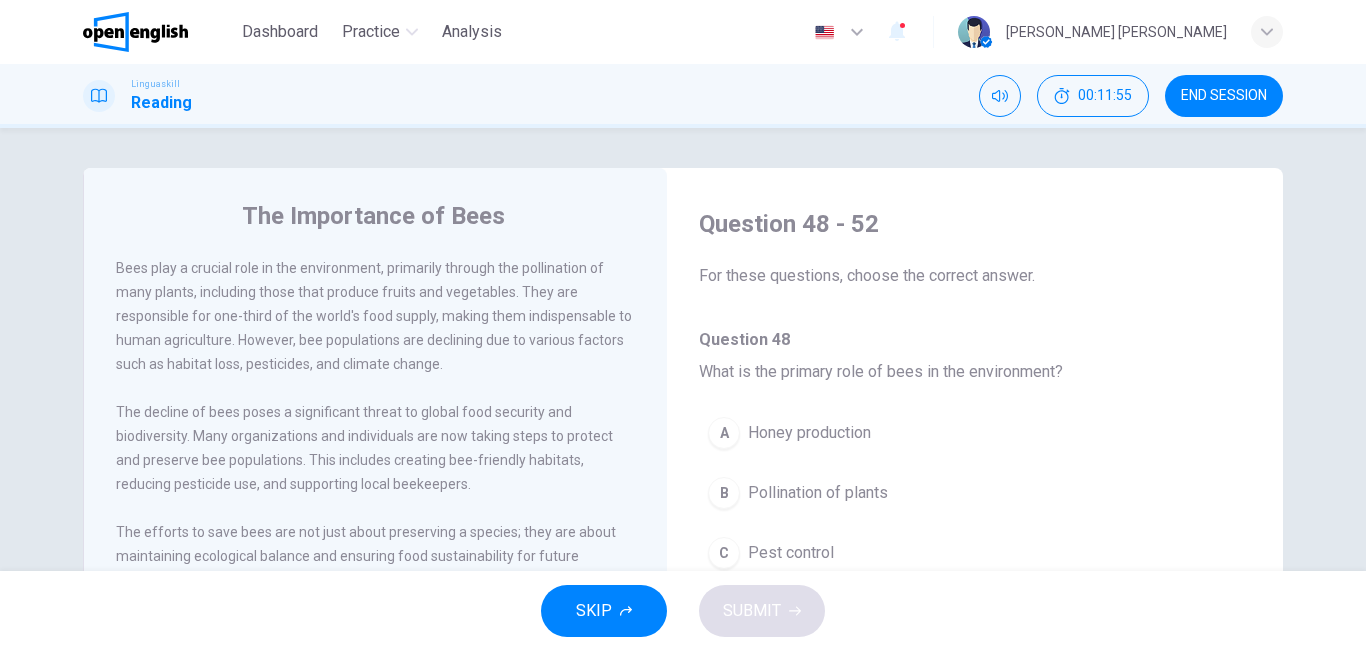 drag, startPoint x: 1250, startPoint y: 343, endPoint x: 1263, endPoint y: 364, distance: 24.698177 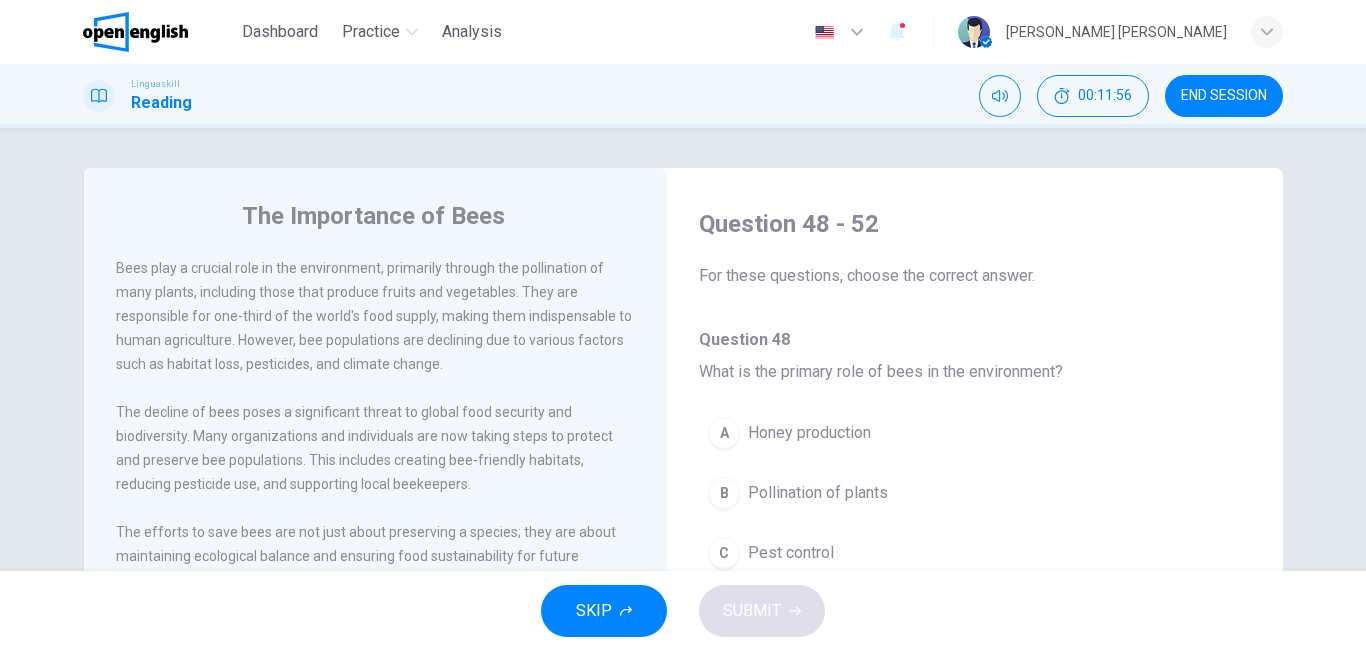 drag, startPoint x: 1263, startPoint y: 364, endPoint x: 1261, endPoint y: 399, distance: 35.057095 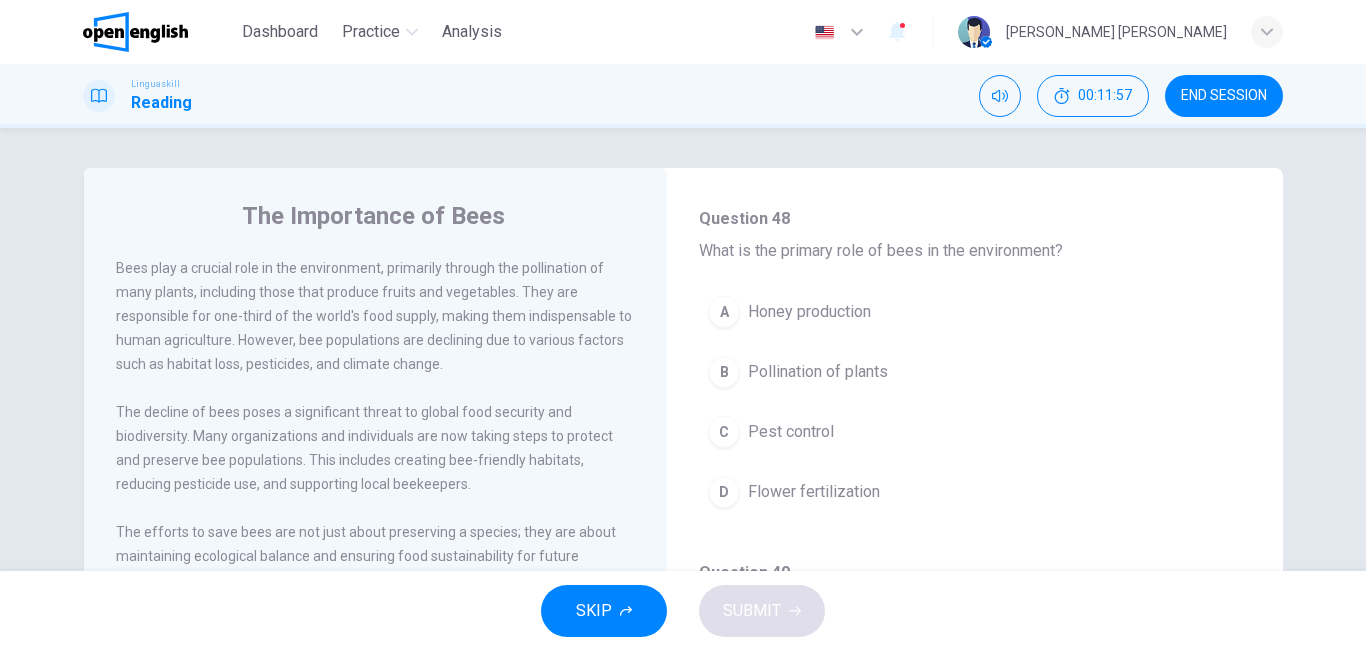 scroll, scrollTop: 124, scrollLeft: 0, axis: vertical 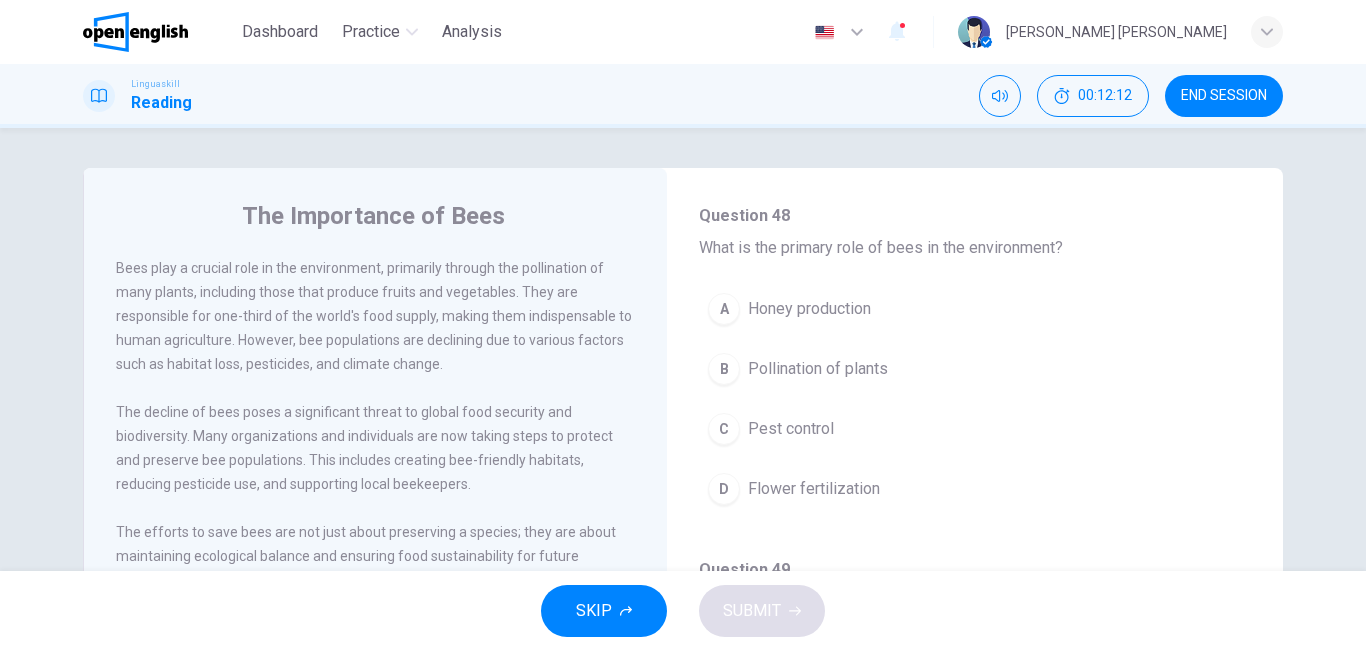 click on "Flower fertilization" at bounding box center (814, 489) 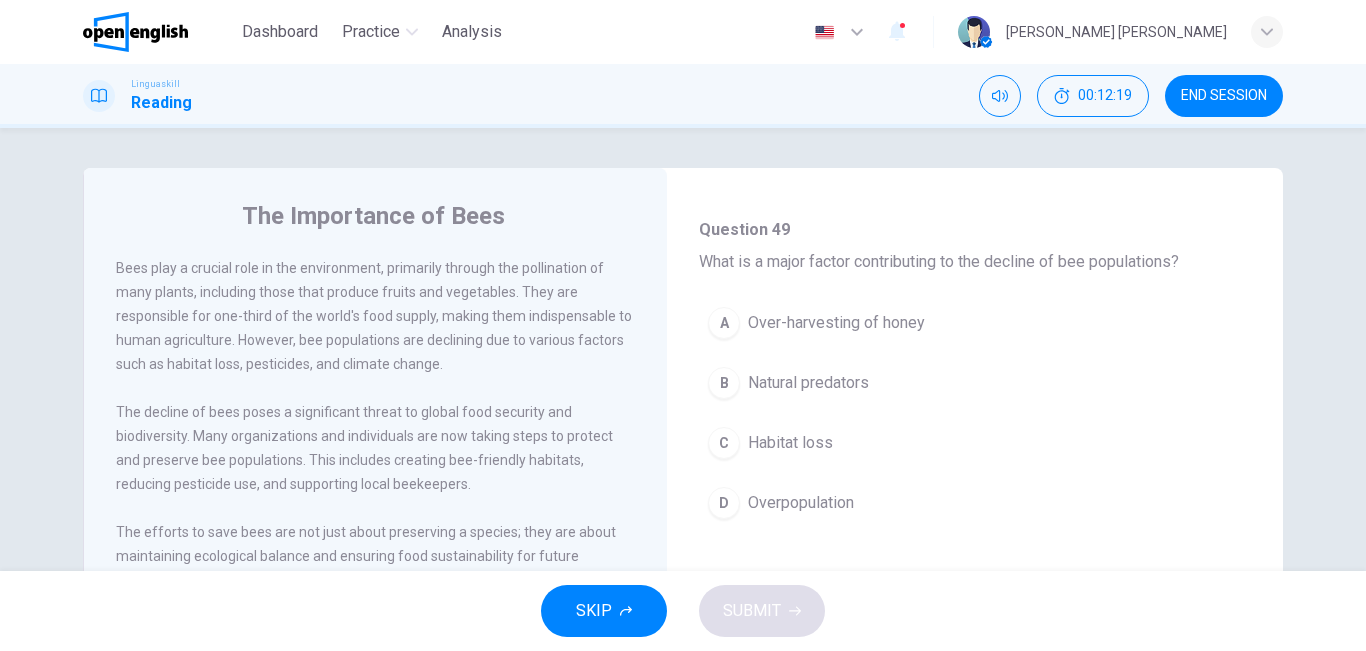 scroll, scrollTop: 467, scrollLeft: 0, axis: vertical 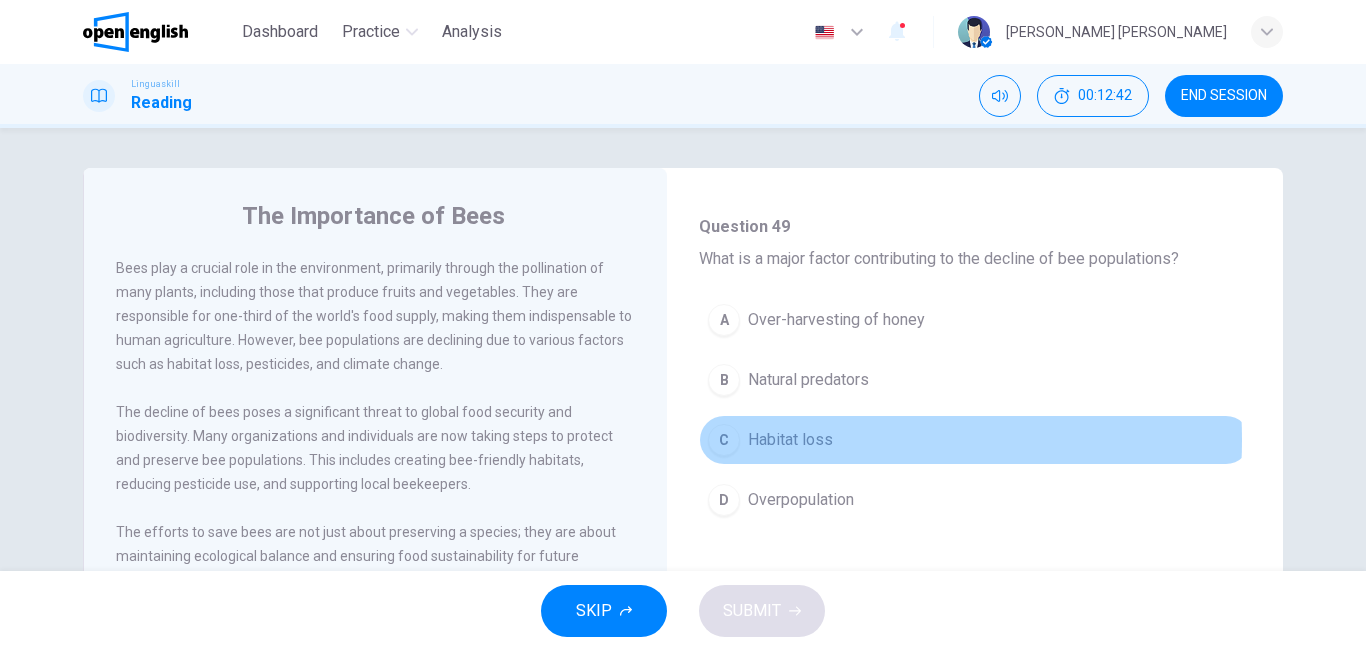 click on "Habitat loss" at bounding box center [790, 440] 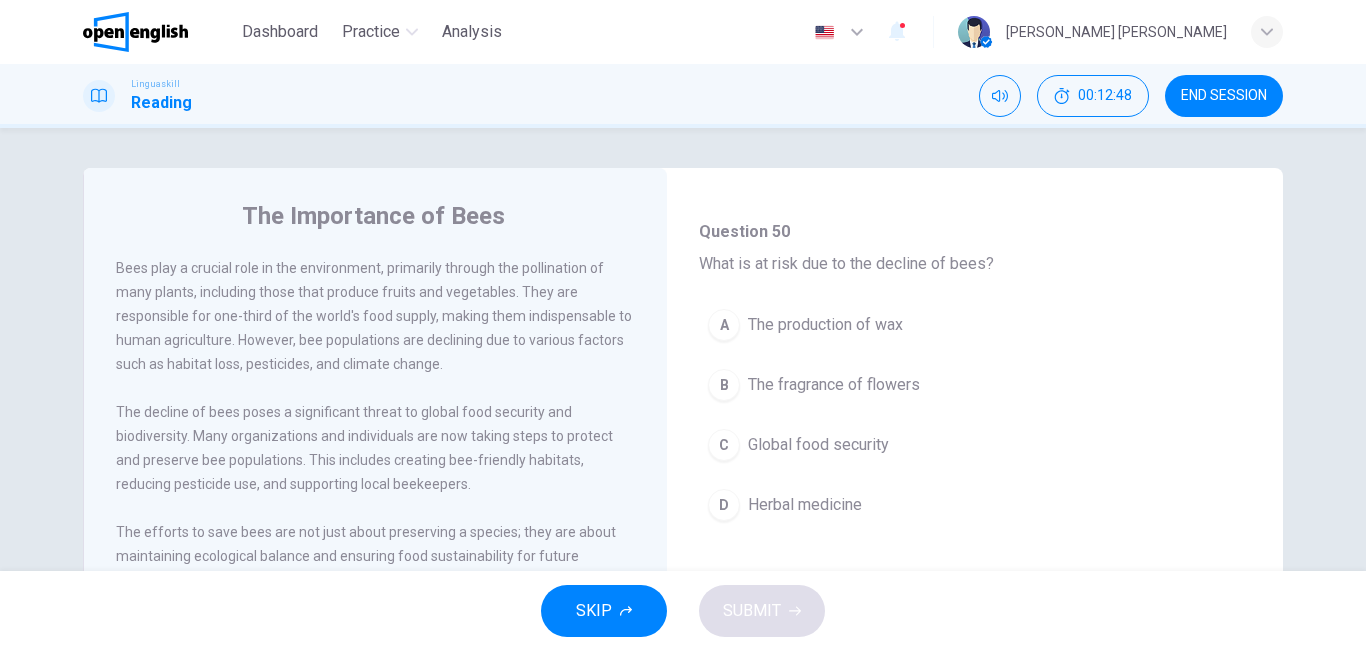 scroll, scrollTop: 825, scrollLeft: 0, axis: vertical 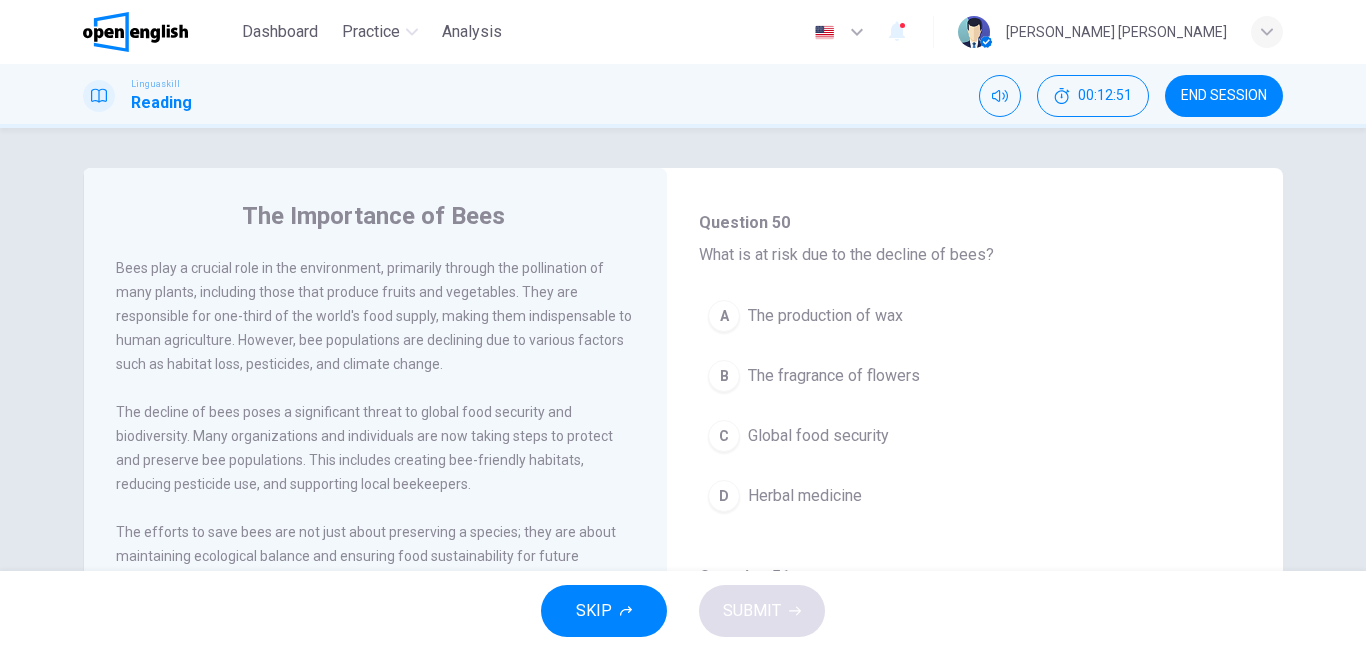 click on "The Importance of Bees Bees play a crucial role in the environment, primarily through the pollination of many plants, including those that produce fruits and vegetables. They are responsible for one-third of the world's food supply, making them indispensable to human agriculture. However, bee populations are declining due to various factors such as habitat loss, pesticides, and climate change. The decline of bees poses a significant threat to global food security and biodiversity. Many organizations and individuals are now taking steps to protect and preserve bee populations. This includes creating bee-friendly habitats, reducing pesticide use, and supporting local beekeepers. The efforts to save bees are not just about preserving a species; they are about maintaining ecological balance and ensuring food sustainability for future generations. Question 48 - 52 For these questions, choose the correct answer. Question   48 What is the primary role of bees in the environment? A Honey production B C Pest control D" at bounding box center [683, 349] 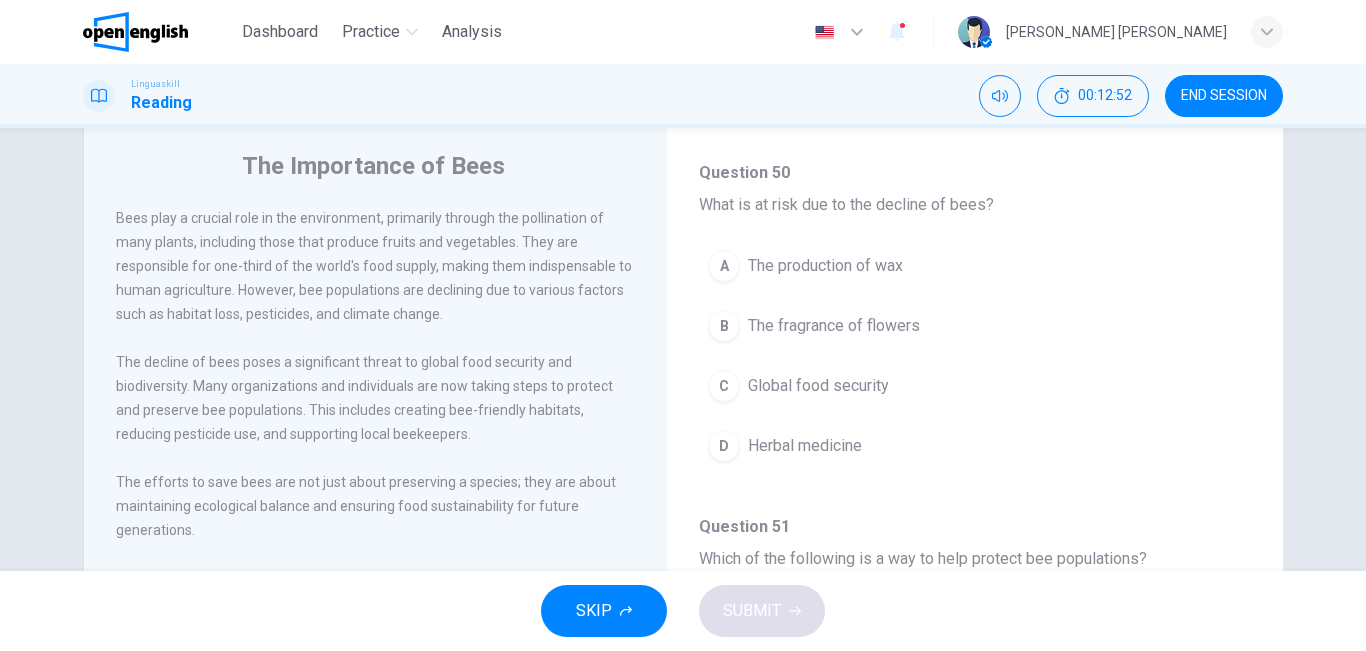 scroll, scrollTop: 63, scrollLeft: 0, axis: vertical 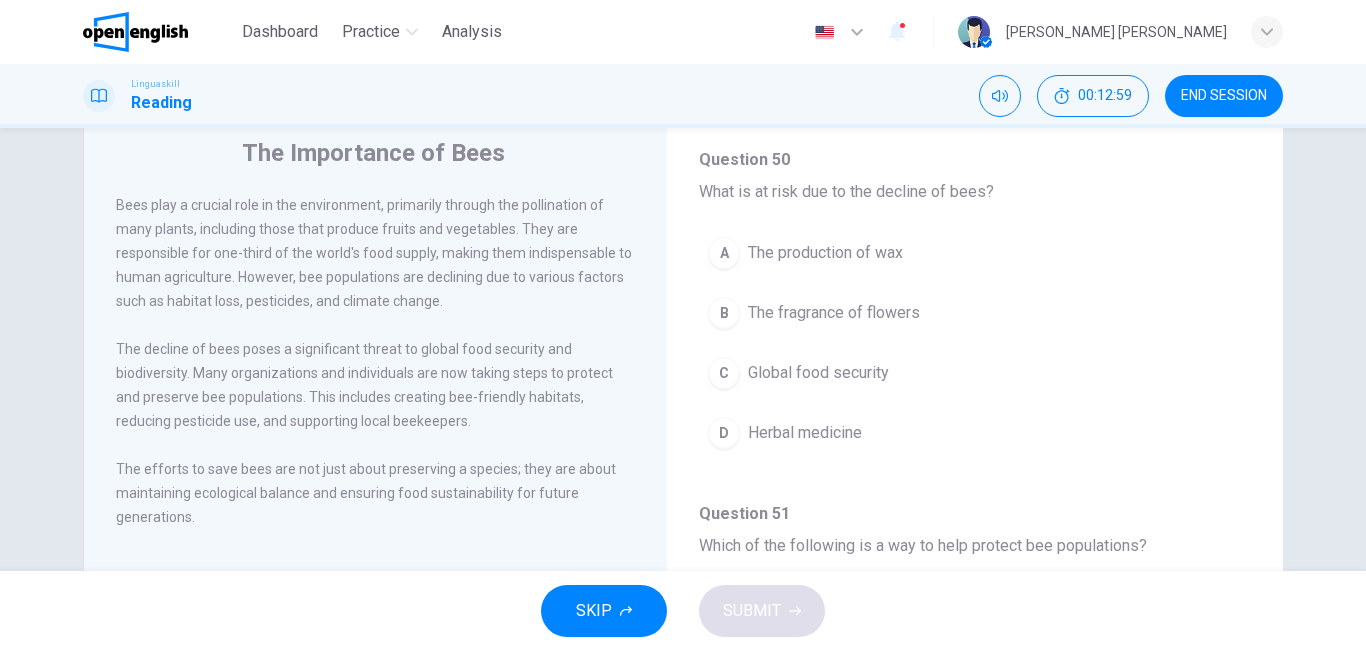 click on "Global food security" at bounding box center (818, 373) 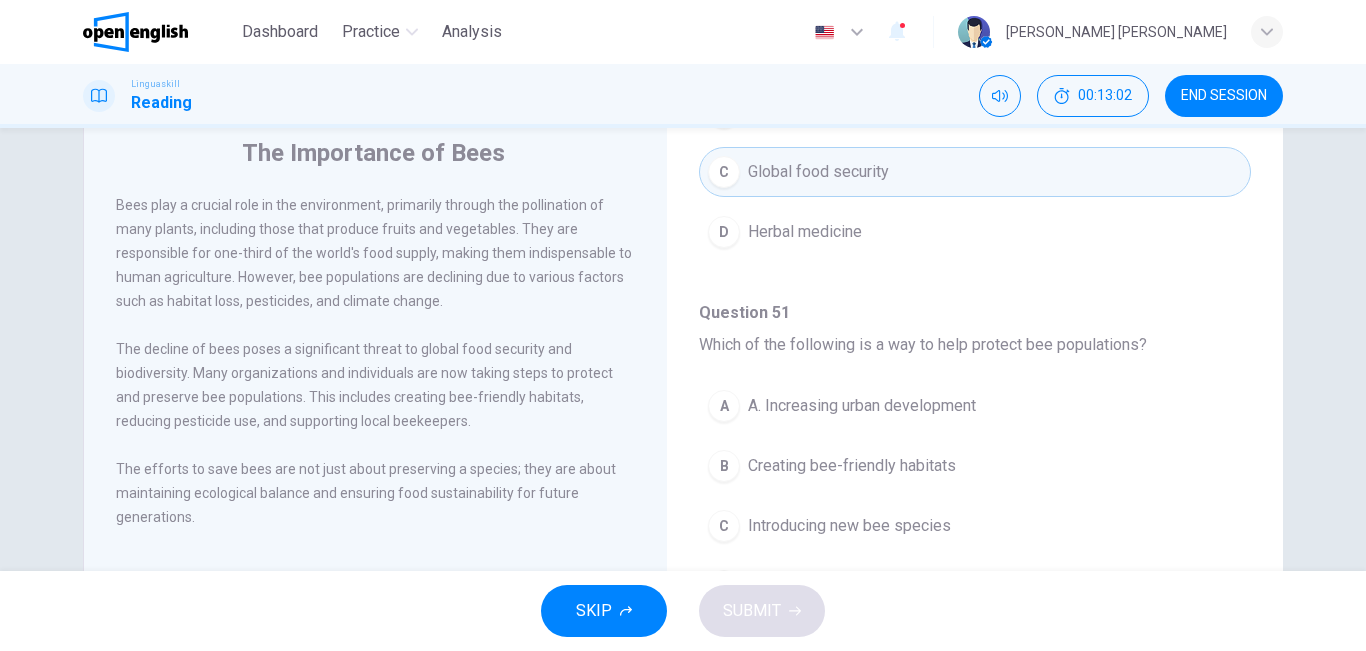scroll, scrollTop: 1038, scrollLeft: 0, axis: vertical 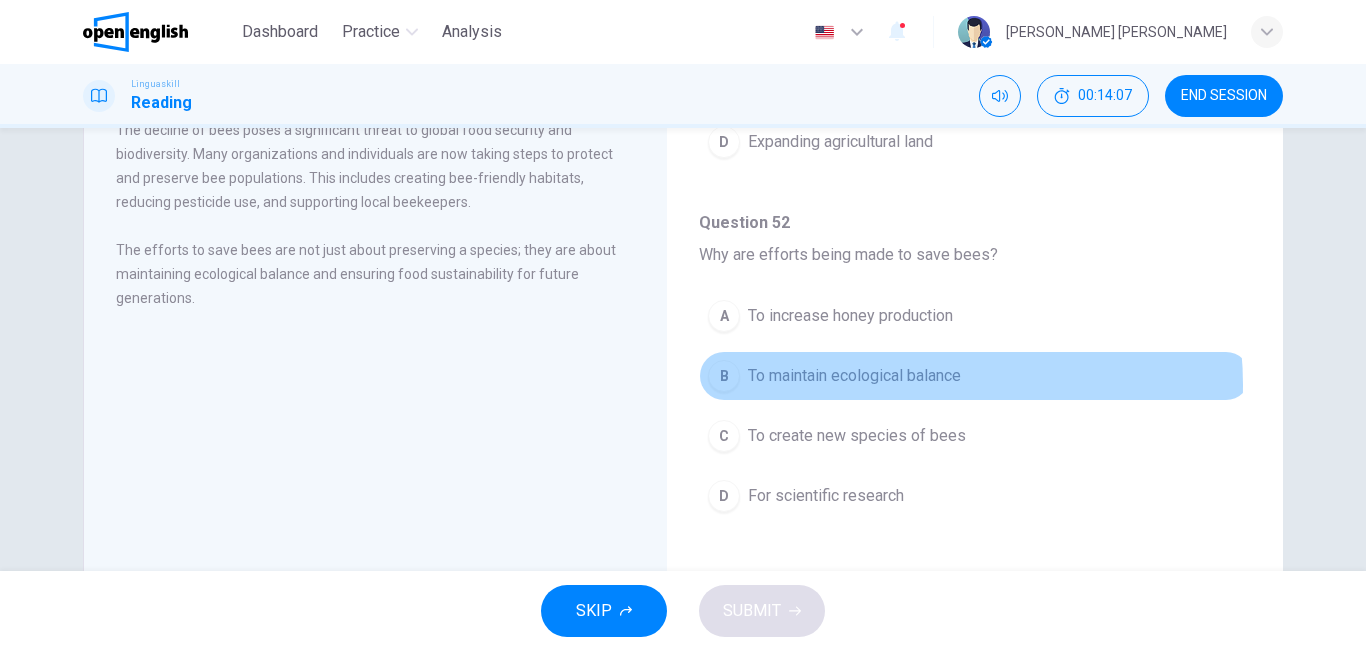 click on "To maintain ecological balance" at bounding box center (854, 376) 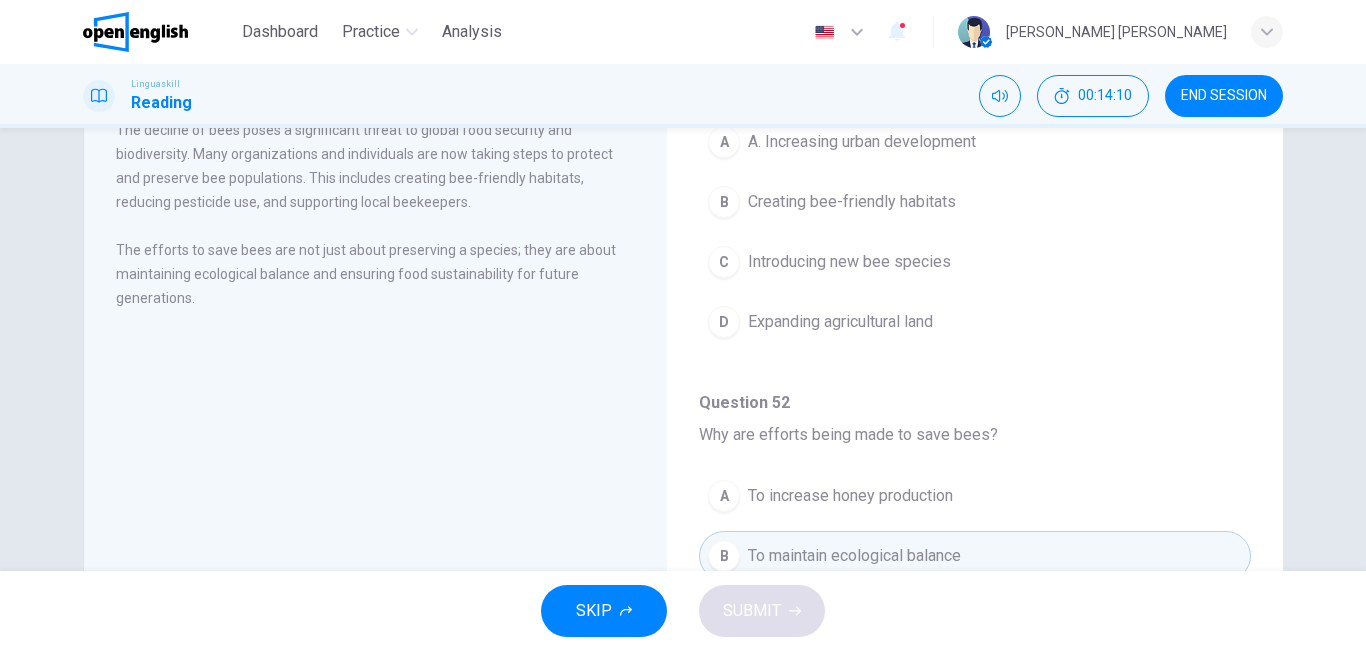 scroll, scrollTop: 1000, scrollLeft: 0, axis: vertical 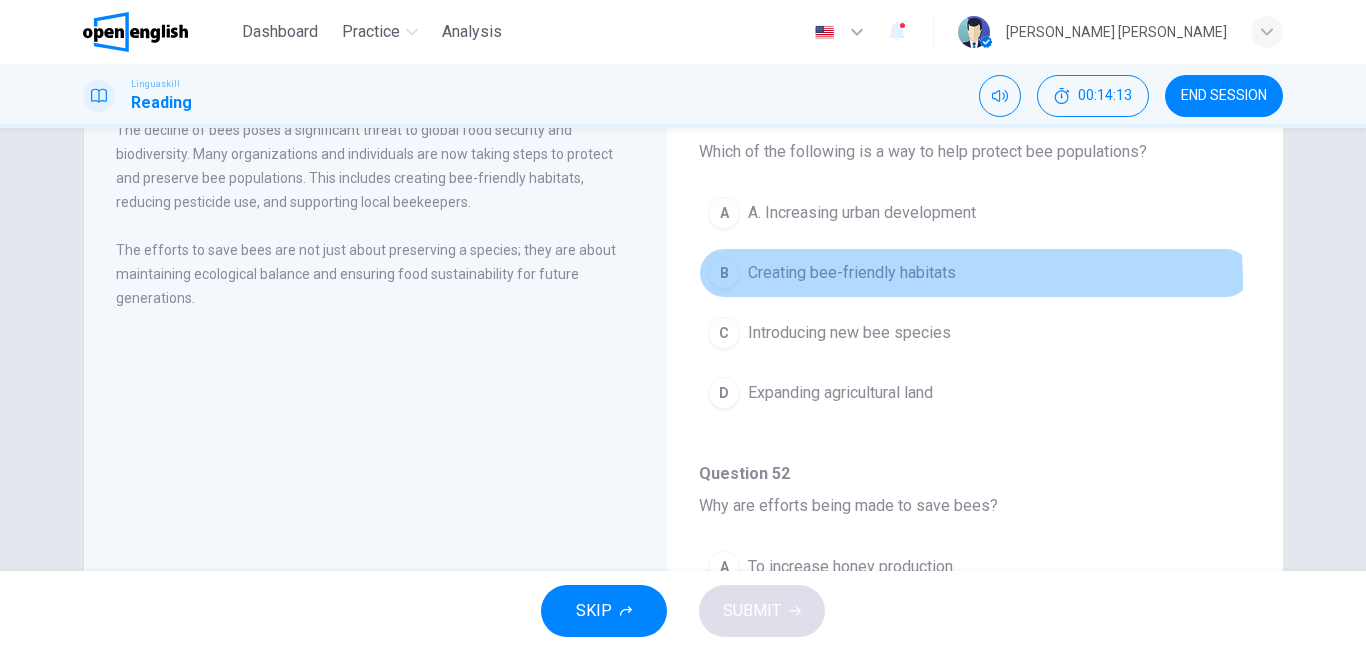 click on "Creating bee-friendly habitats" at bounding box center [852, 273] 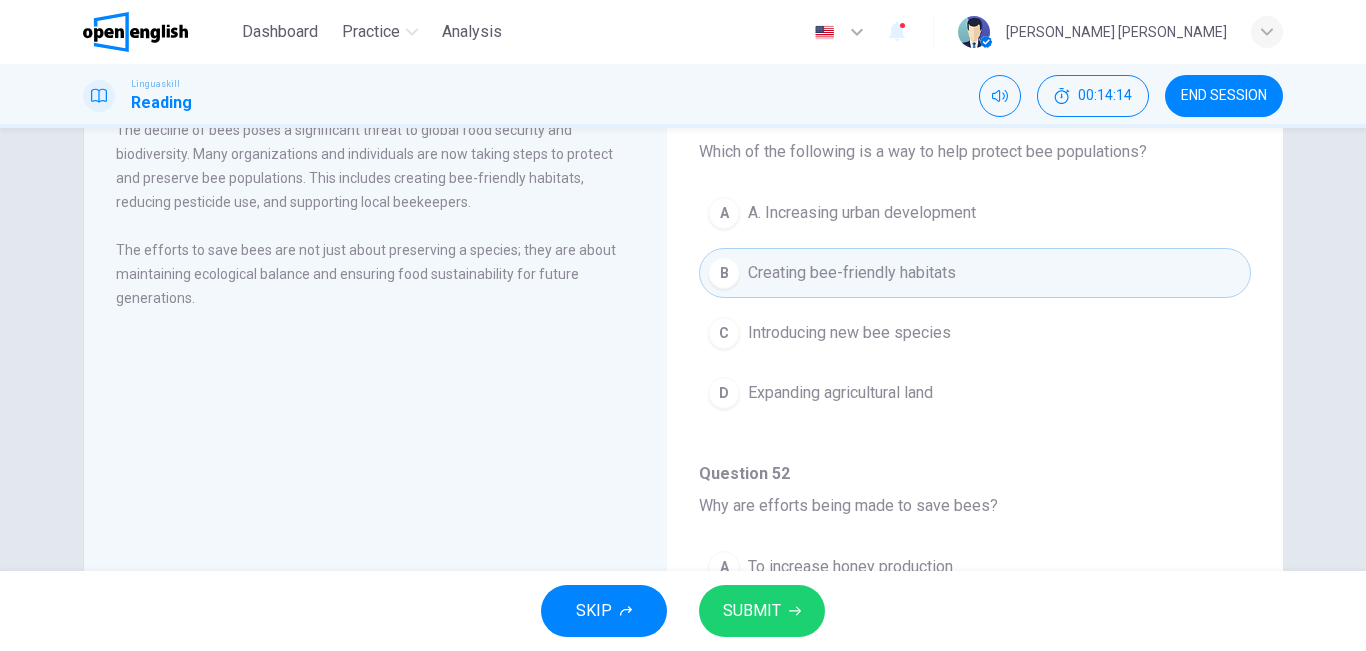 click on "SUBMIT" at bounding box center [752, 611] 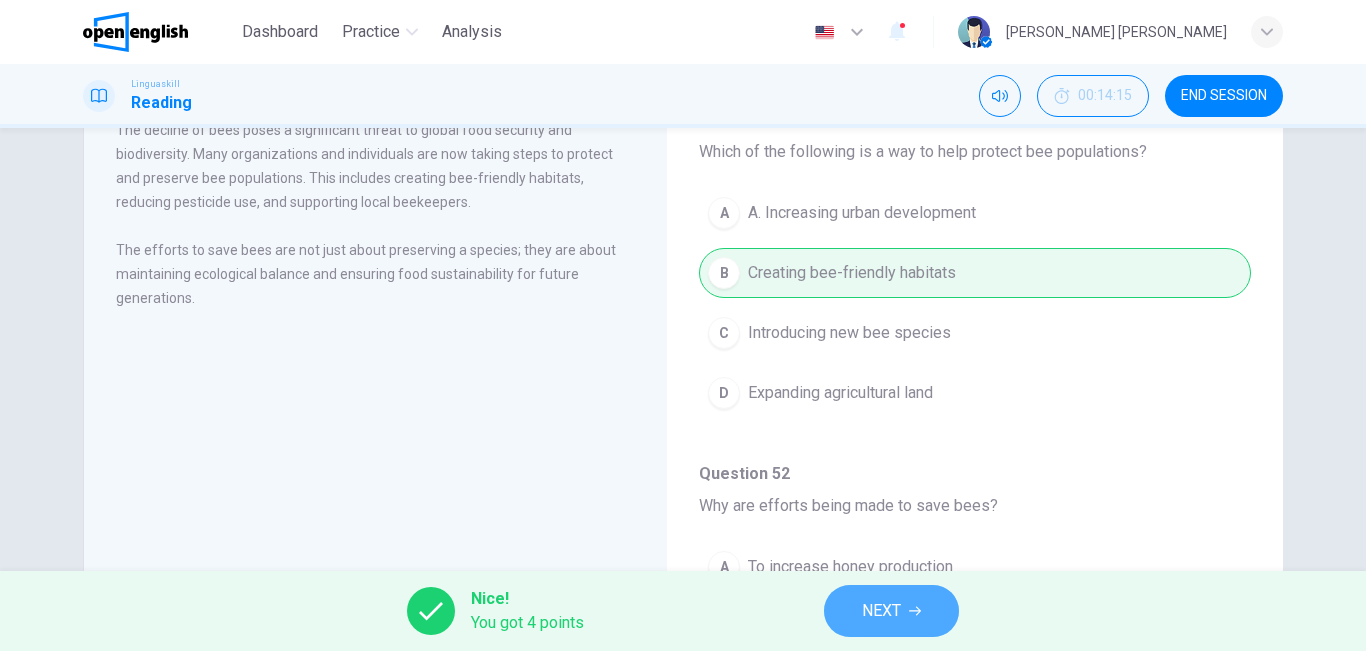 click on "NEXT" at bounding box center [891, 611] 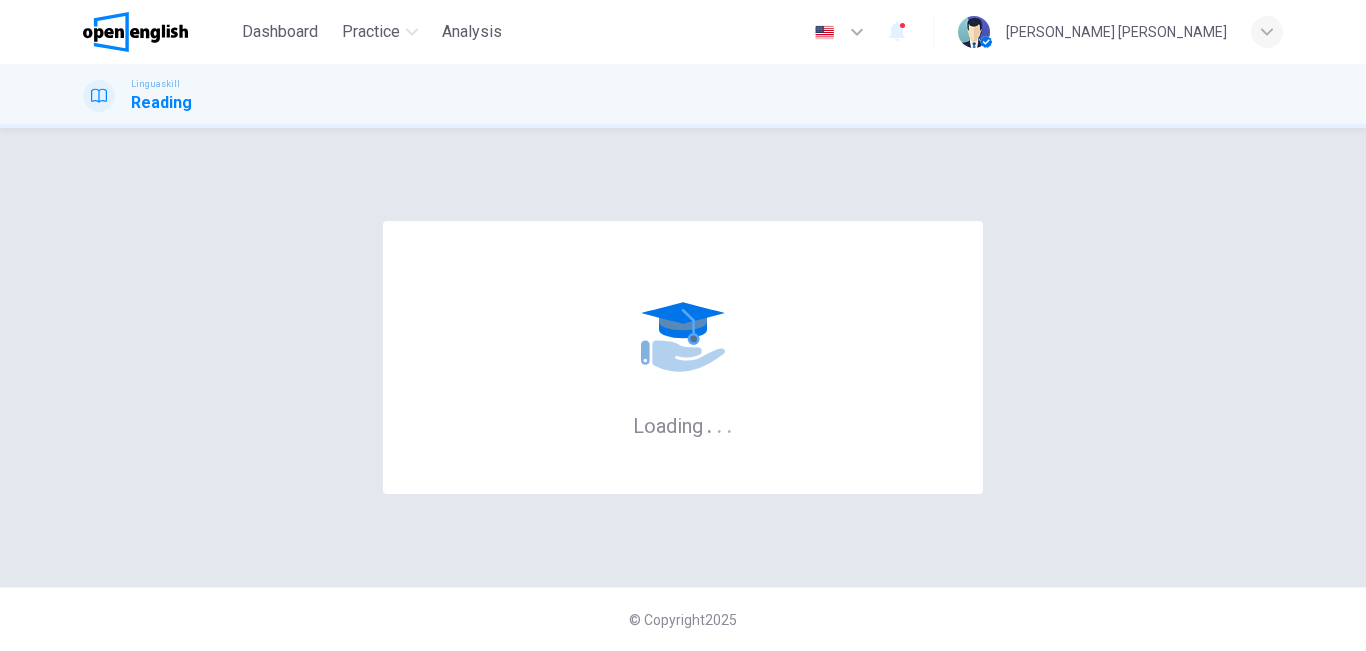 scroll, scrollTop: 0, scrollLeft: 0, axis: both 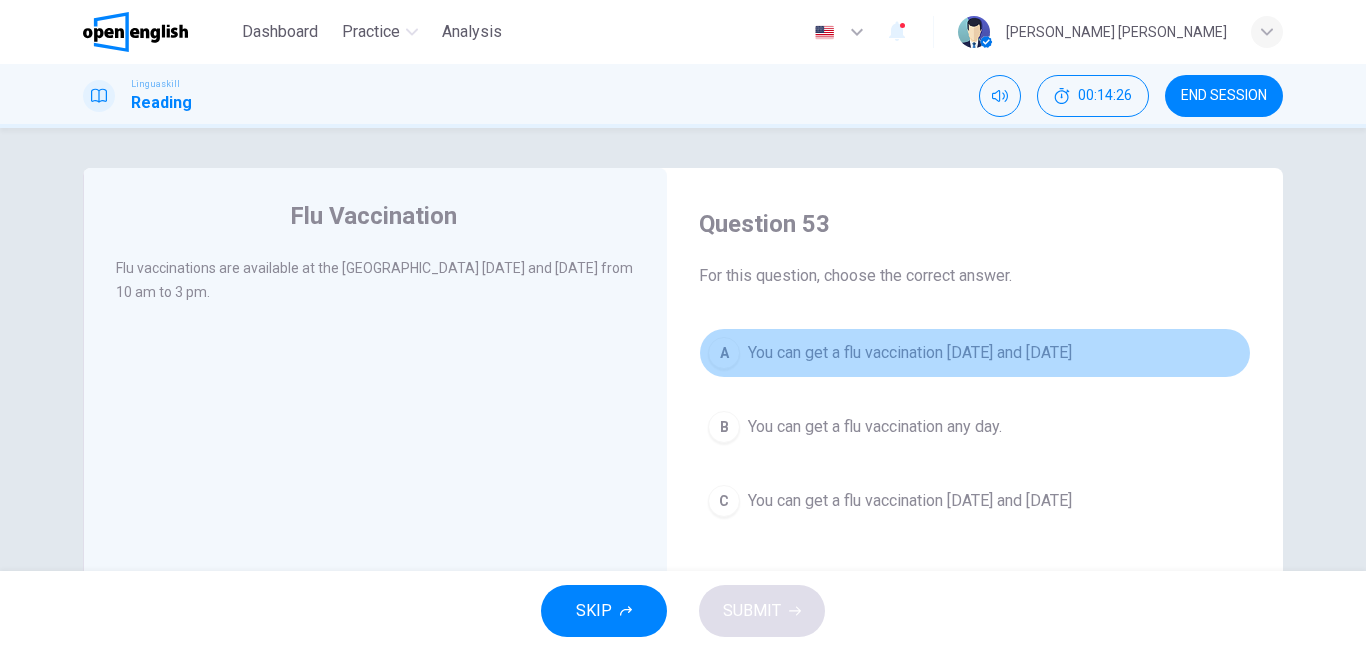 click on "You can get a flu vaccination [DATE] and [DATE]" at bounding box center (910, 353) 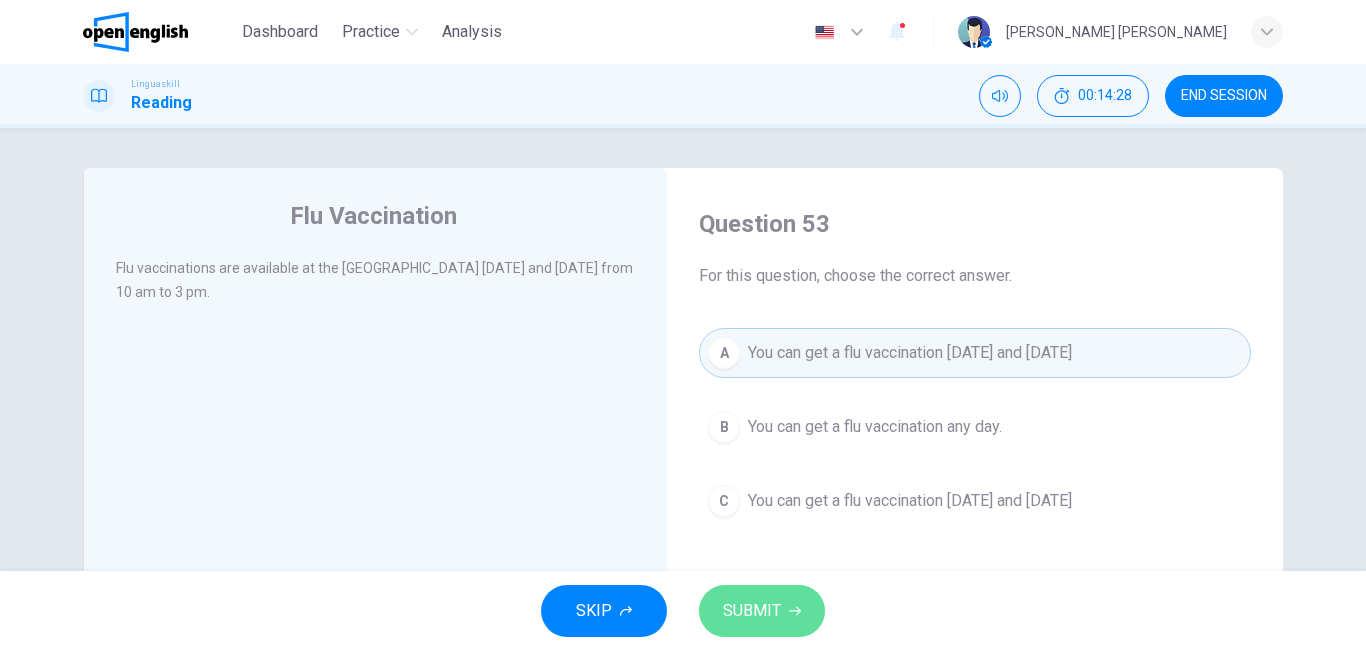 click on "SUBMIT" at bounding box center (762, 611) 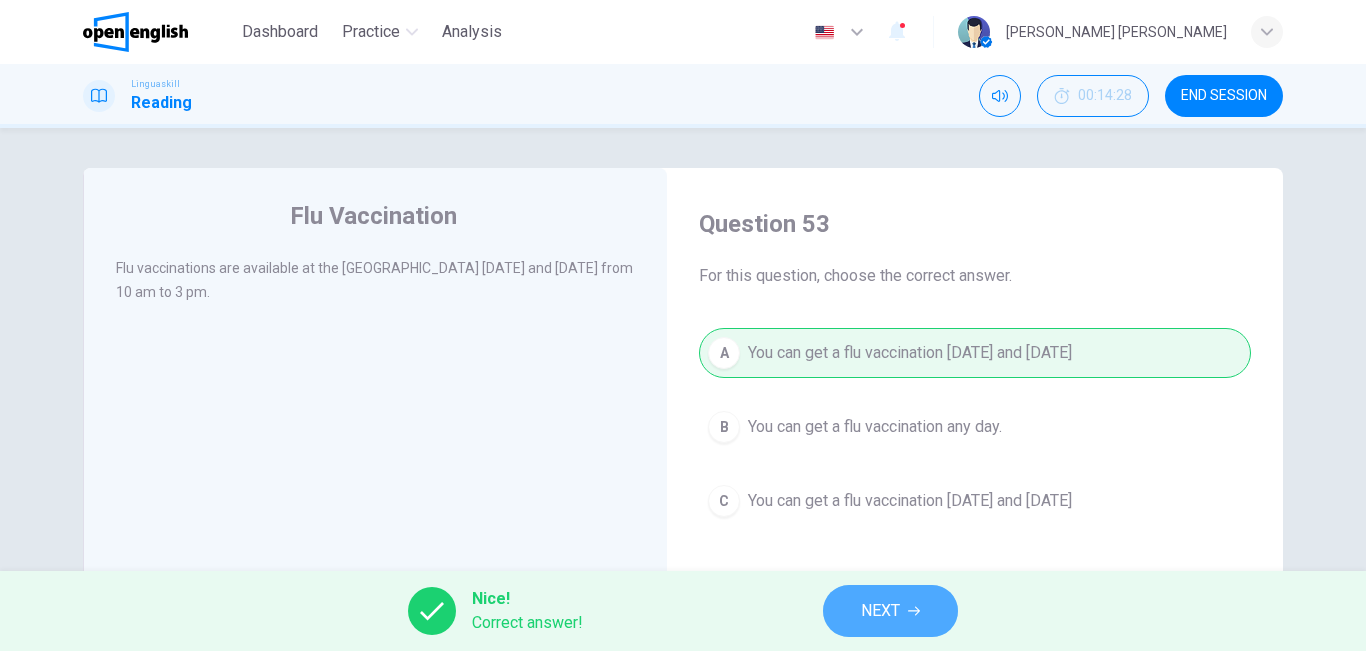 click on "NEXT" at bounding box center (880, 611) 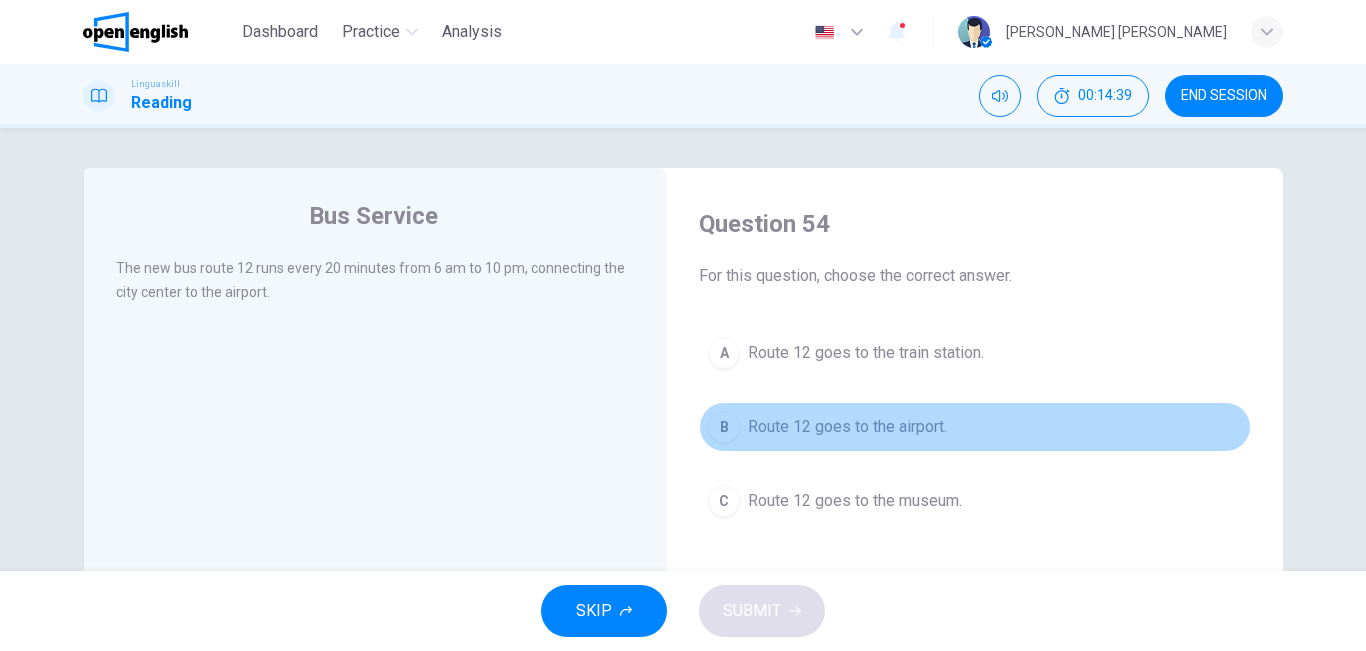 click on "Route 12 goes to the airport." at bounding box center [847, 427] 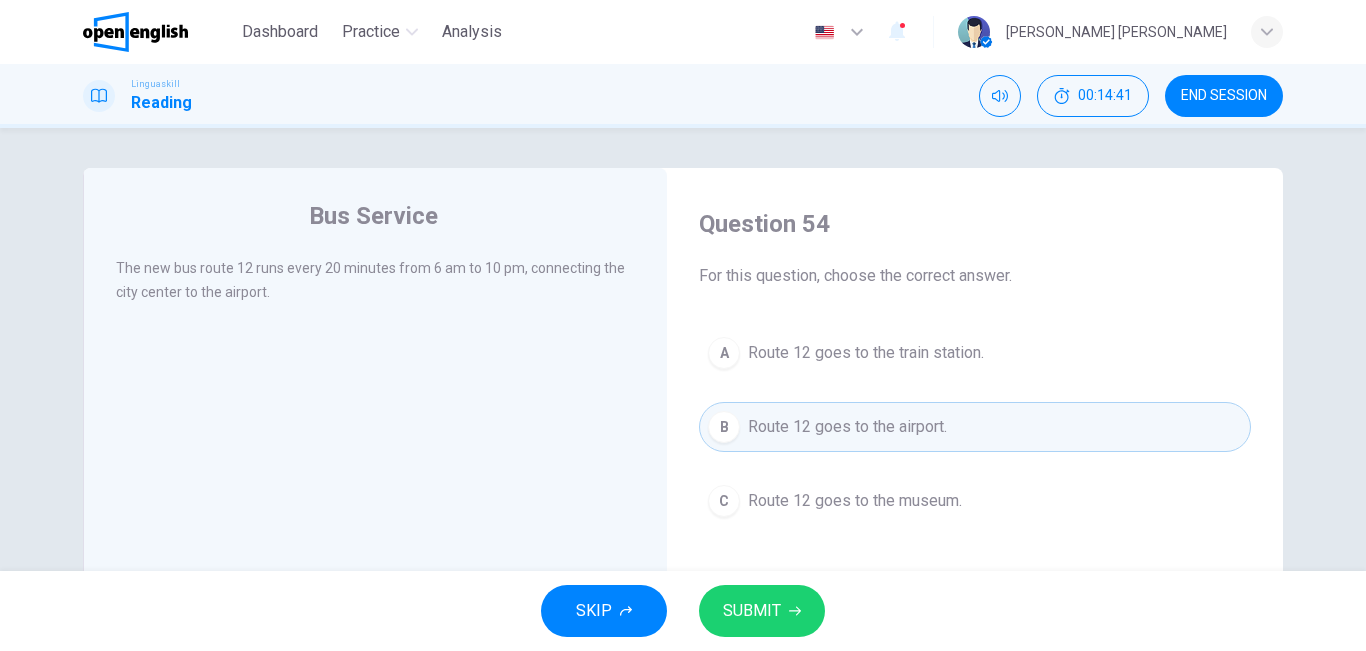 click on "SUBMIT" at bounding box center (762, 611) 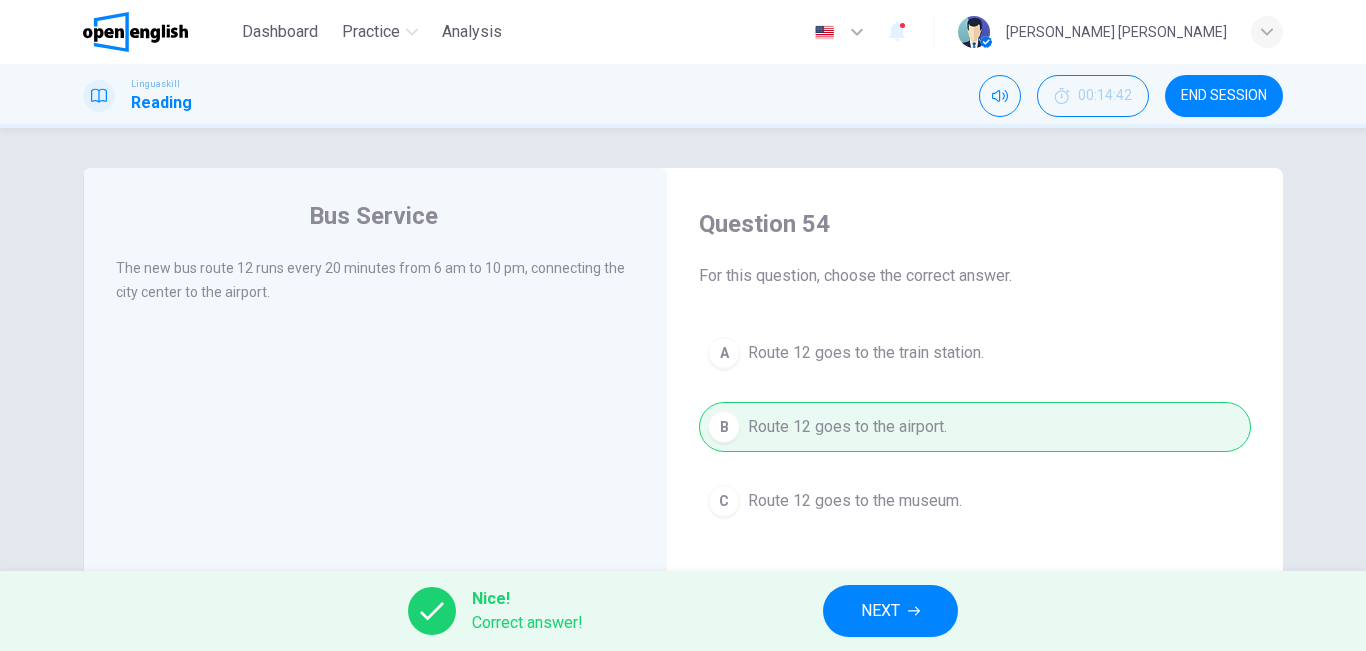 click on "NEXT" at bounding box center [880, 611] 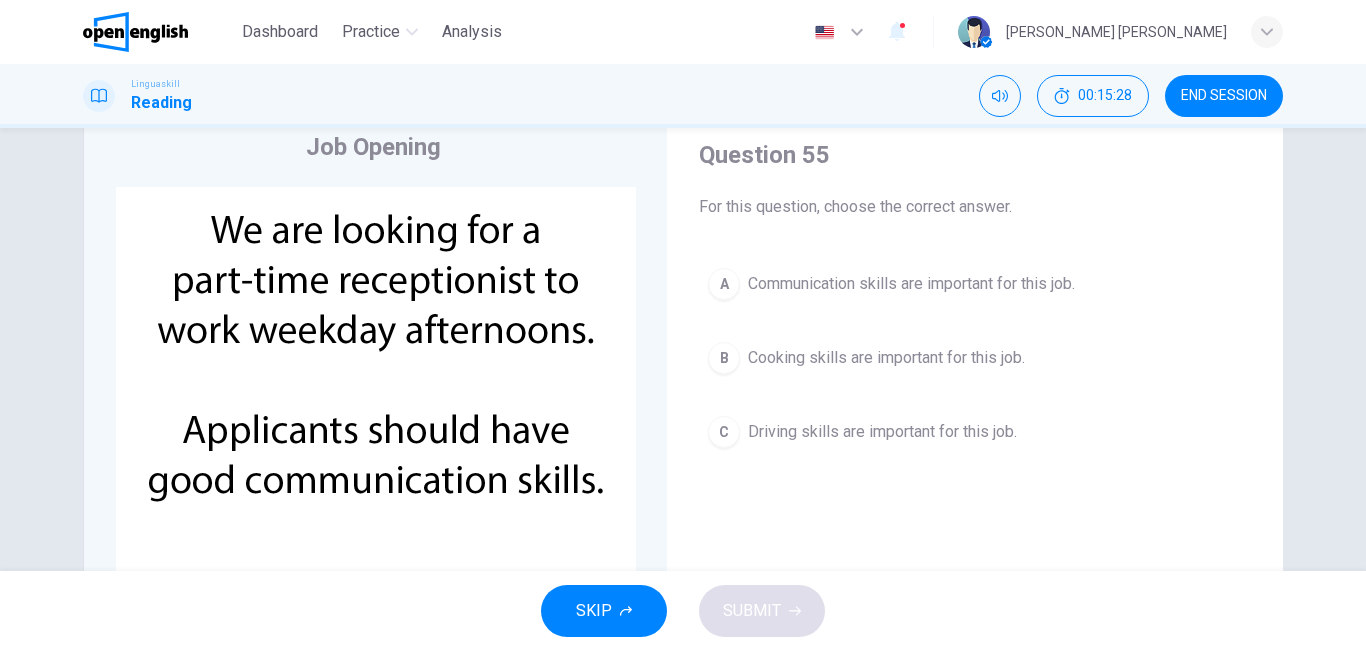 scroll, scrollTop: 70, scrollLeft: 0, axis: vertical 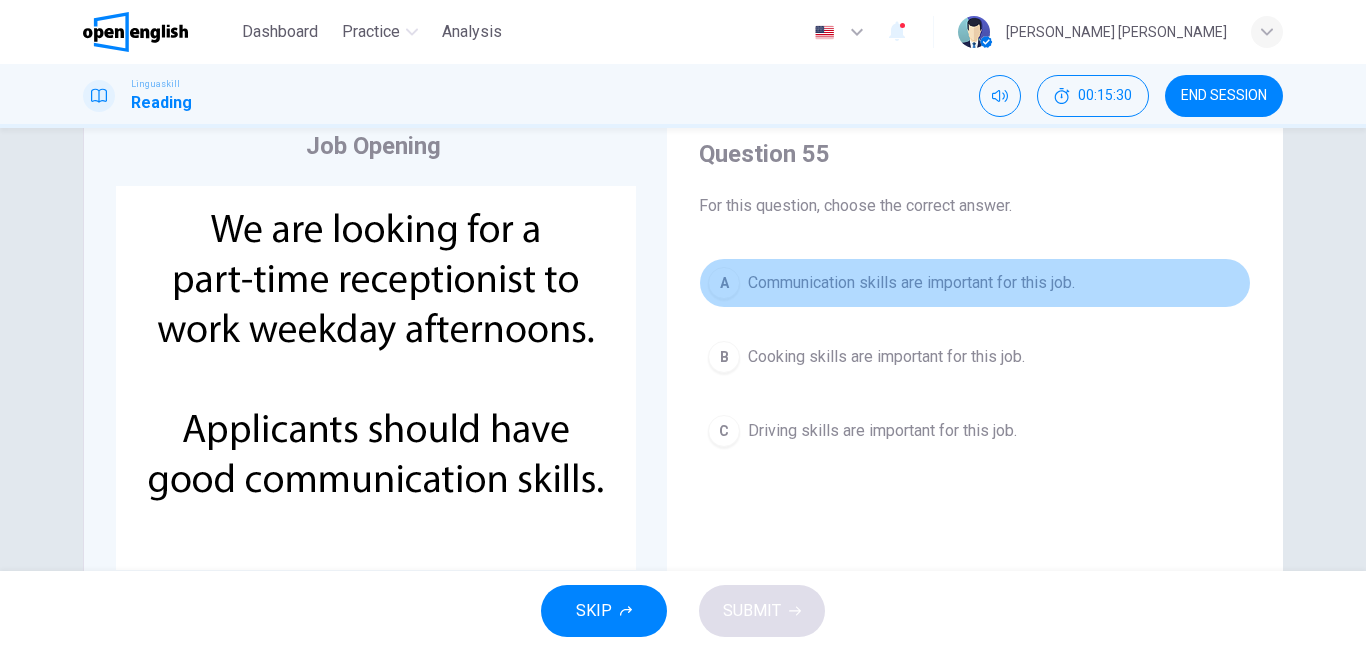 click on "Communication skills are important for this job." at bounding box center [911, 283] 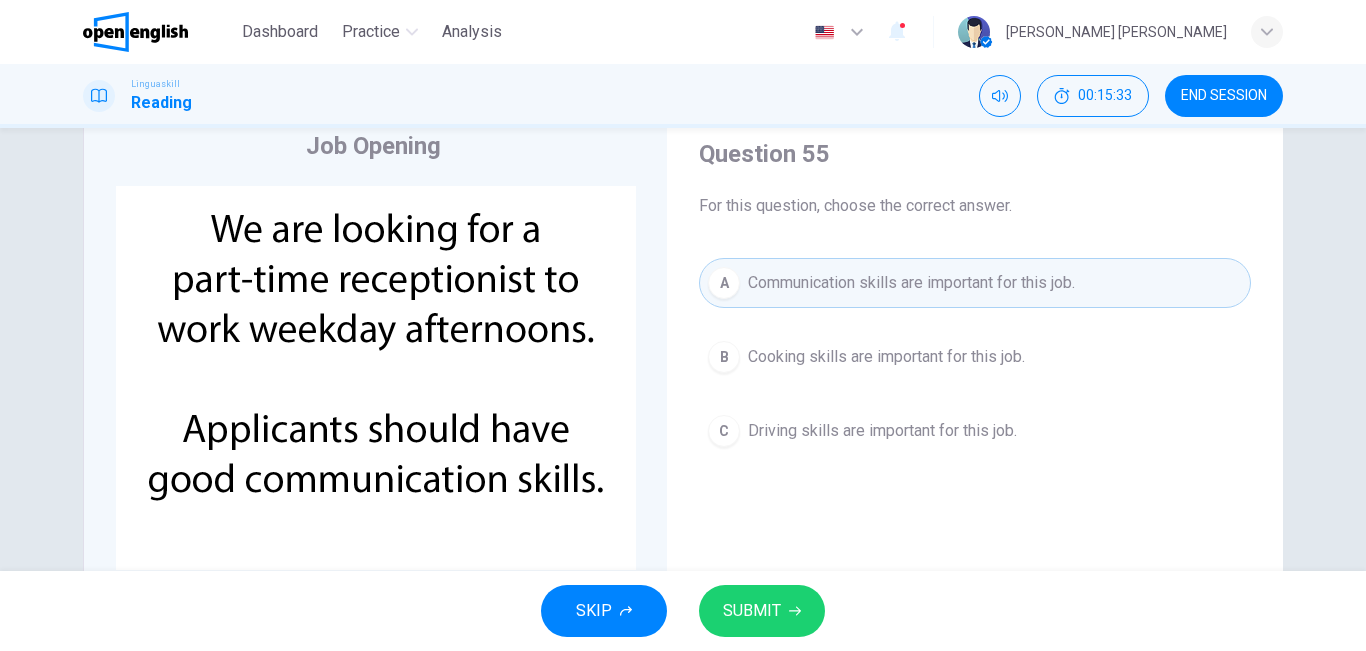 click on "SUBMIT" at bounding box center [752, 611] 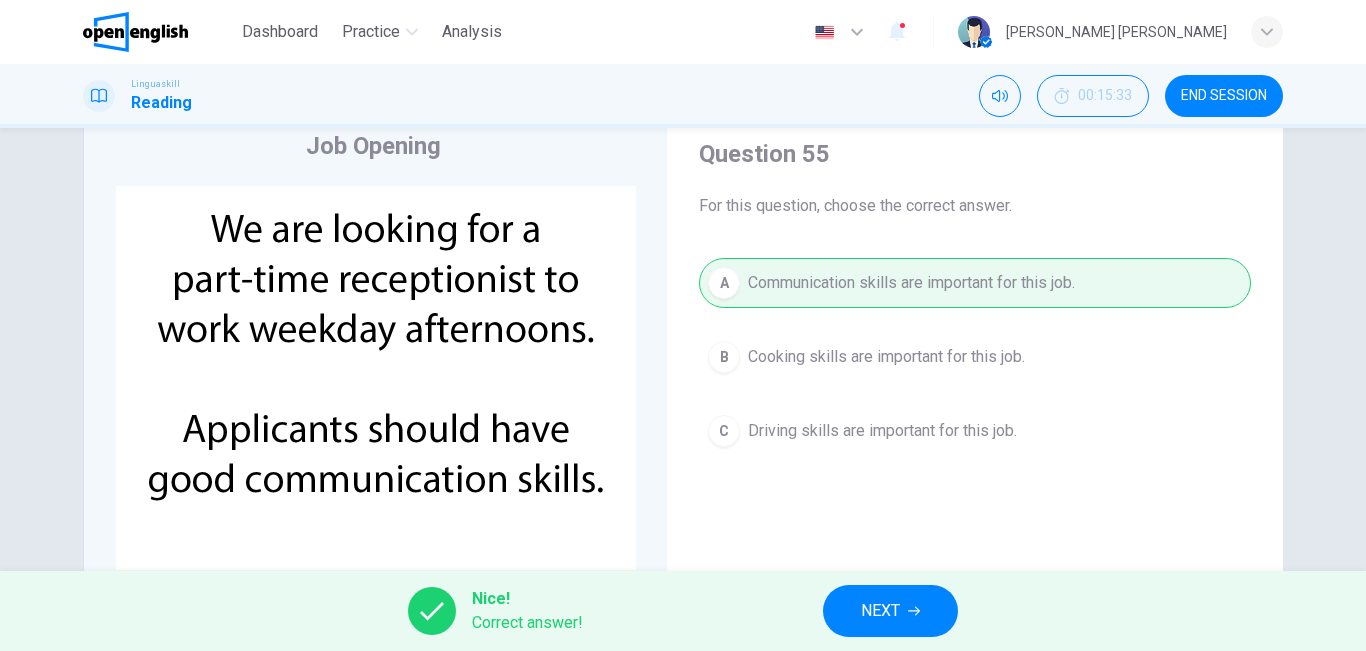 click on "NEXT" at bounding box center (890, 611) 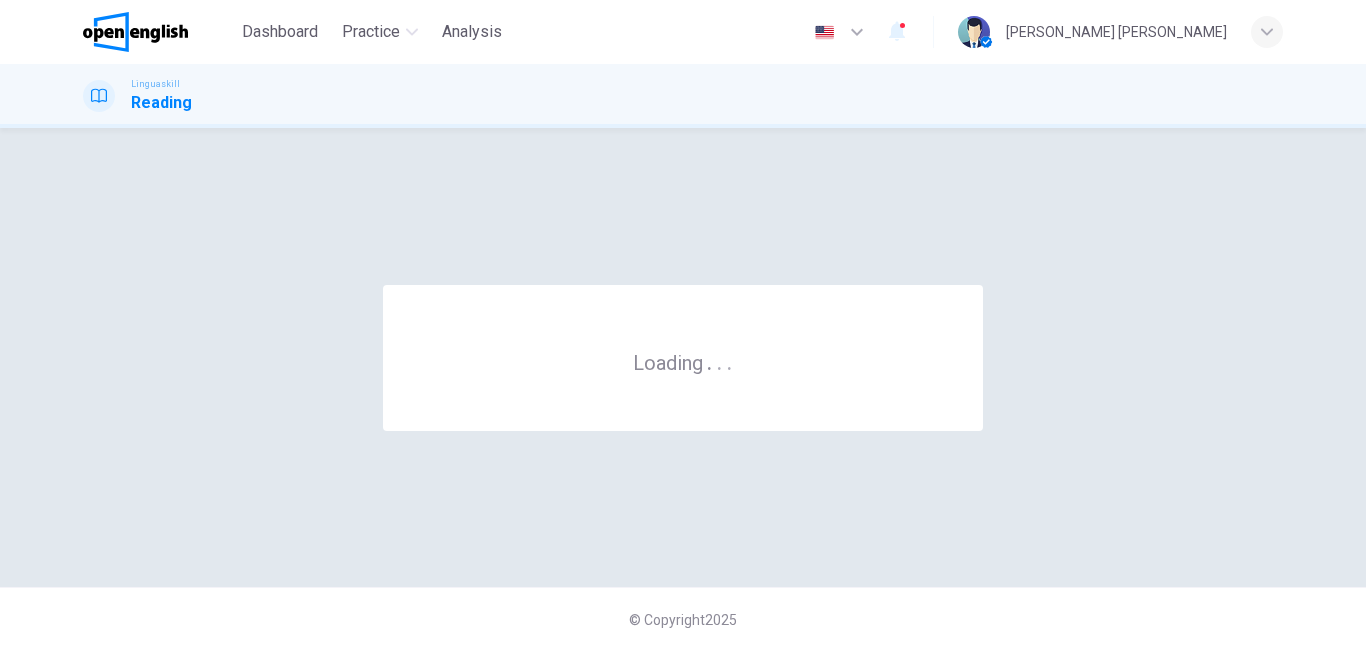 scroll, scrollTop: 0, scrollLeft: 0, axis: both 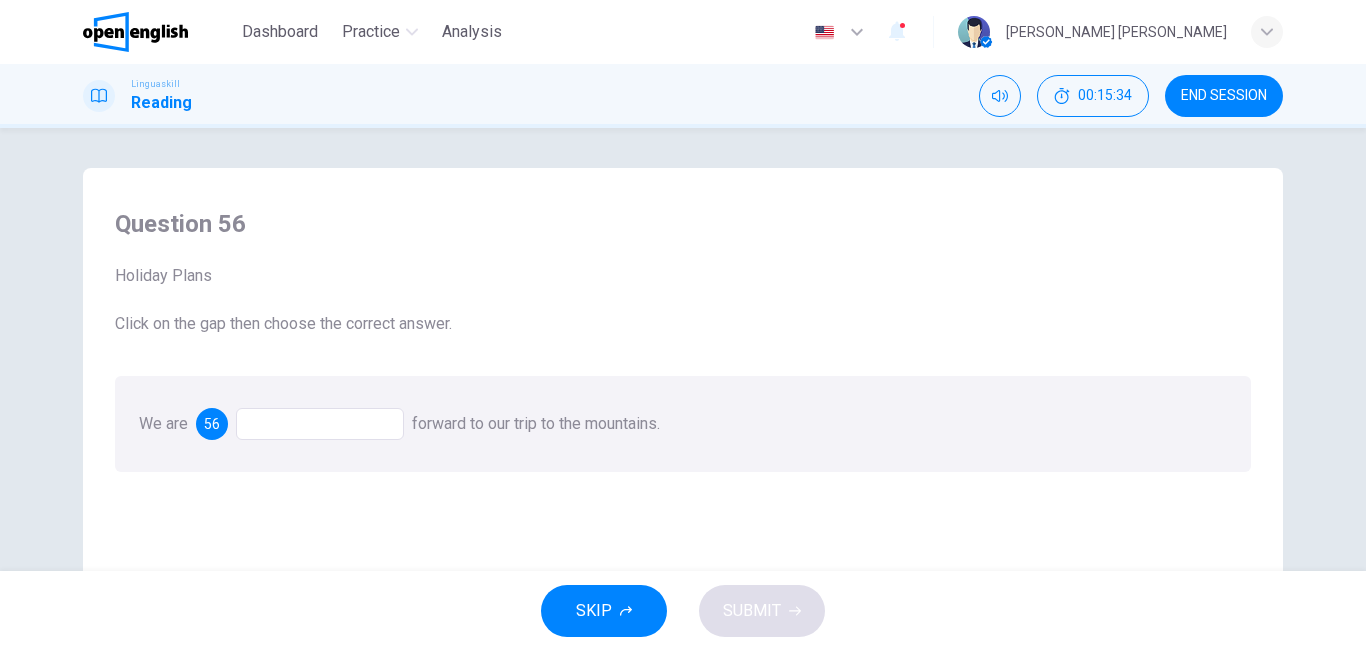 click at bounding box center (320, 424) 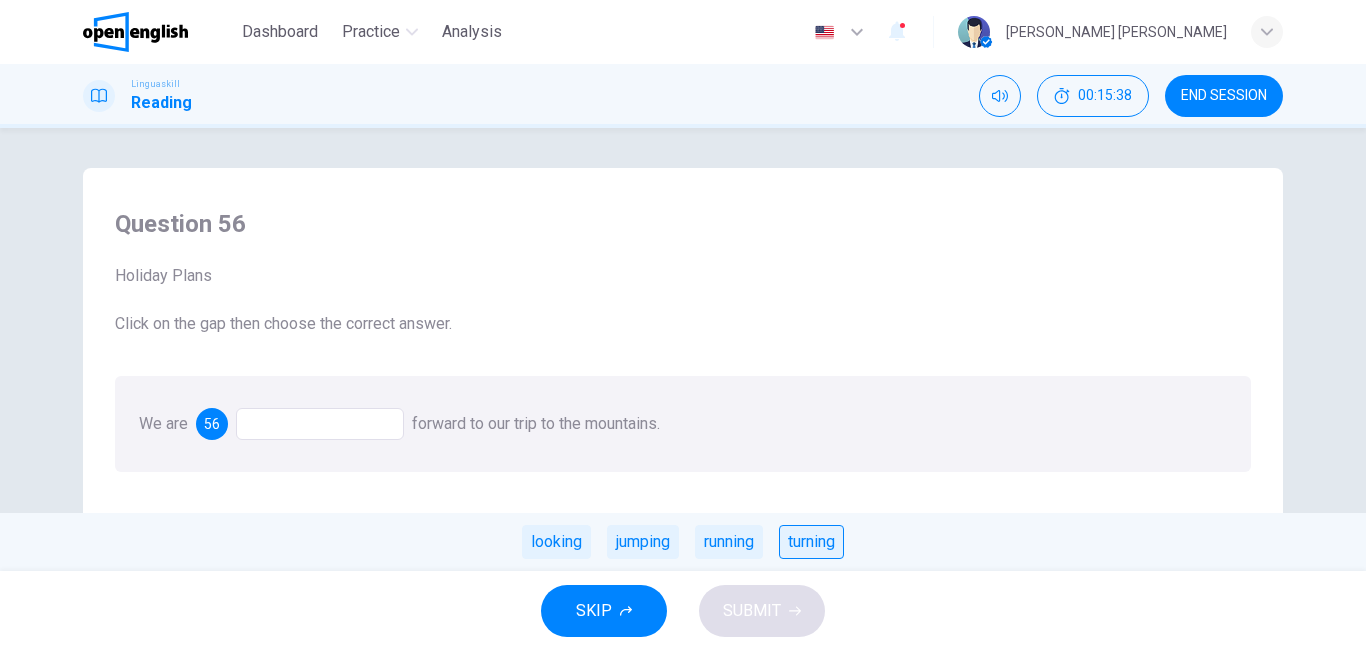 click on "turning" at bounding box center [811, 542] 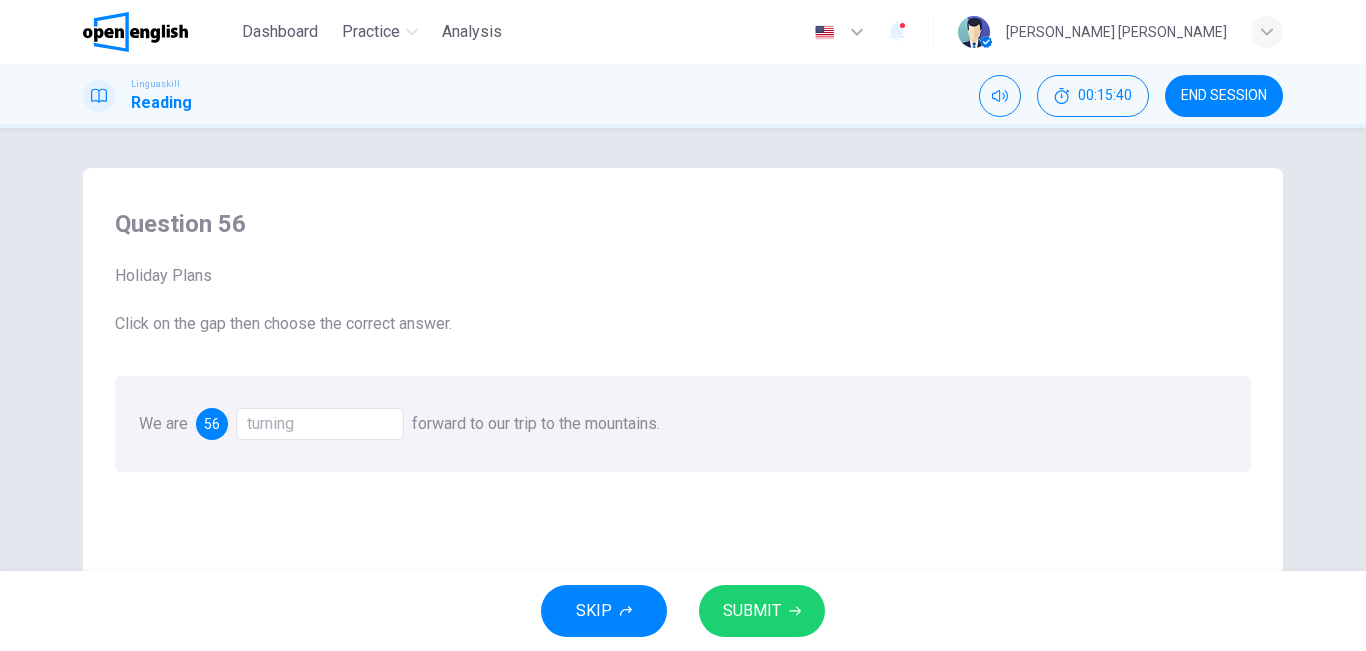 click on "SUBMIT" at bounding box center [762, 611] 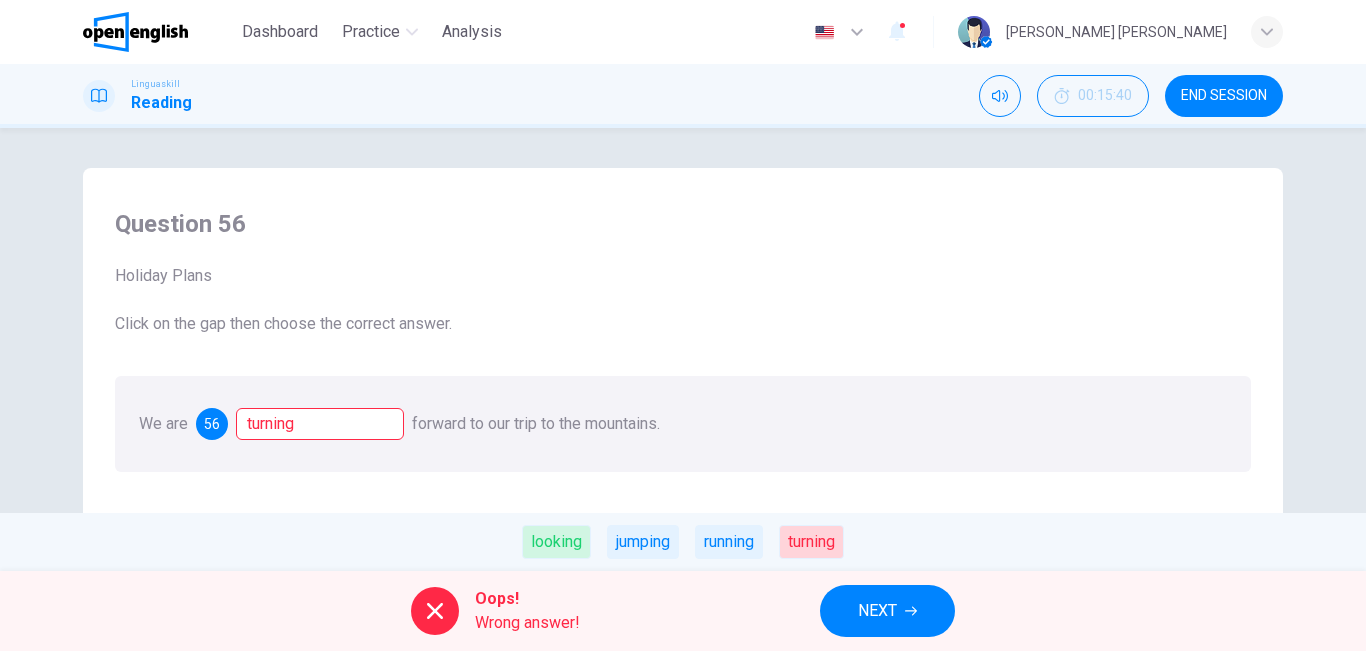 click on "NEXT" at bounding box center (877, 611) 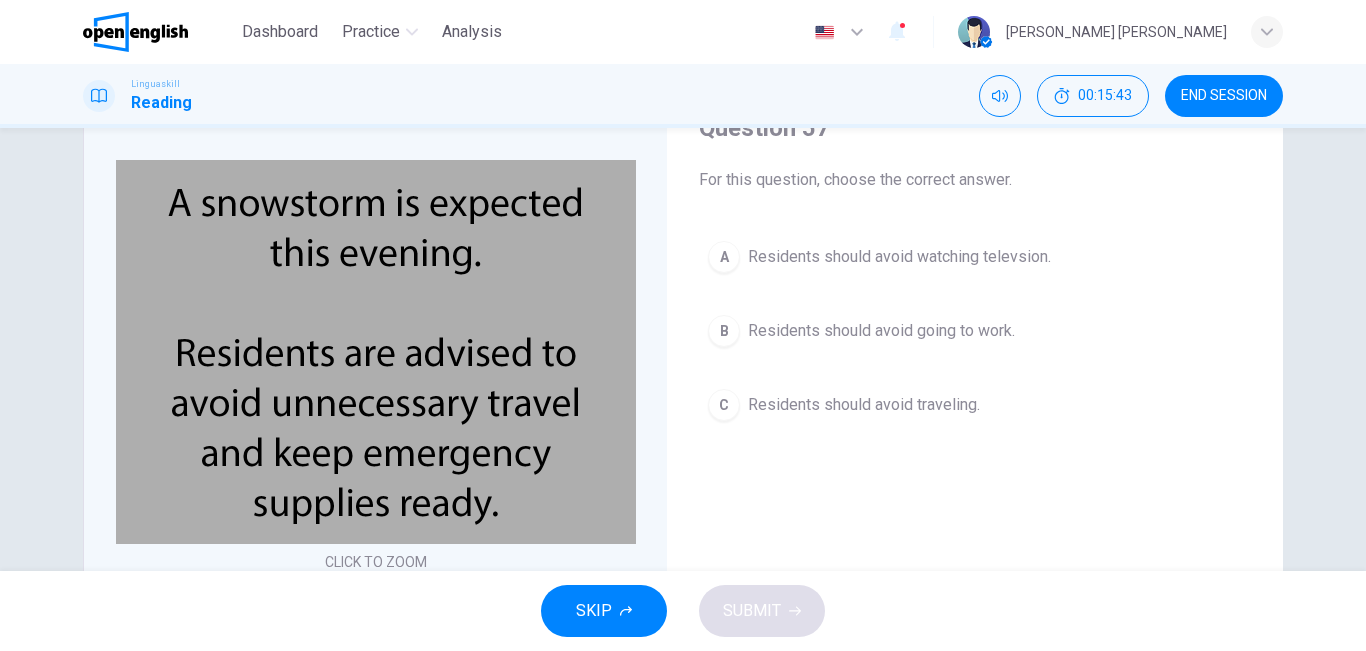scroll, scrollTop: 102, scrollLeft: 0, axis: vertical 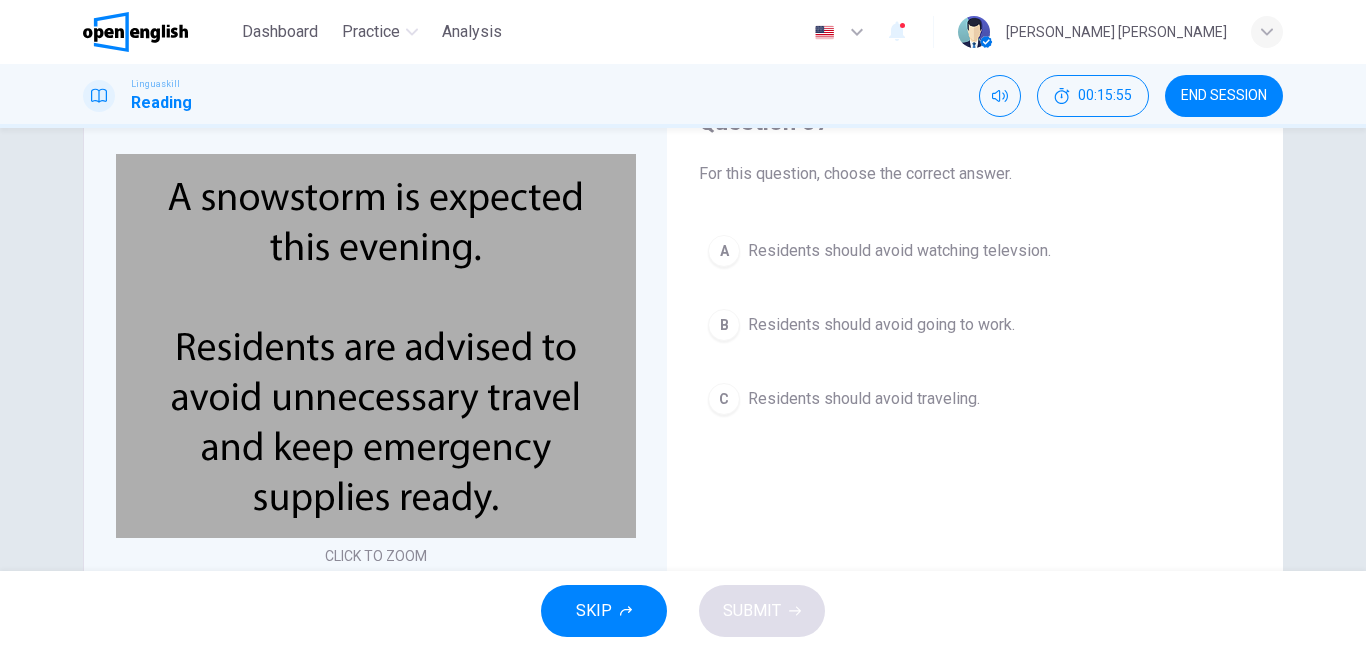 click on "Residents should avoid traveling." at bounding box center (864, 399) 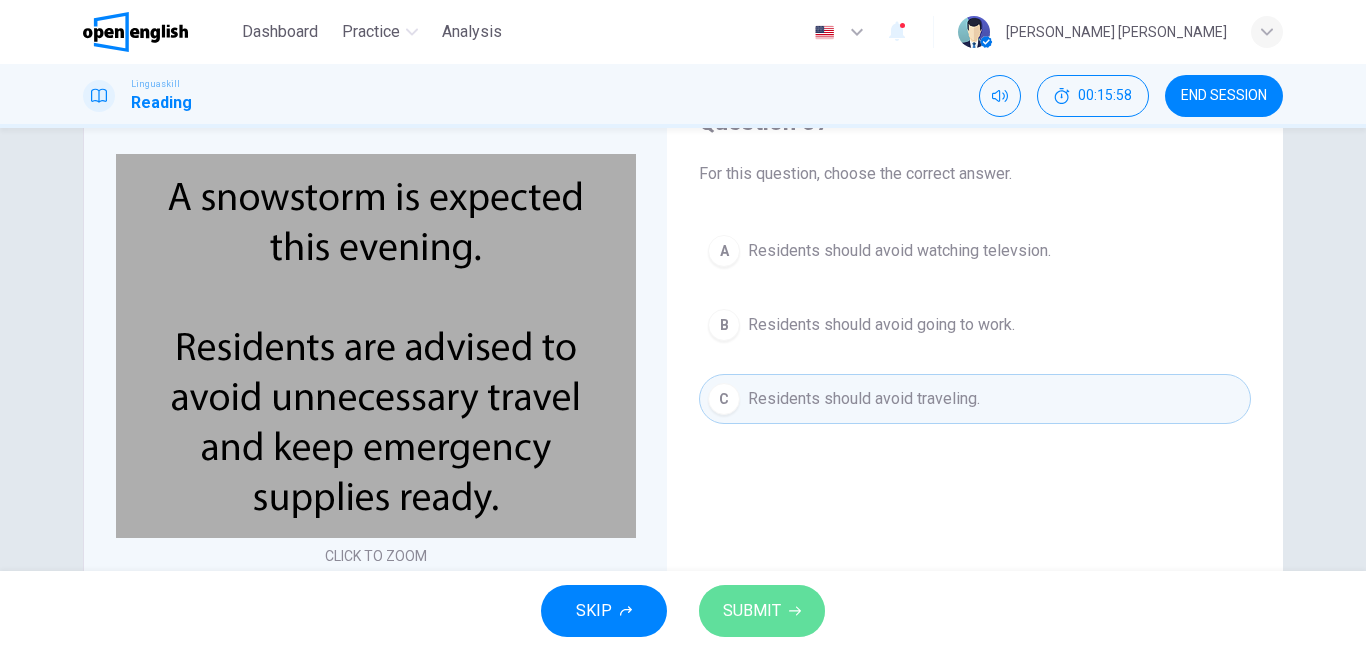 click on "SUBMIT" at bounding box center [752, 611] 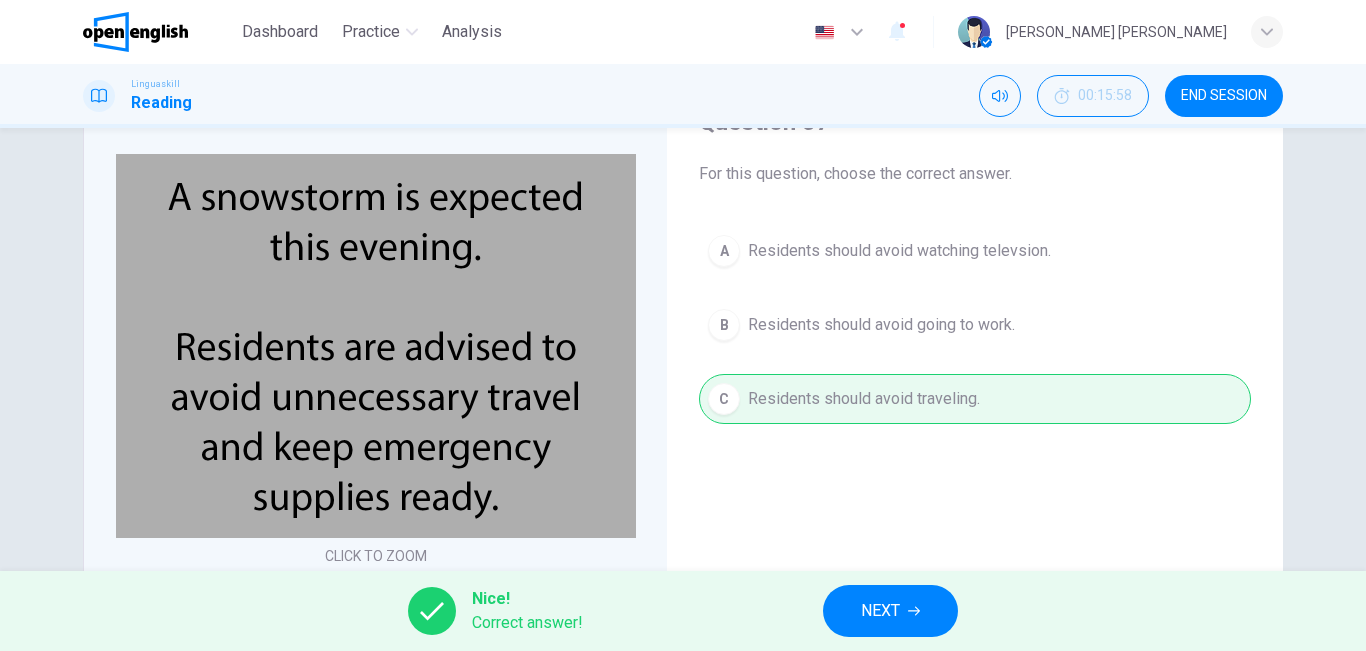 click on "NEXT" at bounding box center (890, 611) 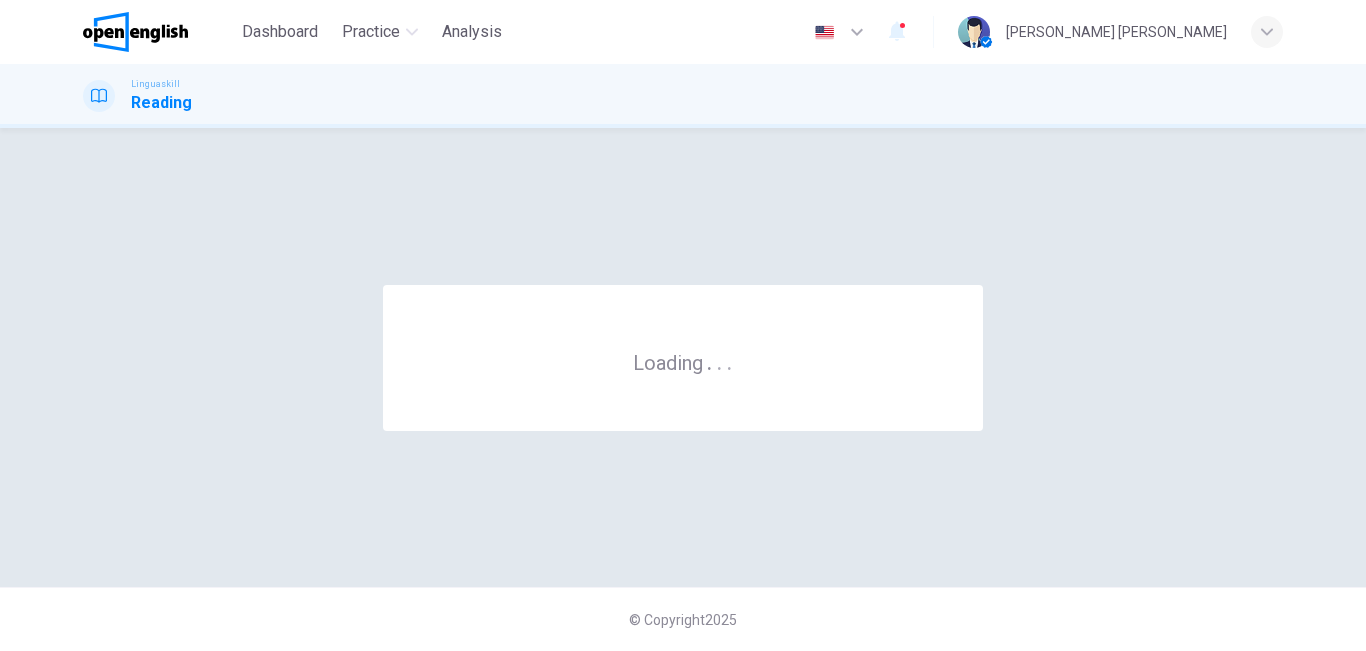 scroll, scrollTop: 0, scrollLeft: 0, axis: both 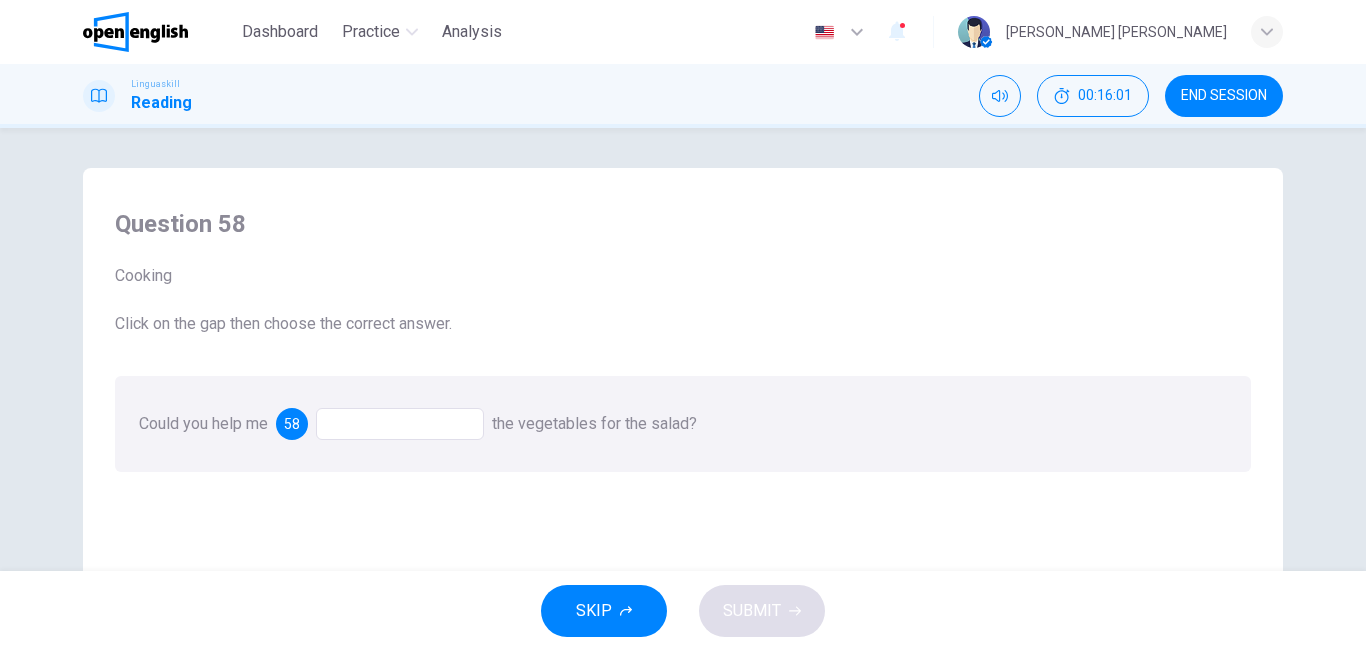 click at bounding box center (400, 424) 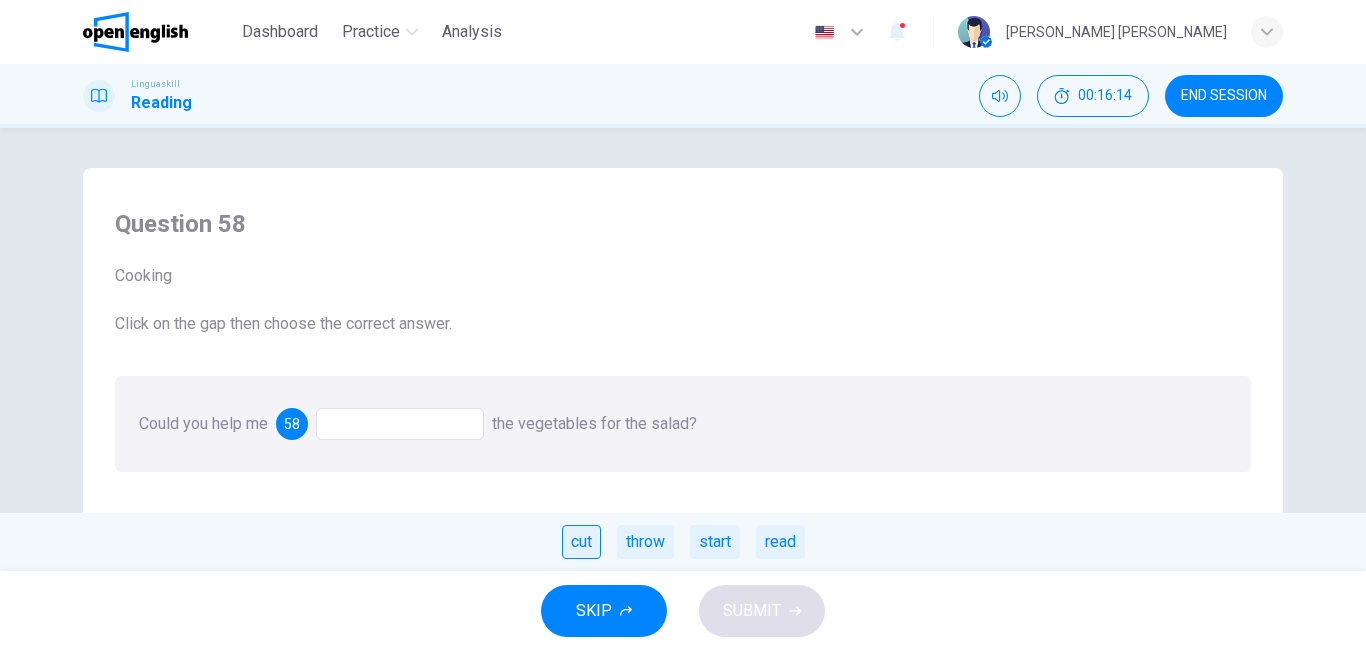 click on "cut" at bounding box center (581, 542) 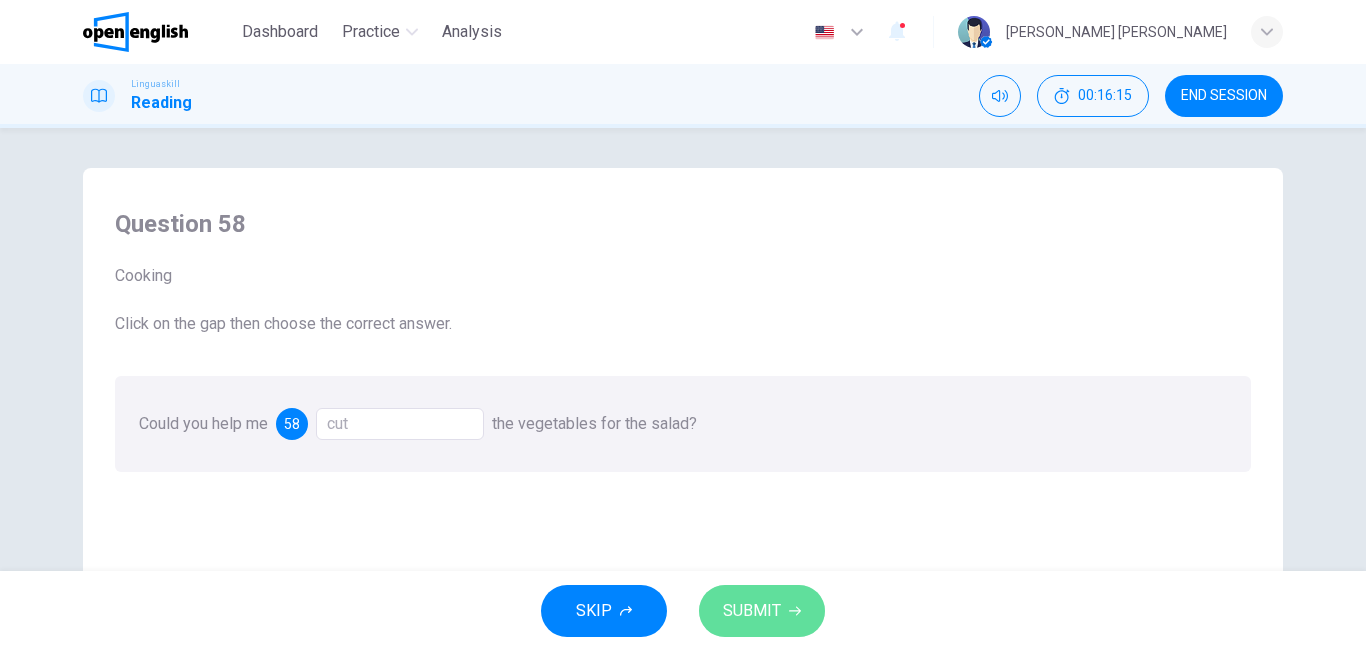 click on "SUBMIT" at bounding box center (752, 611) 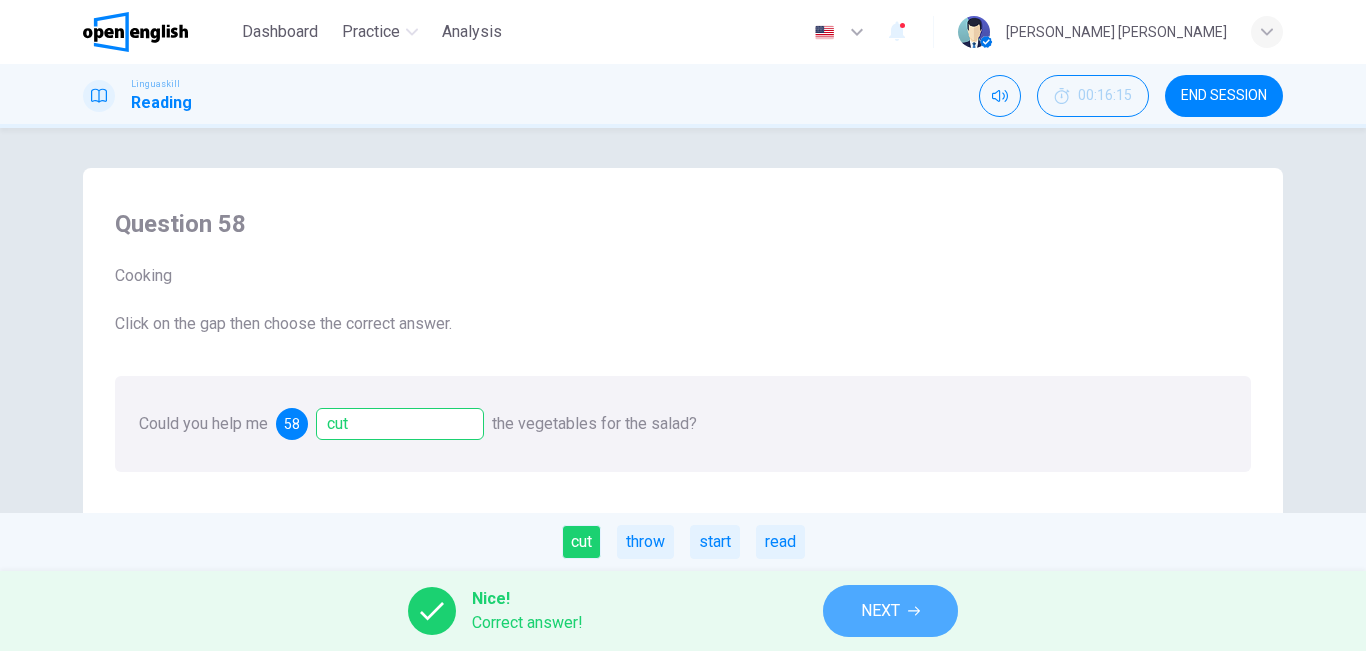 click on "NEXT" at bounding box center (880, 611) 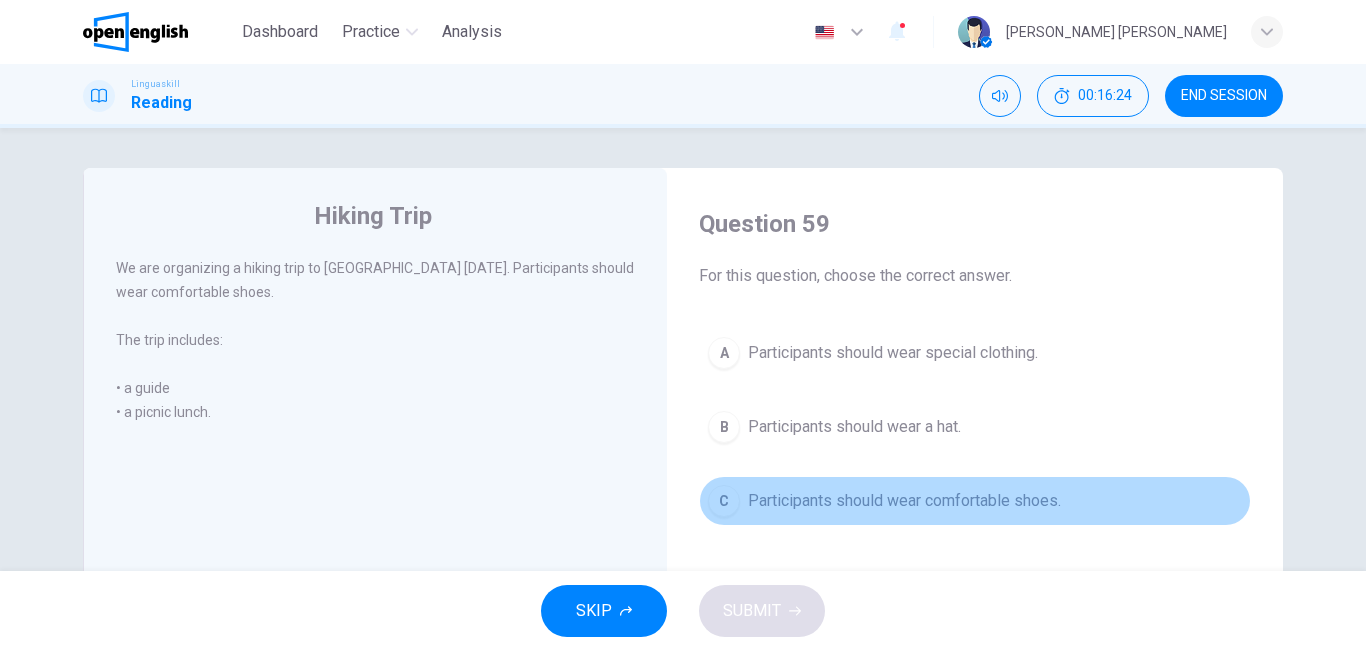 click on "Participants should wear comfortable shoes." at bounding box center (904, 501) 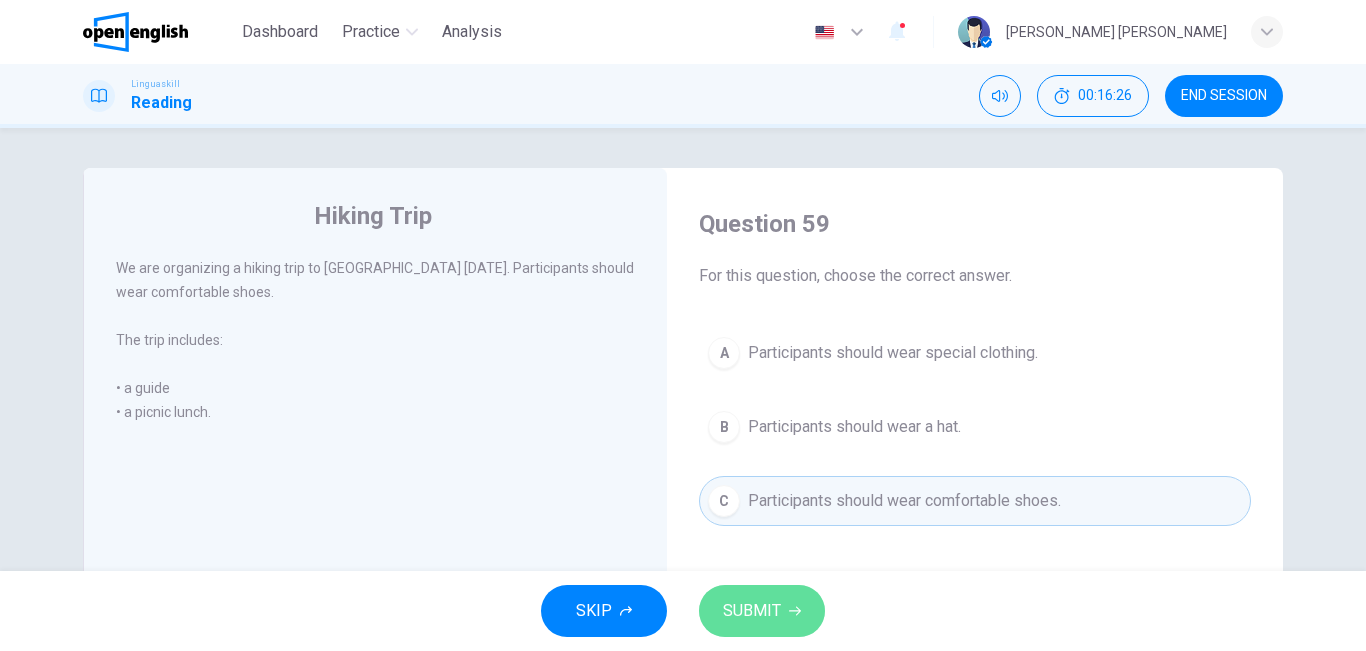 click on "SUBMIT" at bounding box center (752, 611) 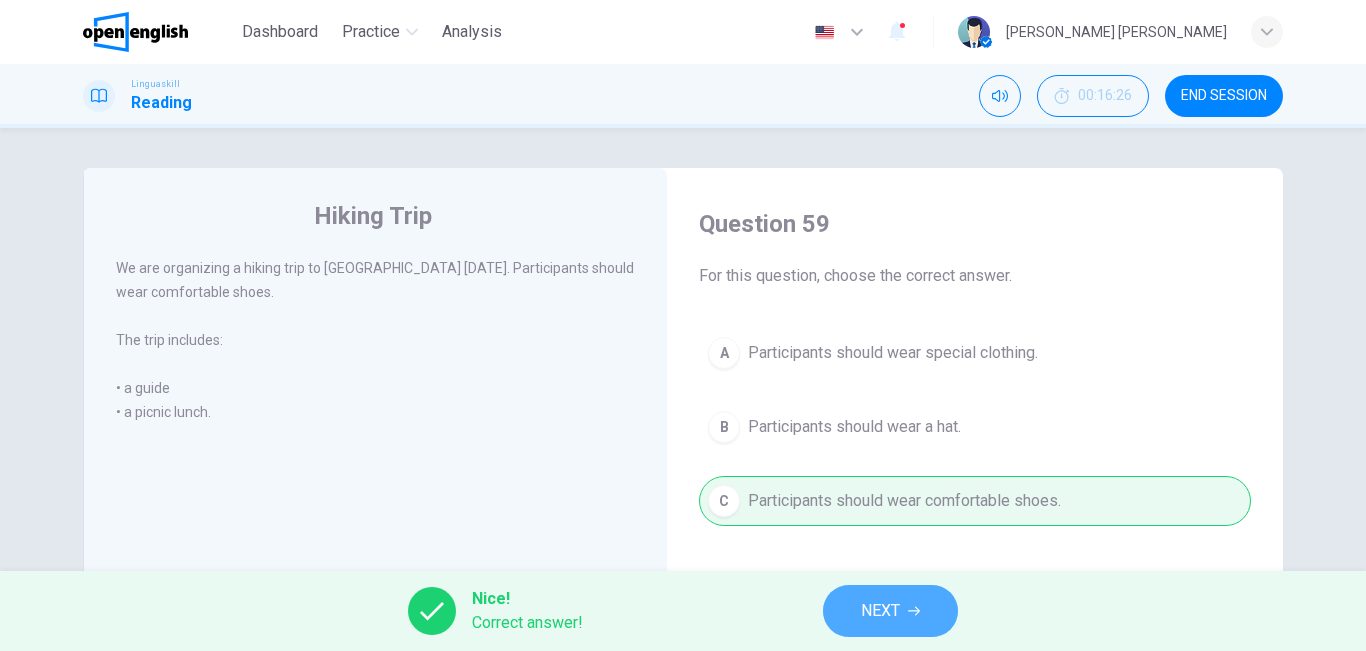 click on "NEXT" at bounding box center [880, 611] 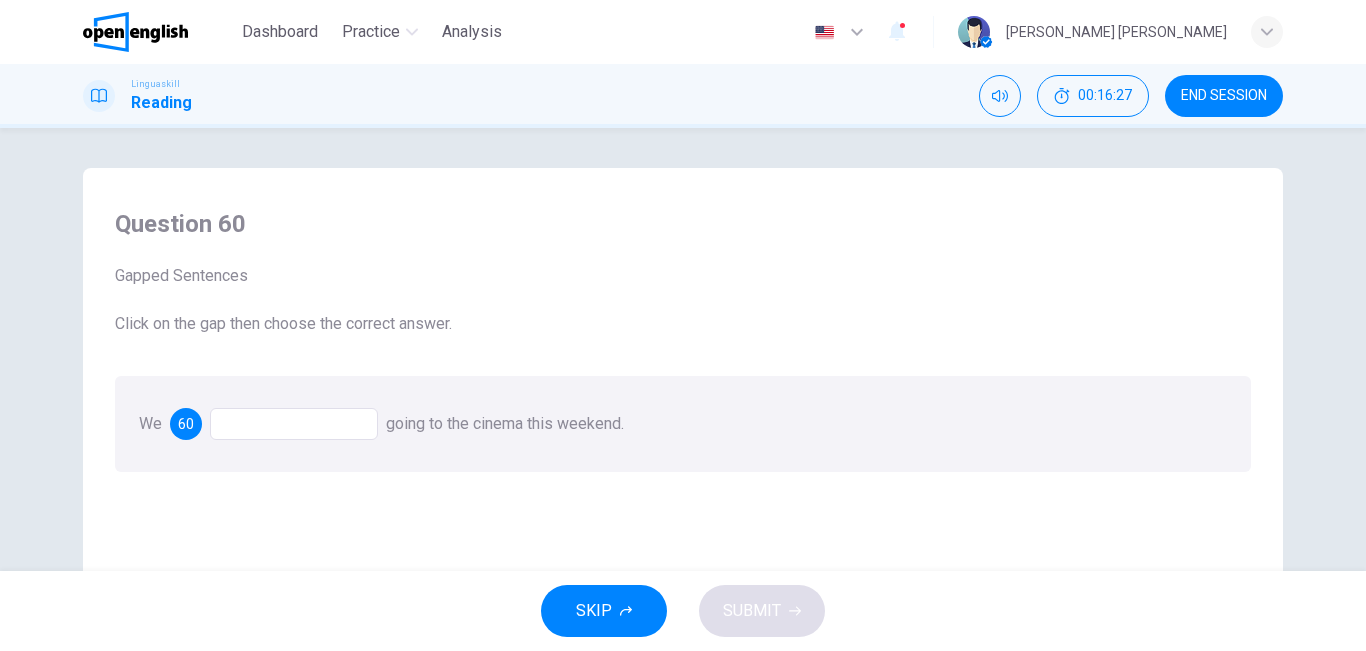 click at bounding box center (294, 424) 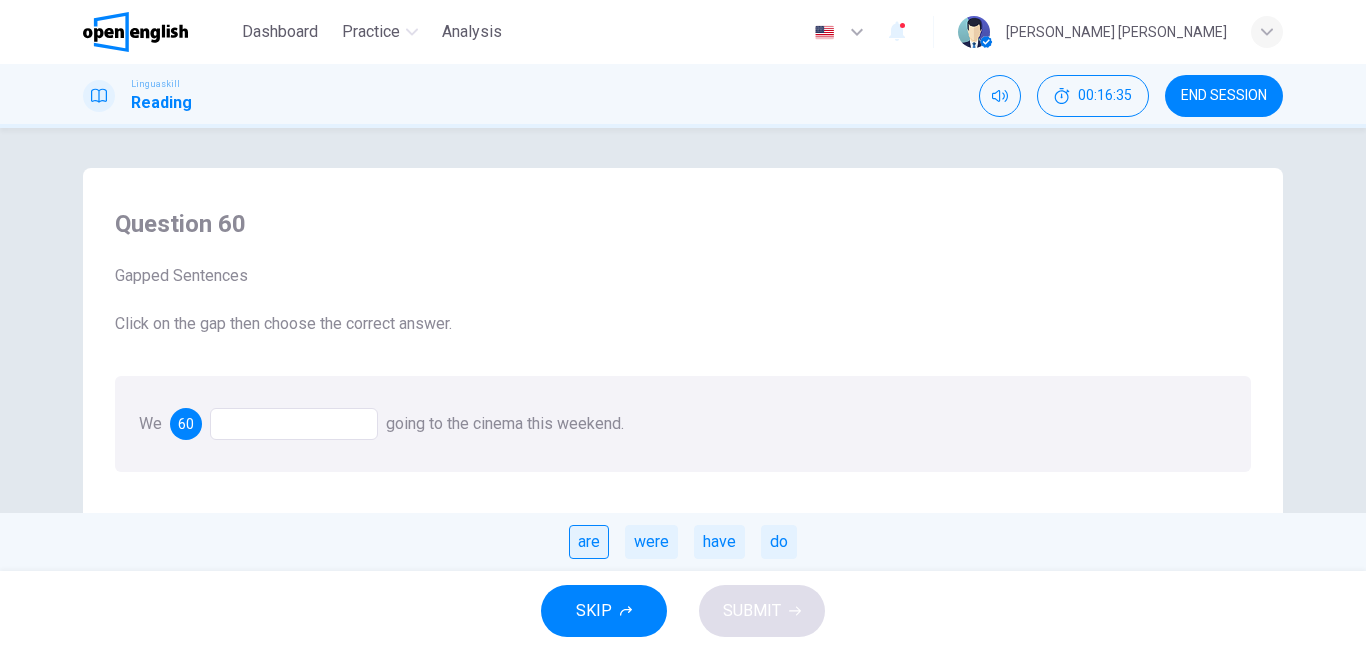 click on "are" at bounding box center (589, 542) 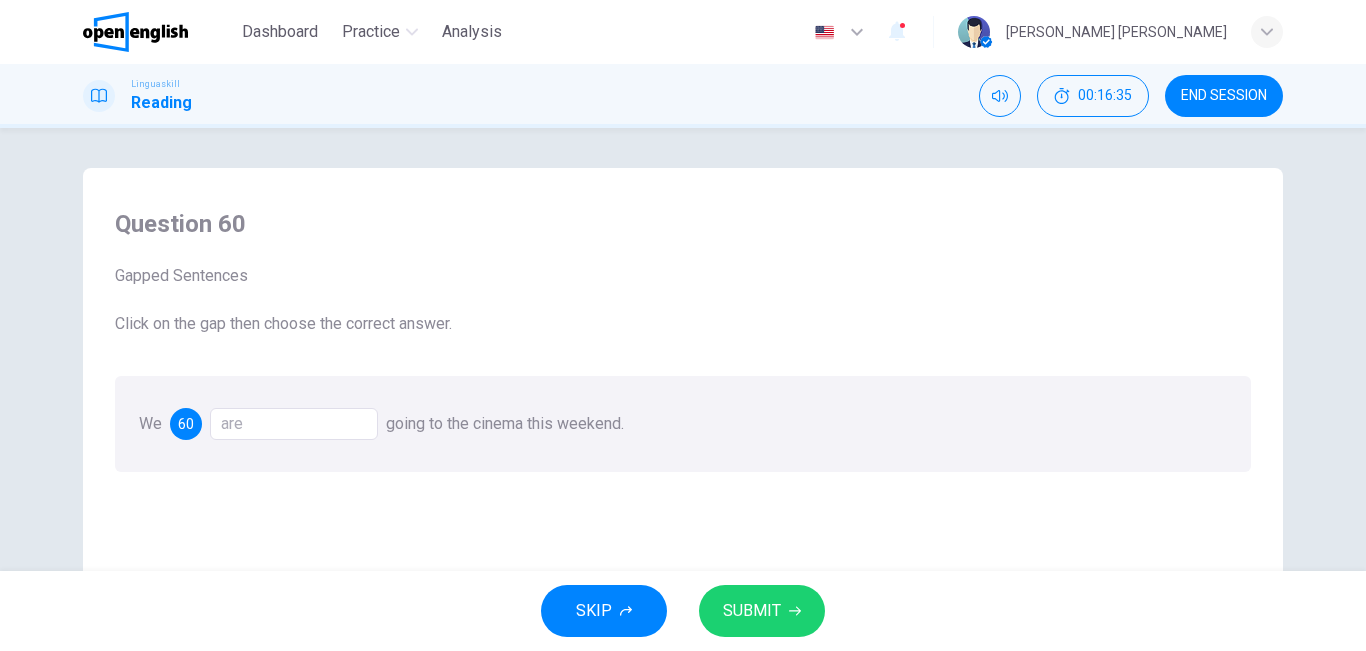 click on "SUBMIT" at bounding box center [762, 611] 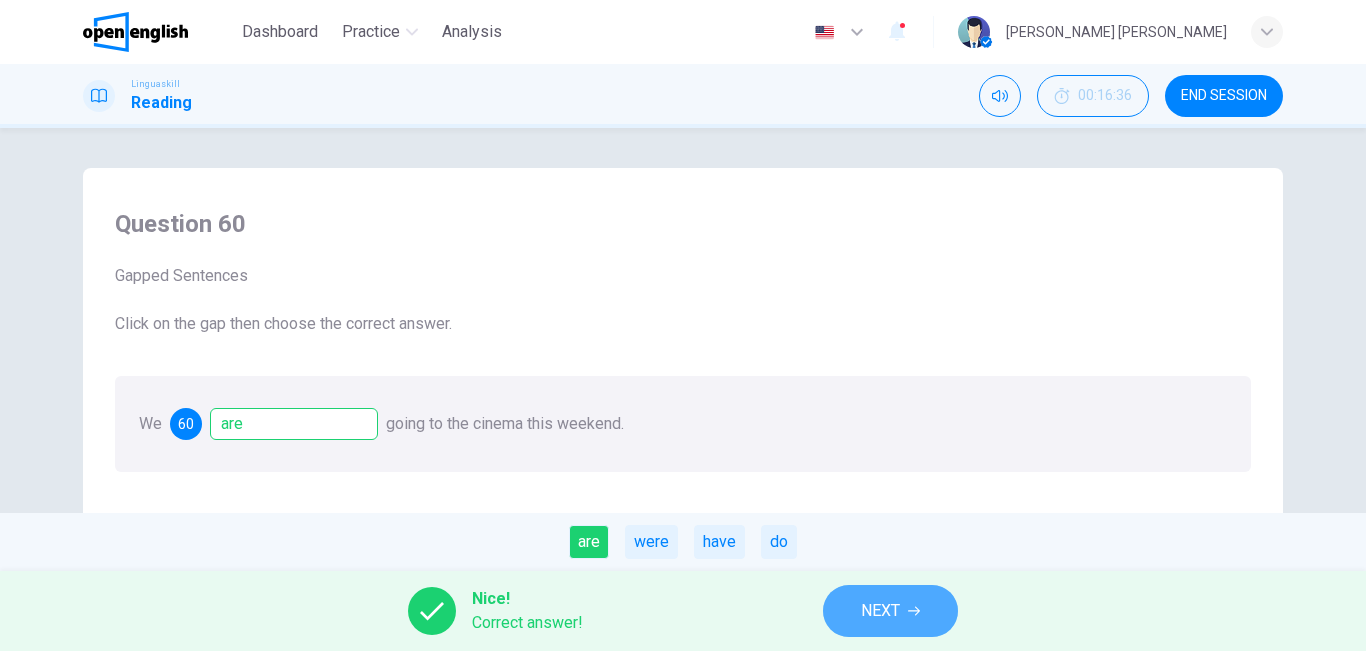 click on "NEXT" at bounding box center [880, 611] 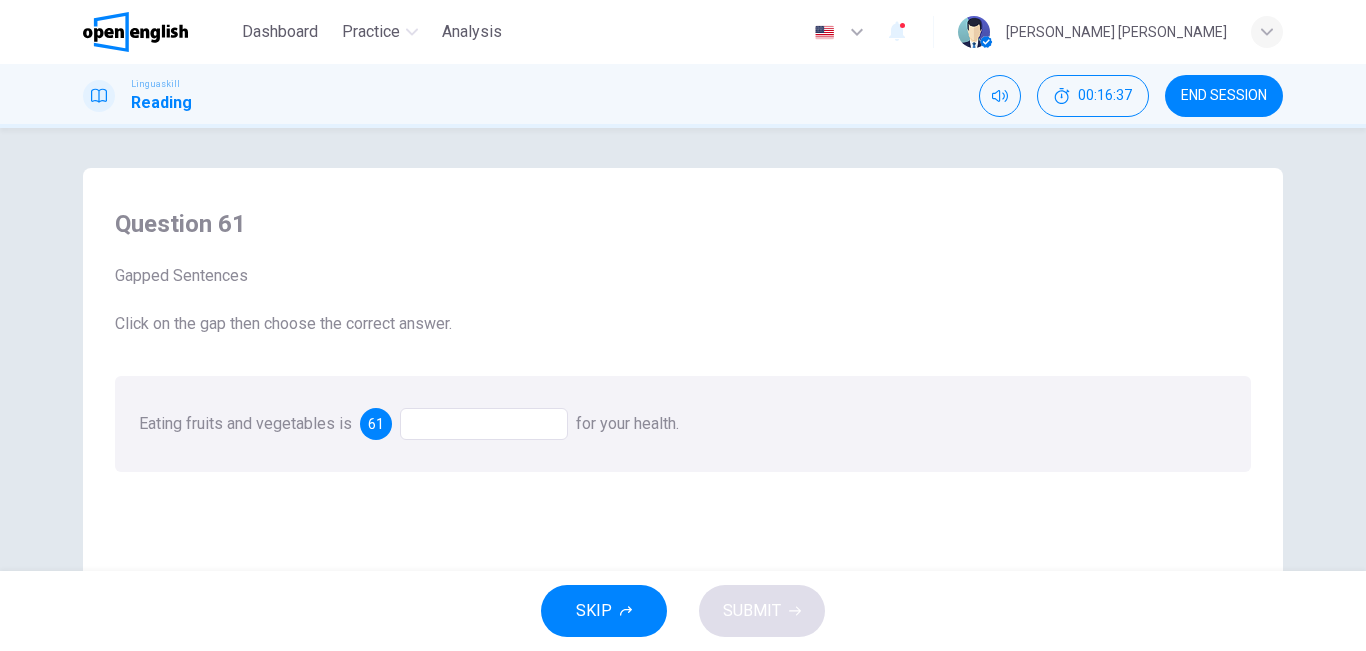 click at bounding box center [484, 424] 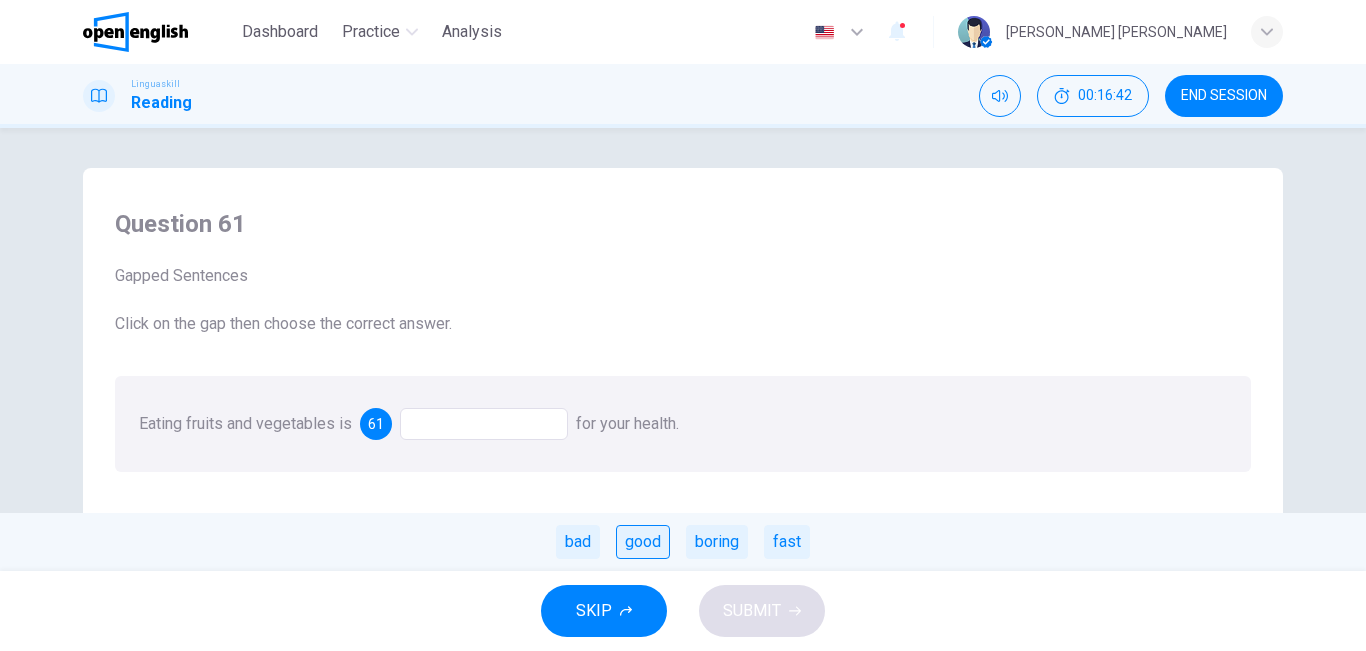 click on "good" at bounding box center [643, 542] 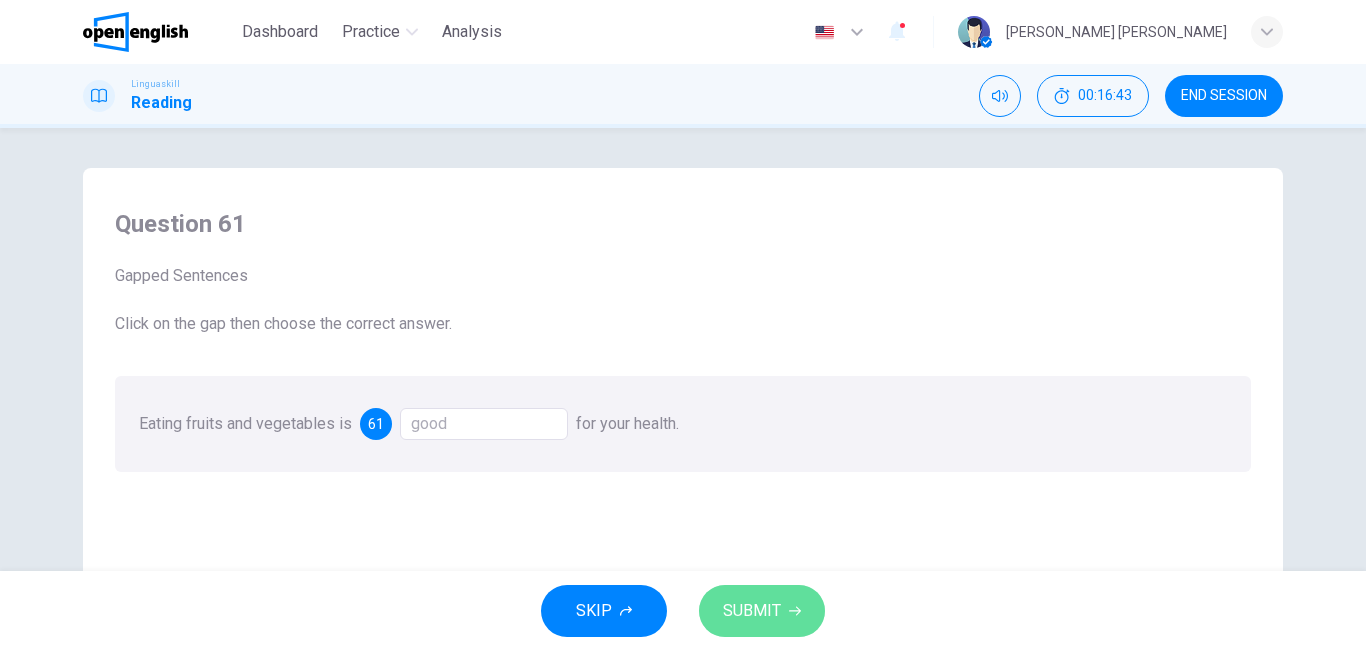click on "SUBMIT" at bounding box center (752, 611) 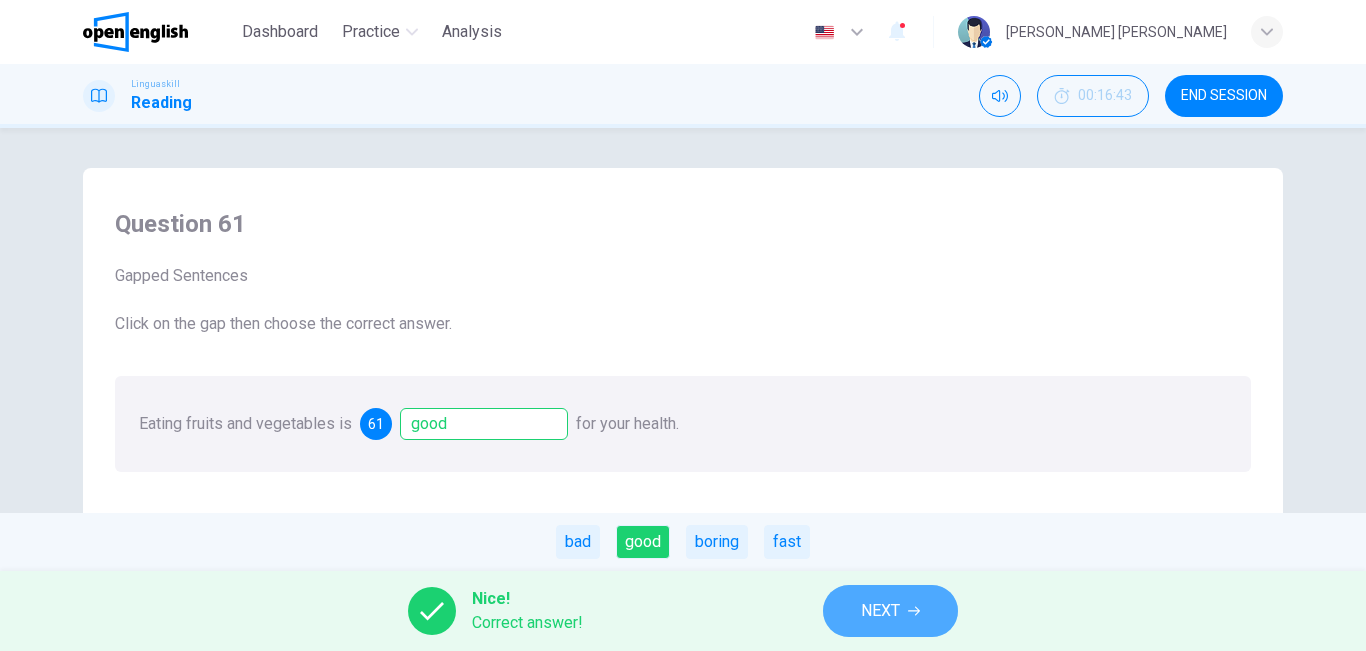 click on "NEXT" at bounding box center [880, 611] 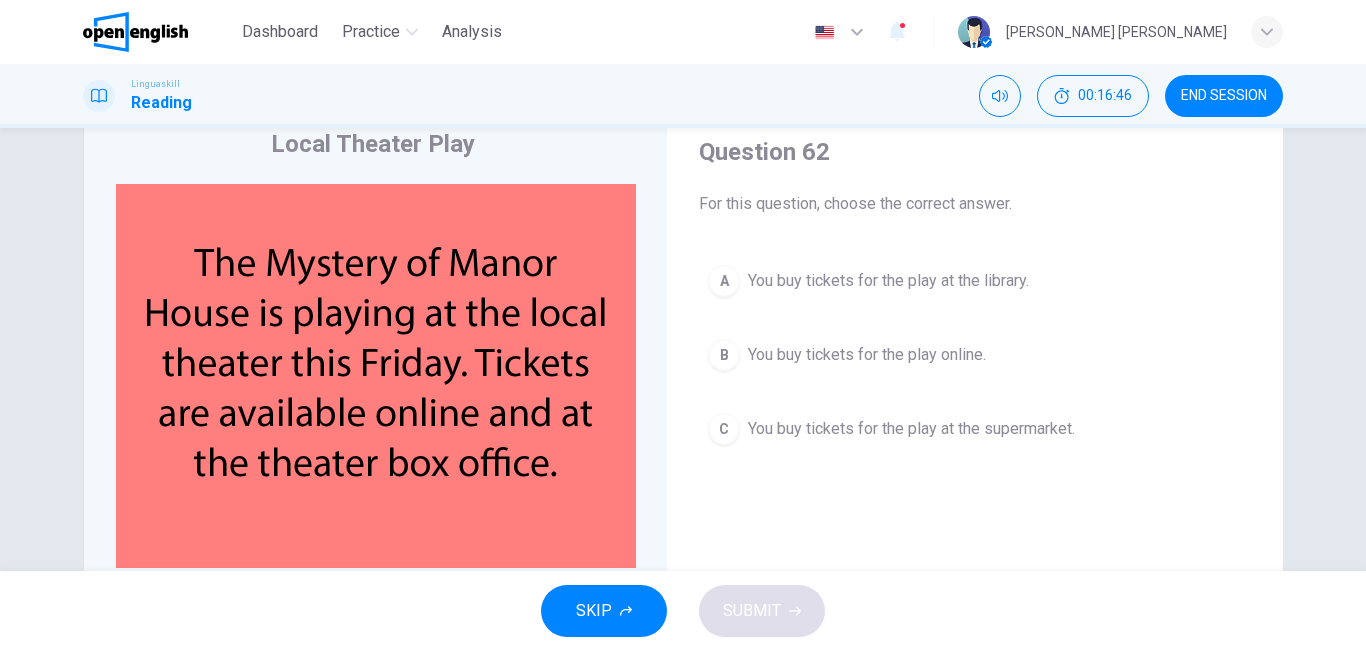 scroll, scrollTop: 80, scrollLeft: 0, axis: vertical 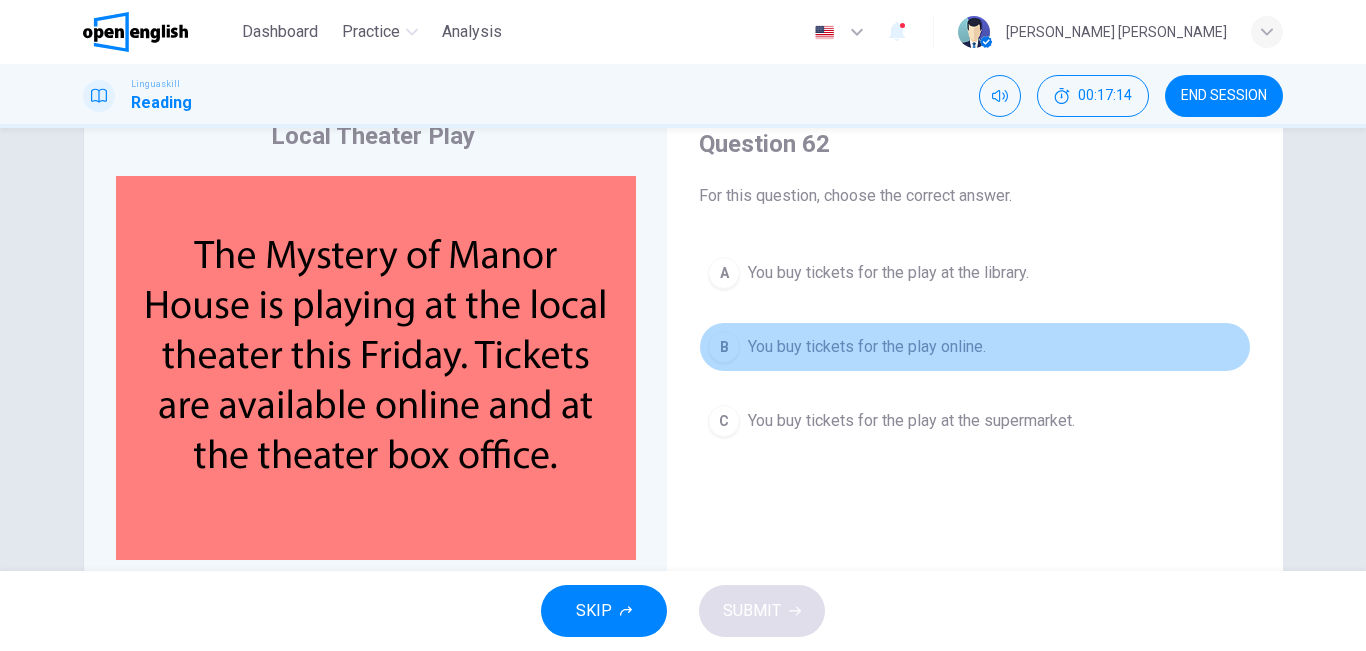 click on "You buy tickets for the play online." at bounding box center [867, 347] 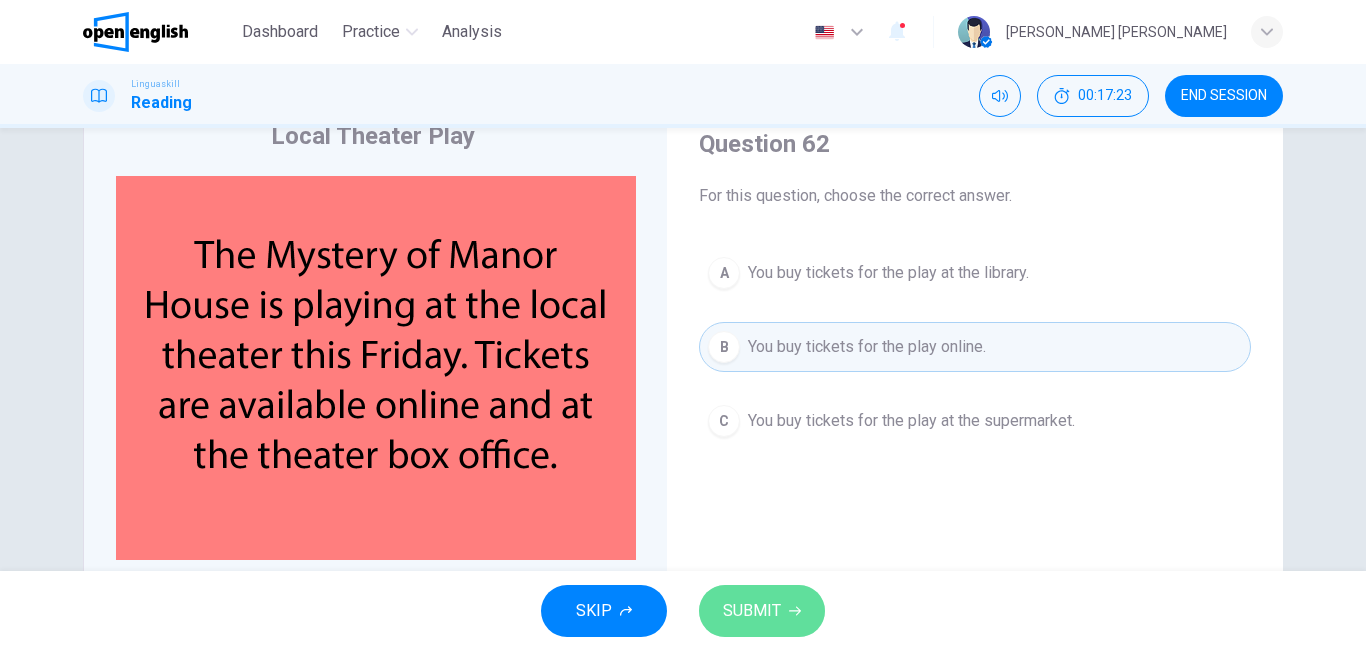 click on "SUBMIT" at bounding box center (752, 611) 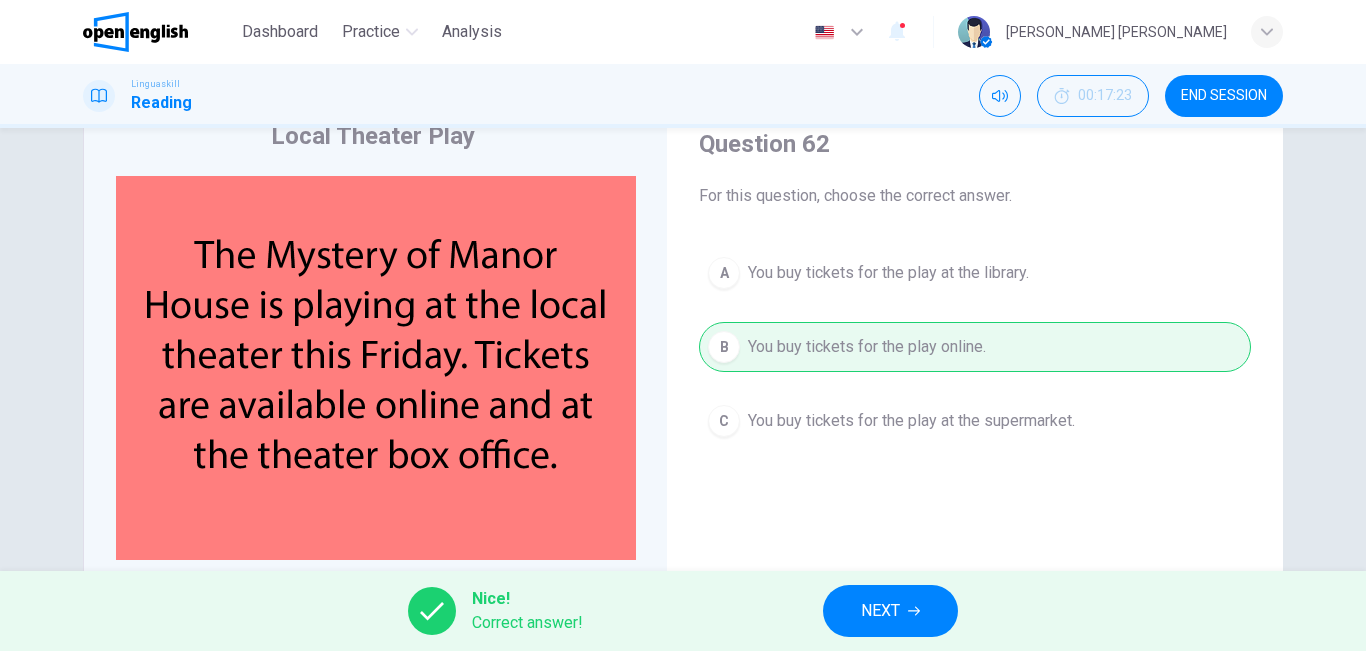 click on "NEXT" at bounding box center [880, 611] 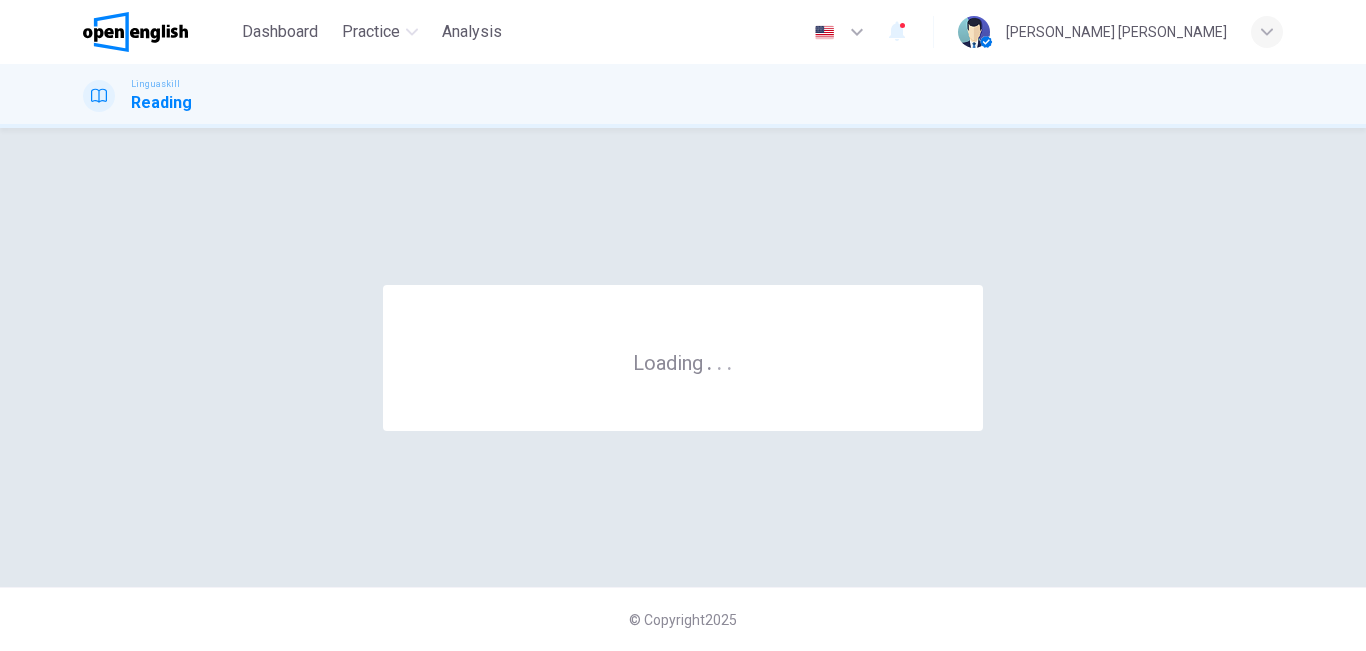 scroll, scrollTop: 0, scrollLeft: 0, axis: both 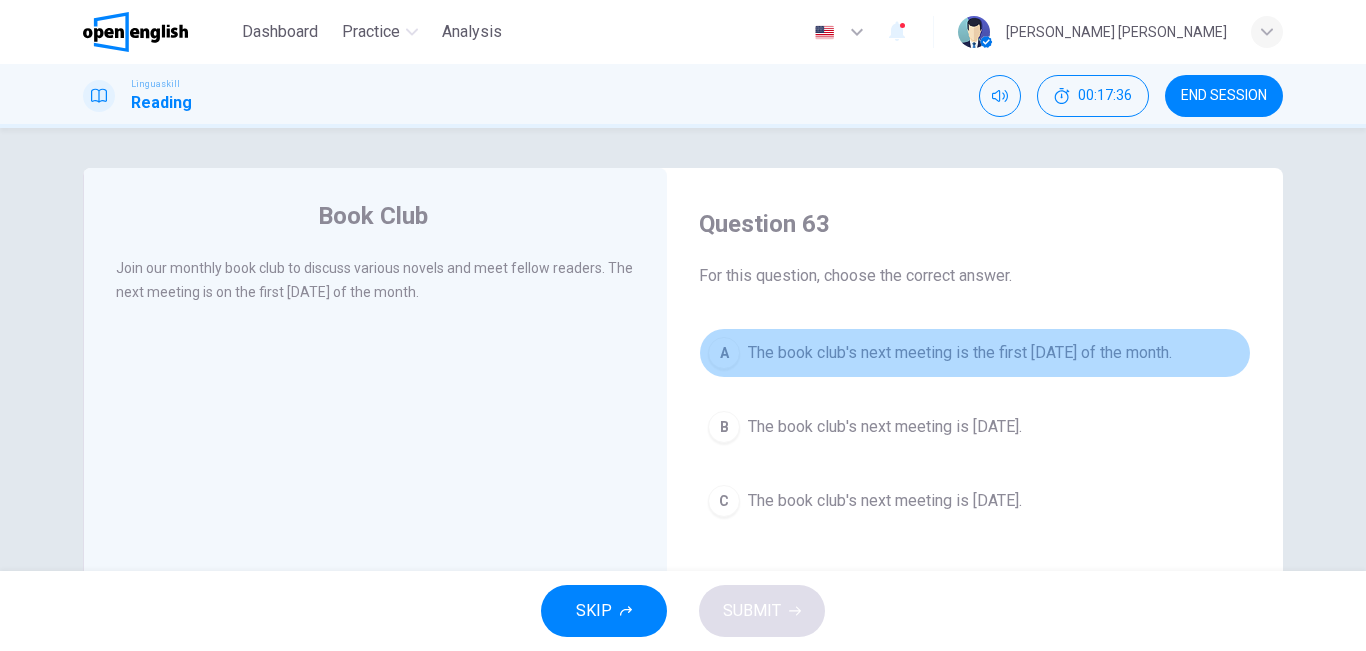 click on "The book club's next meeting is the first [DATE] of the month." at bounding box center (960, 353) 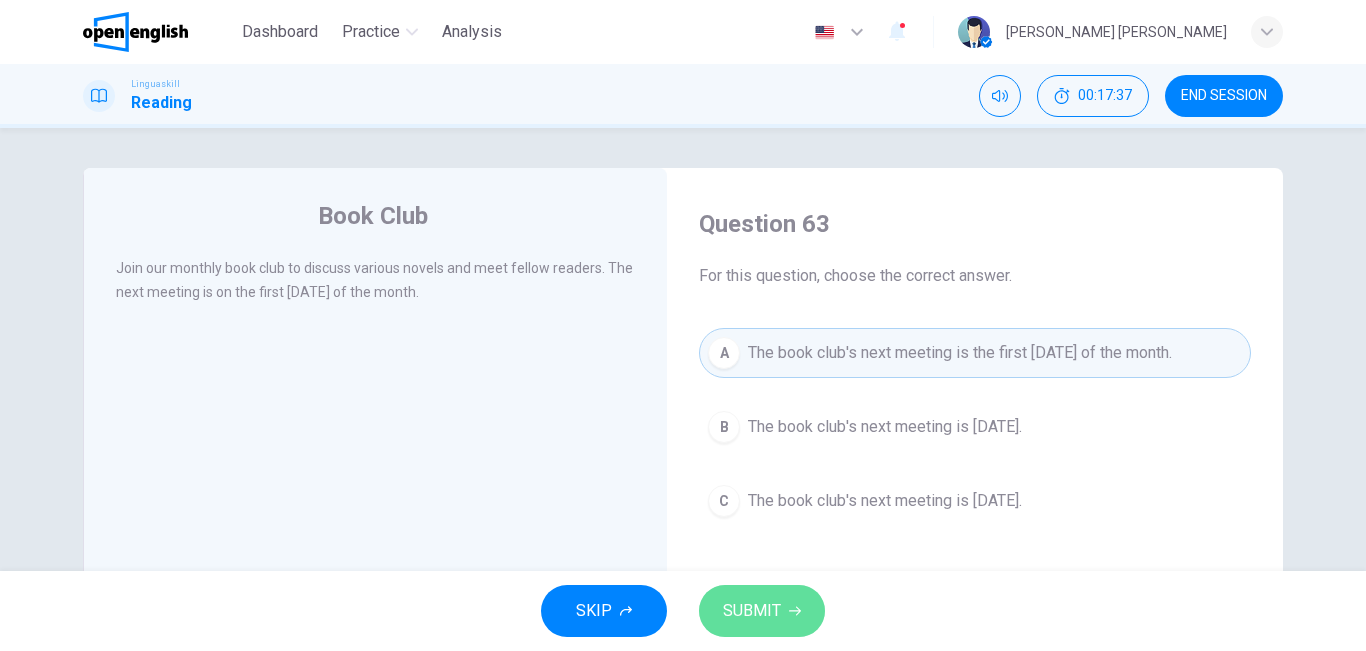 click on "SUBMIT" at bounding box center [762, 611] 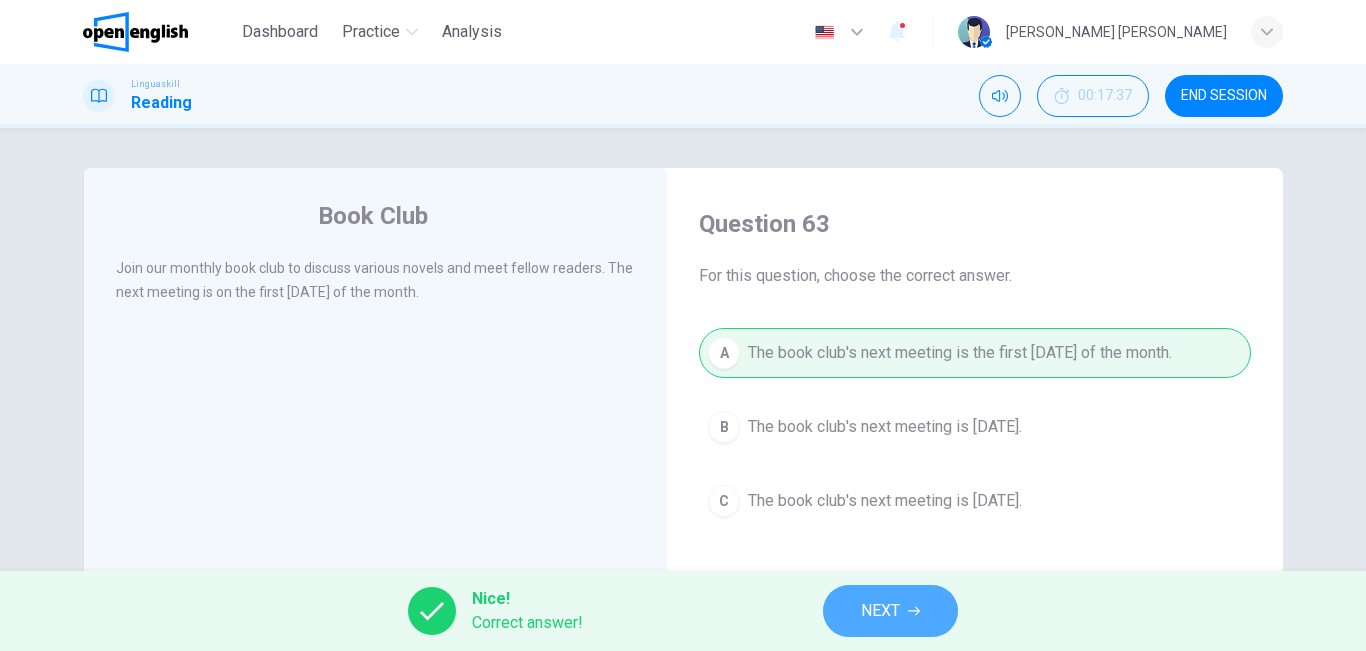 click on "NEXT" at bounding box center [890, 611] 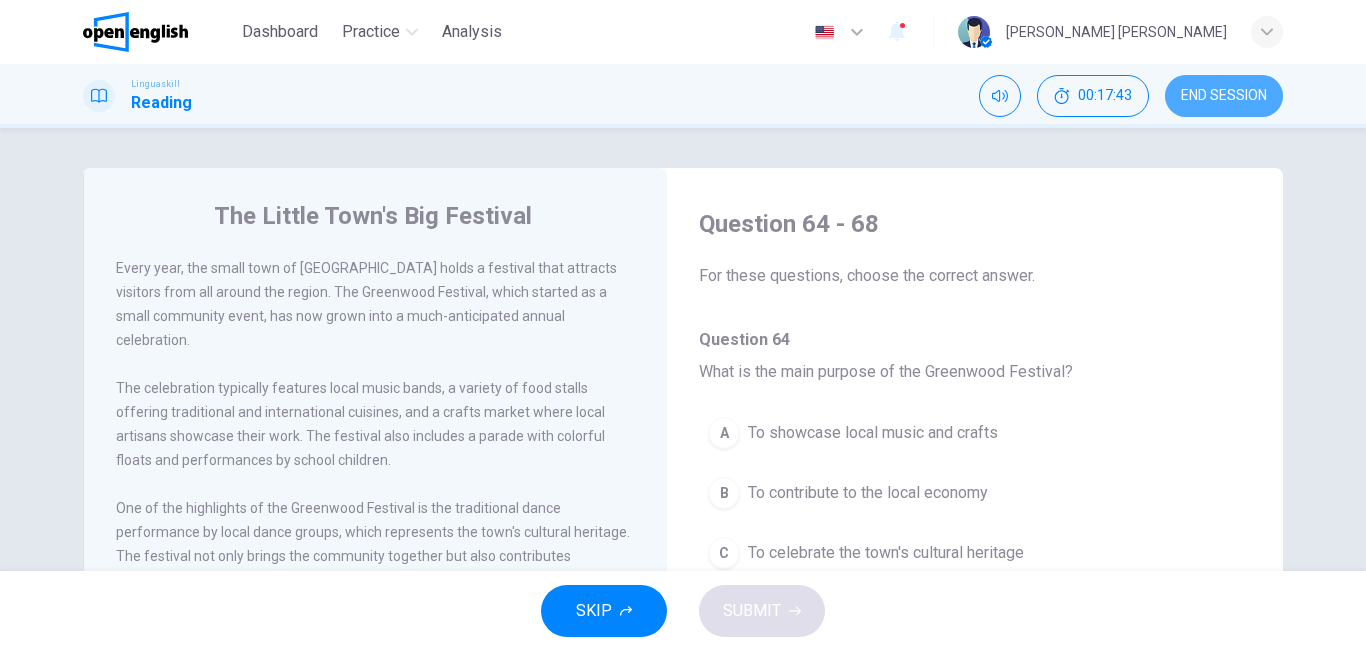 click on "END SESSION" at bounding box center (1224, 96) 